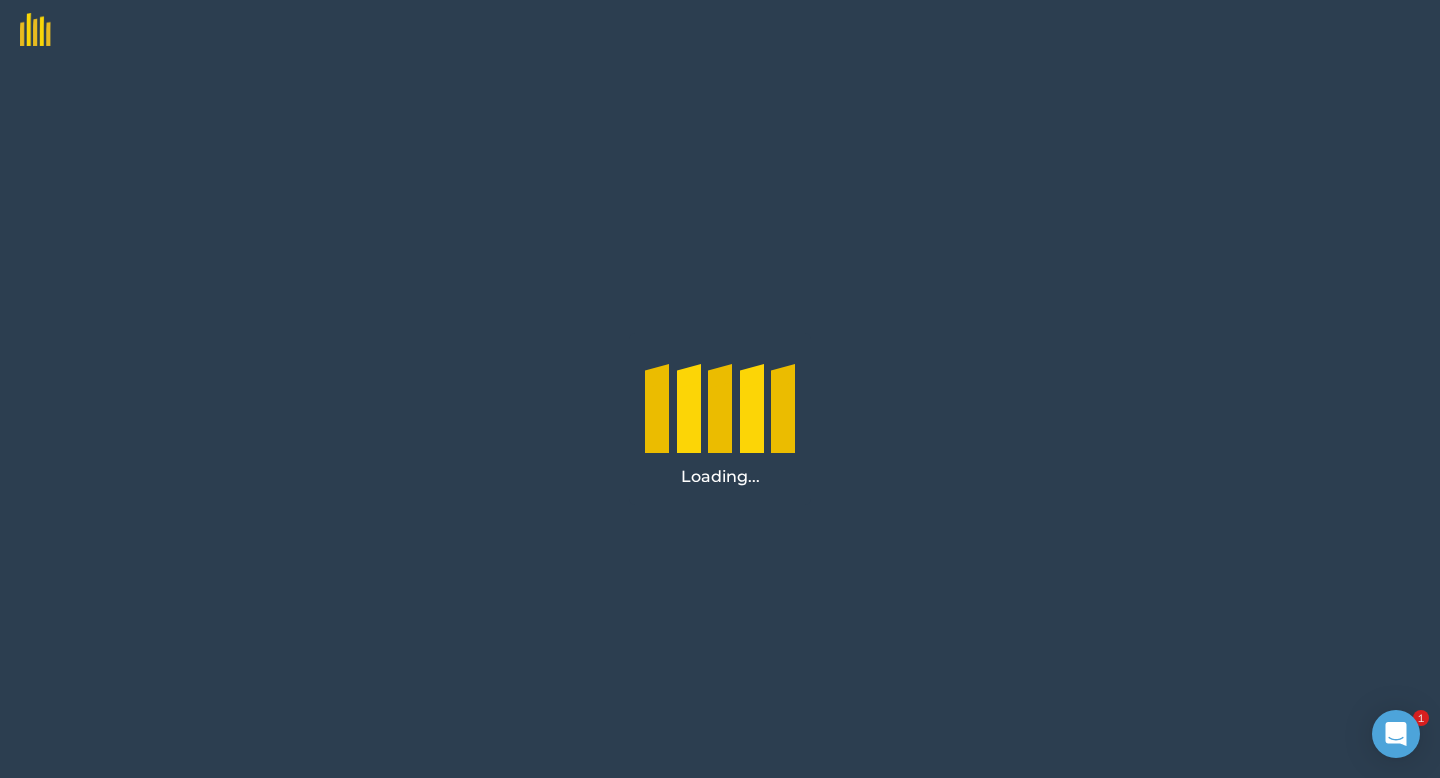 scroll, scrollTop: 0, scrollLeft: 0, axis: both 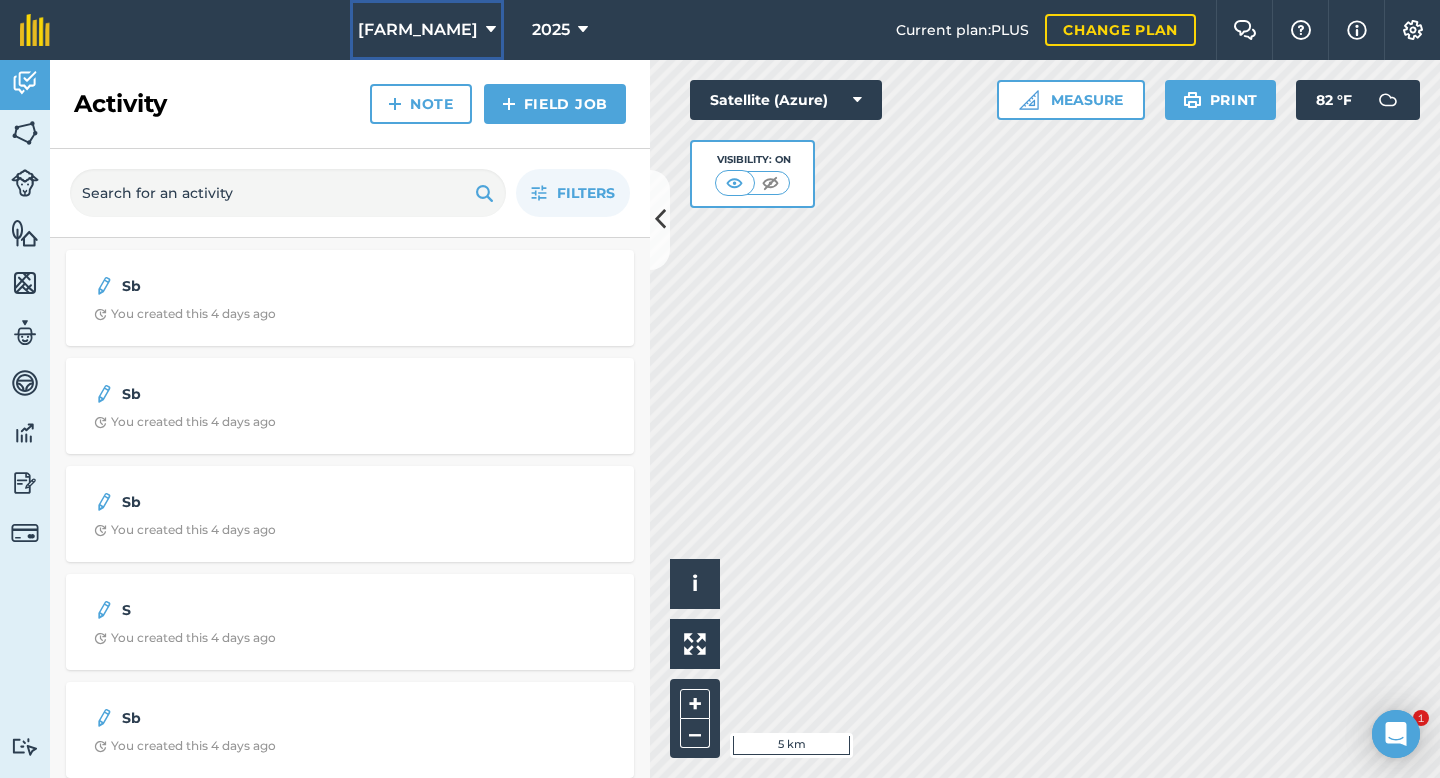 click on "[FARM_NAME]" at bounding box center (418, 30) 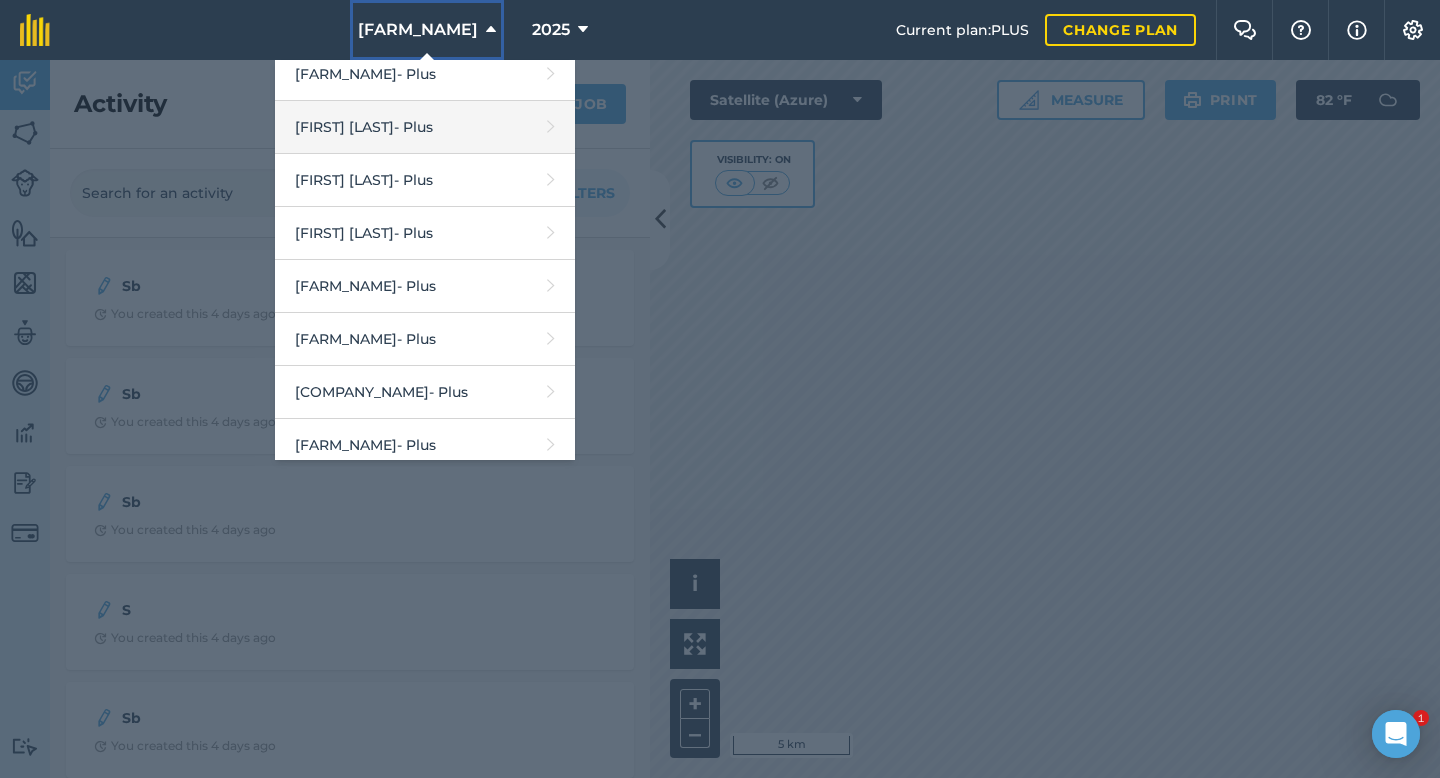 scroll, scrollTop: 173, scrollLeft: 0, axis: vertical 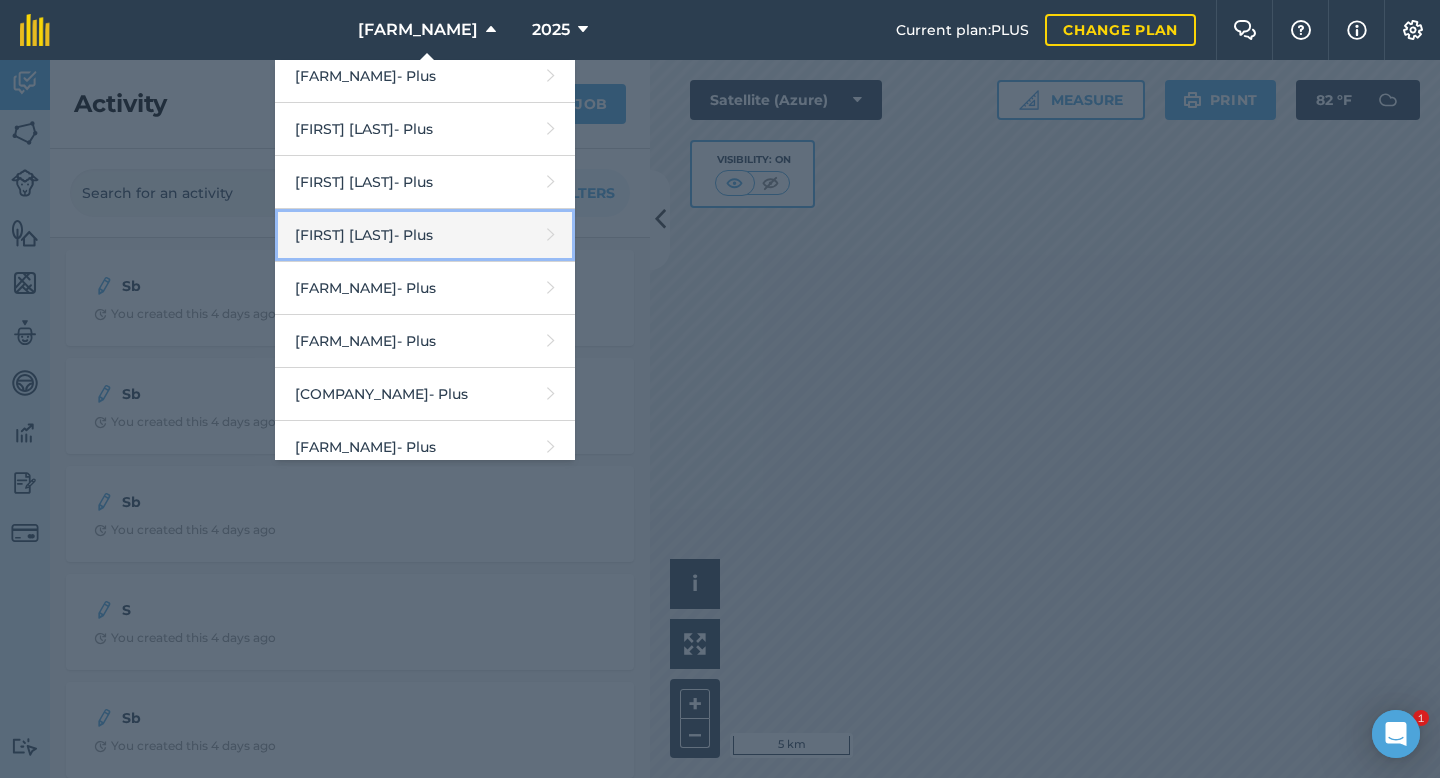 click on "[FIRST] [LAST] - Plus" at bounding box center (425, 235) 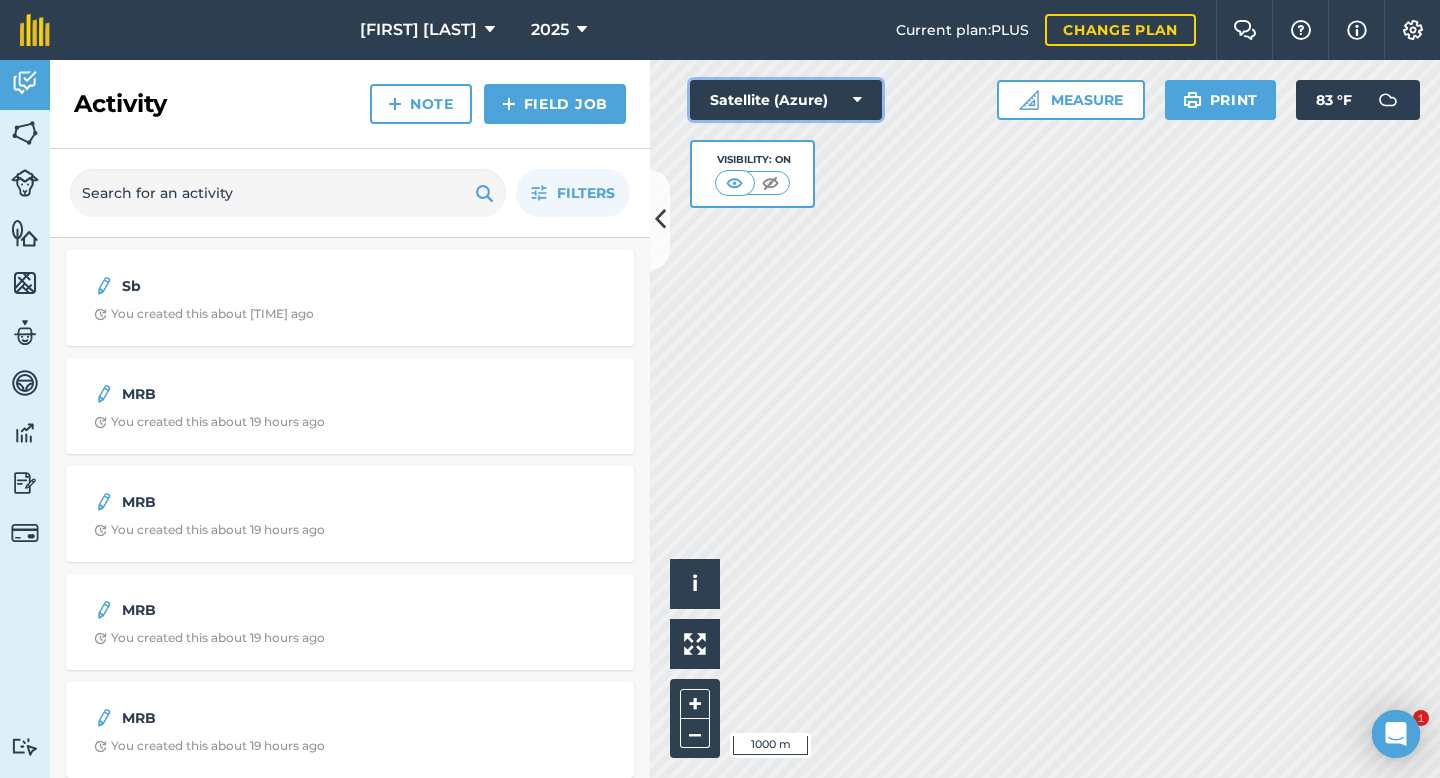 click on "Satellite (Azure)" at bounding box center [786, 100] 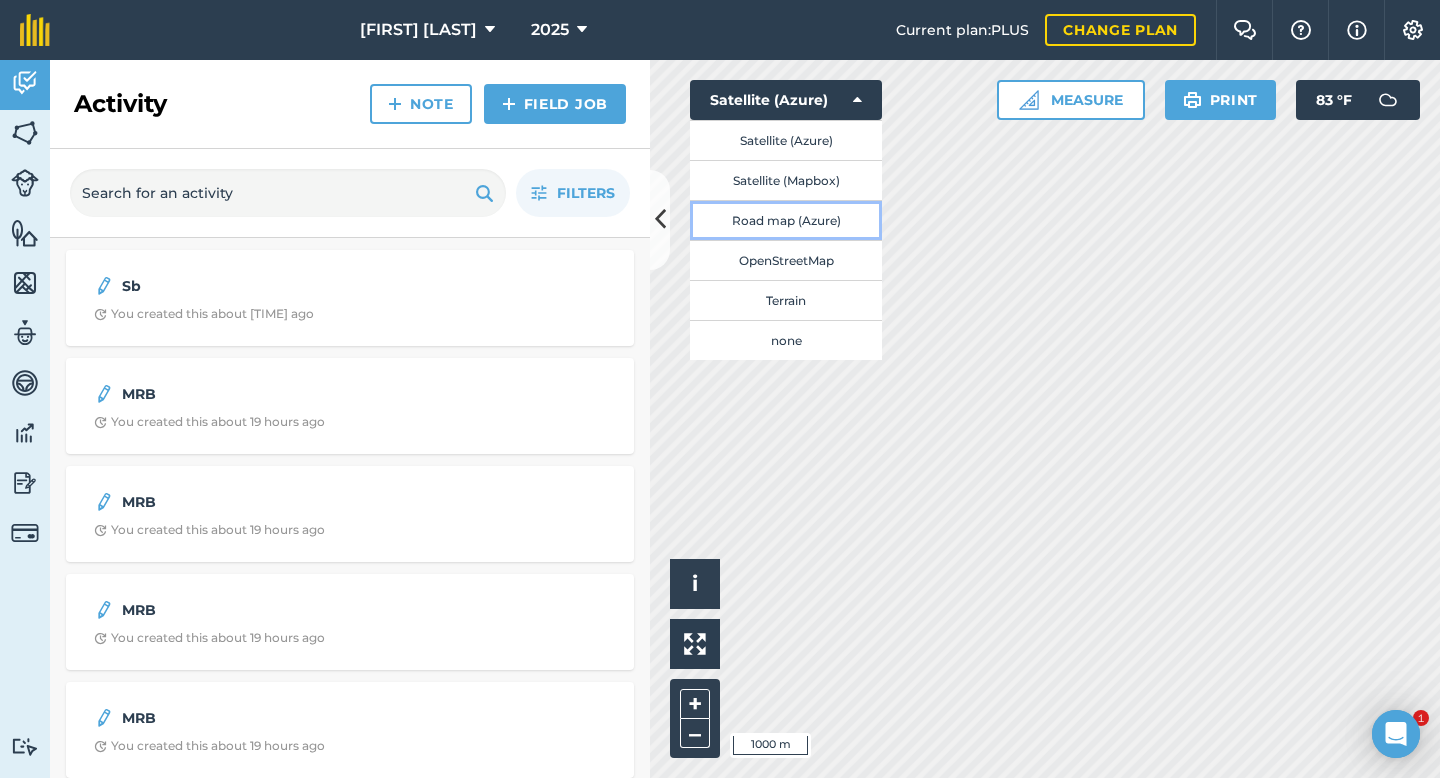 click on "Road map (Azure)" at bounding box center [786, 220] 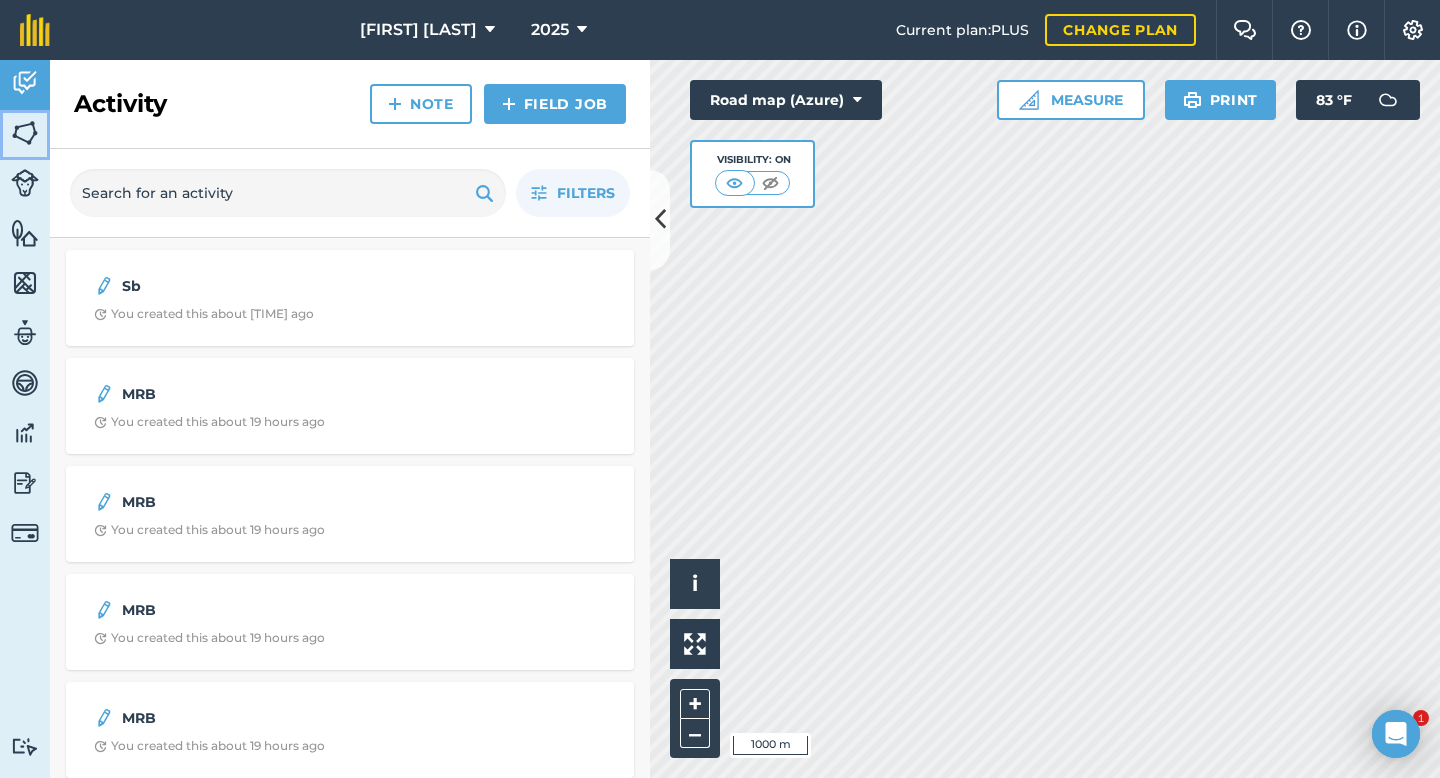 click at bounding box center [25, 133] 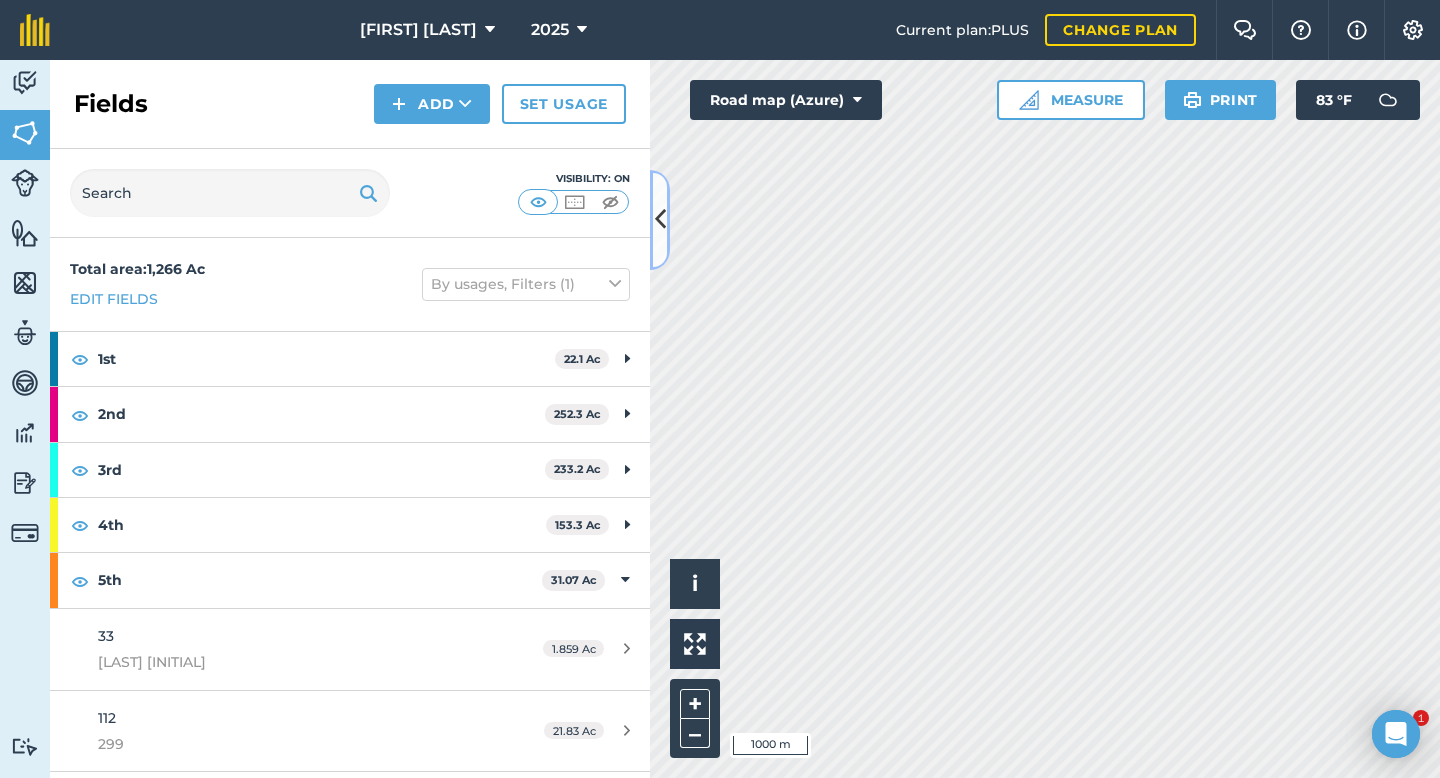 click at bounding box center (660, 220) 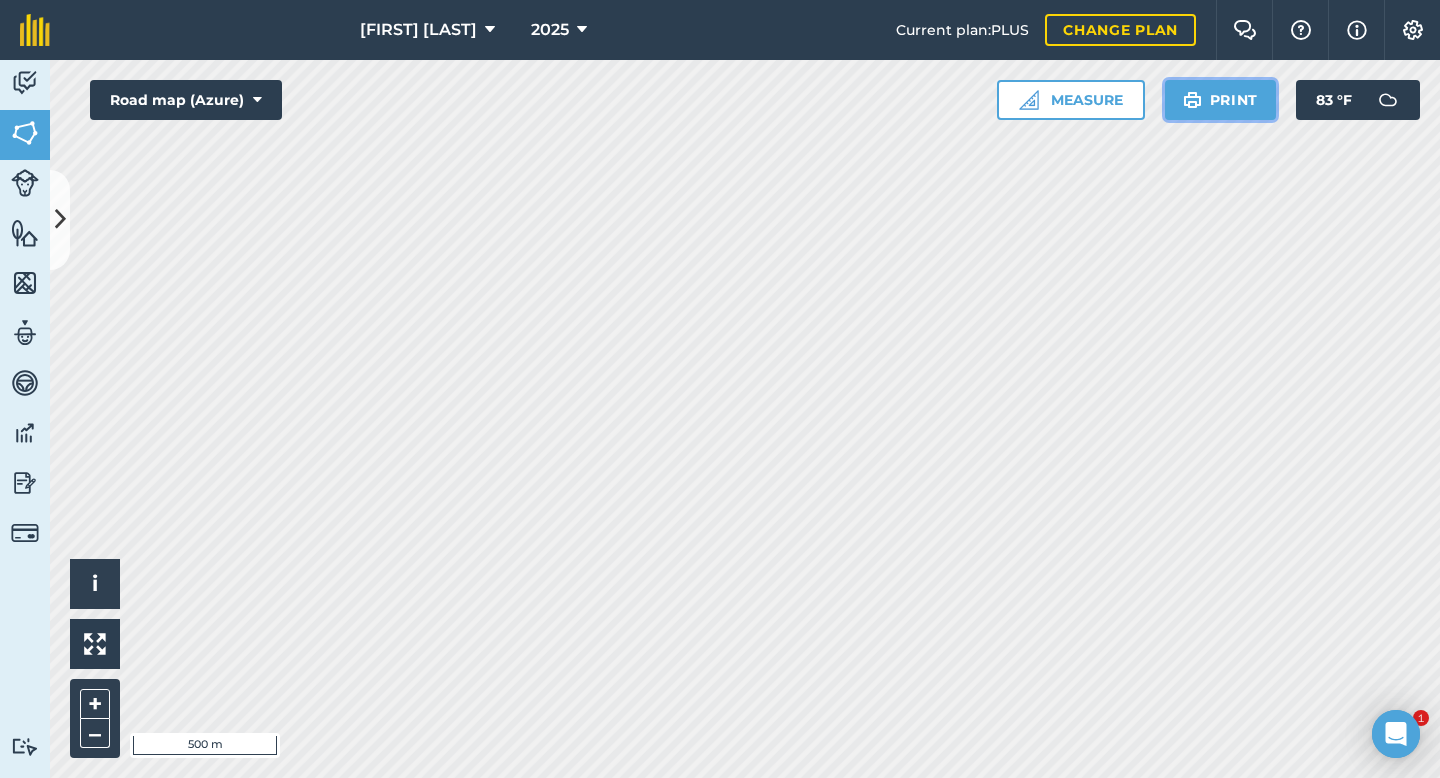 click on "Print" at bounding box center (1221, 100) 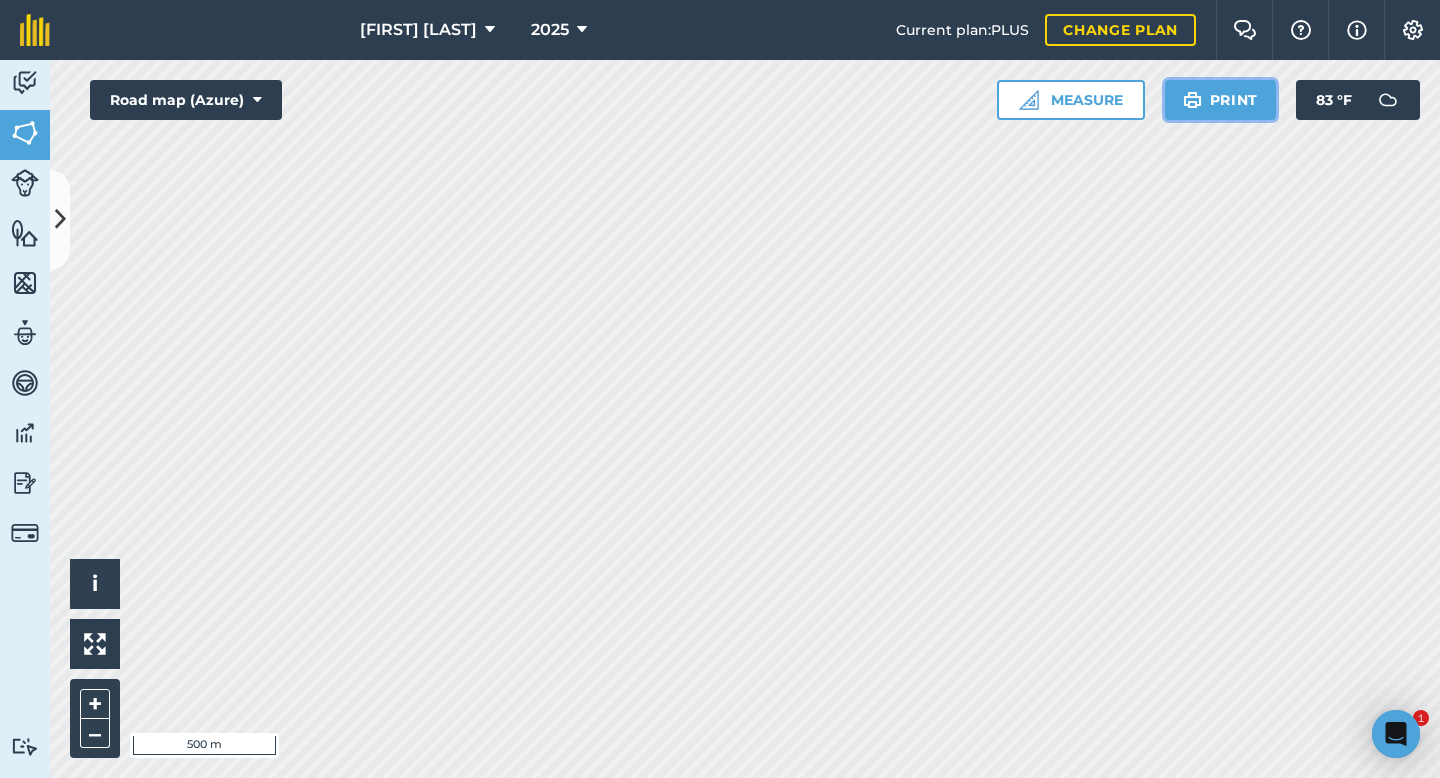 click on "Print" at bounding box center (1221, 100) 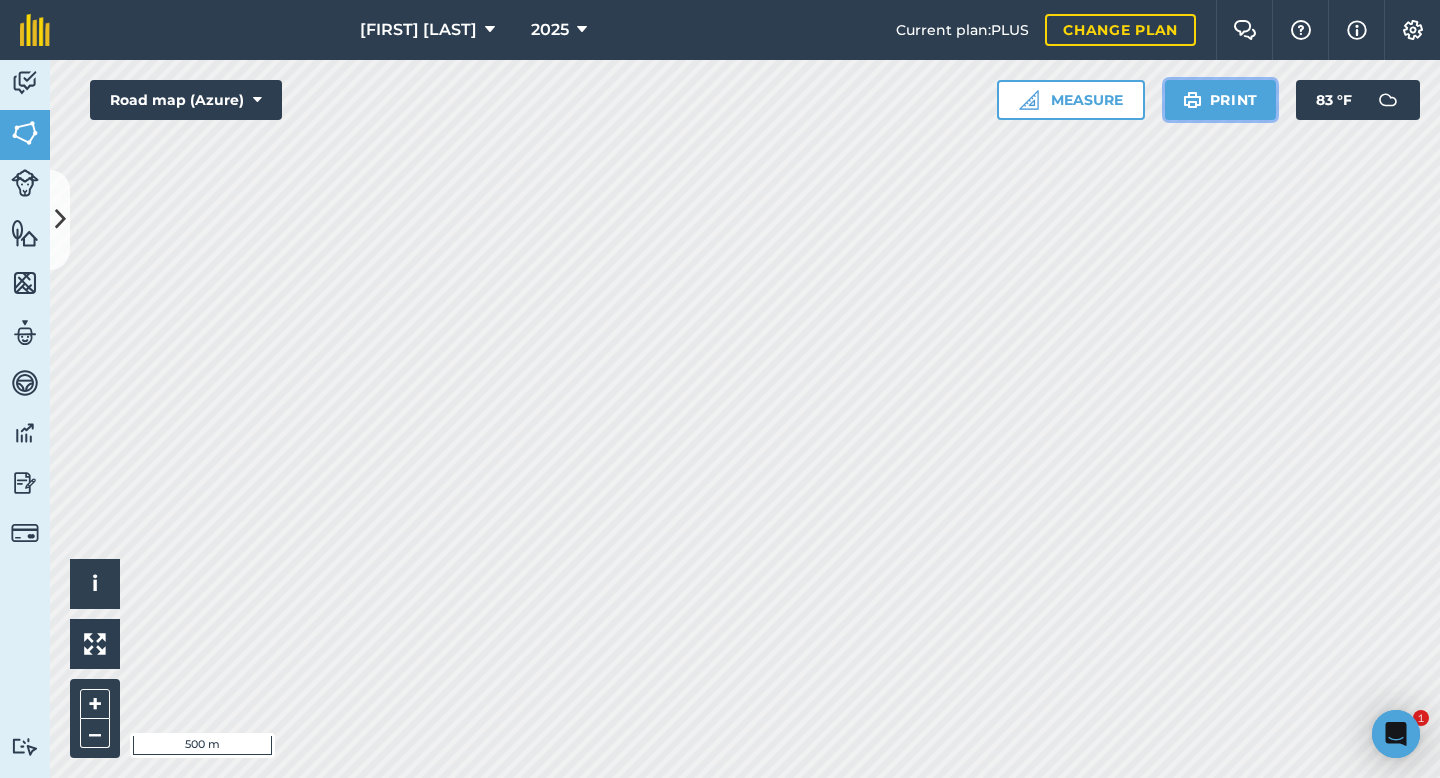 click on "Print" at bounding box center (1221, 100) 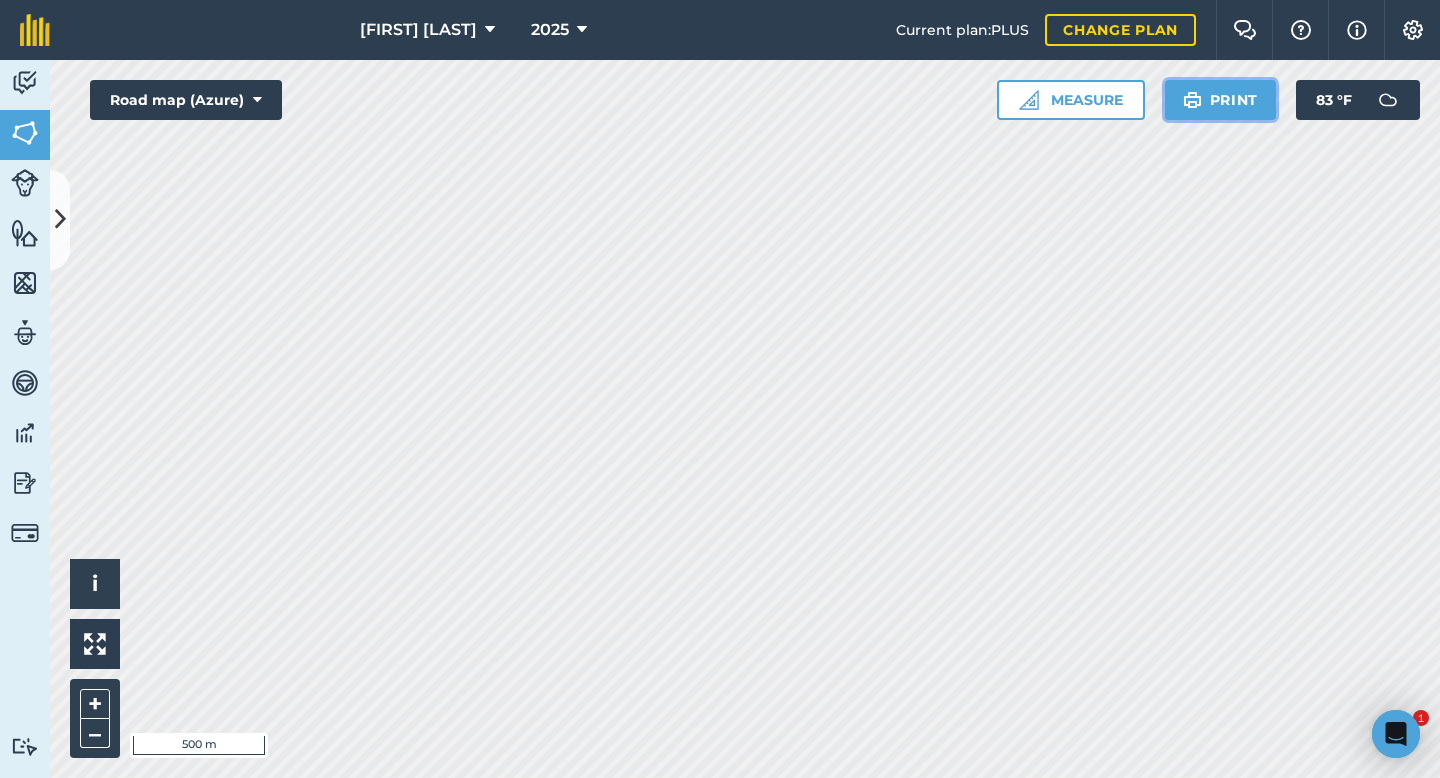 click on "Print" at bounding box center [1221, 100] 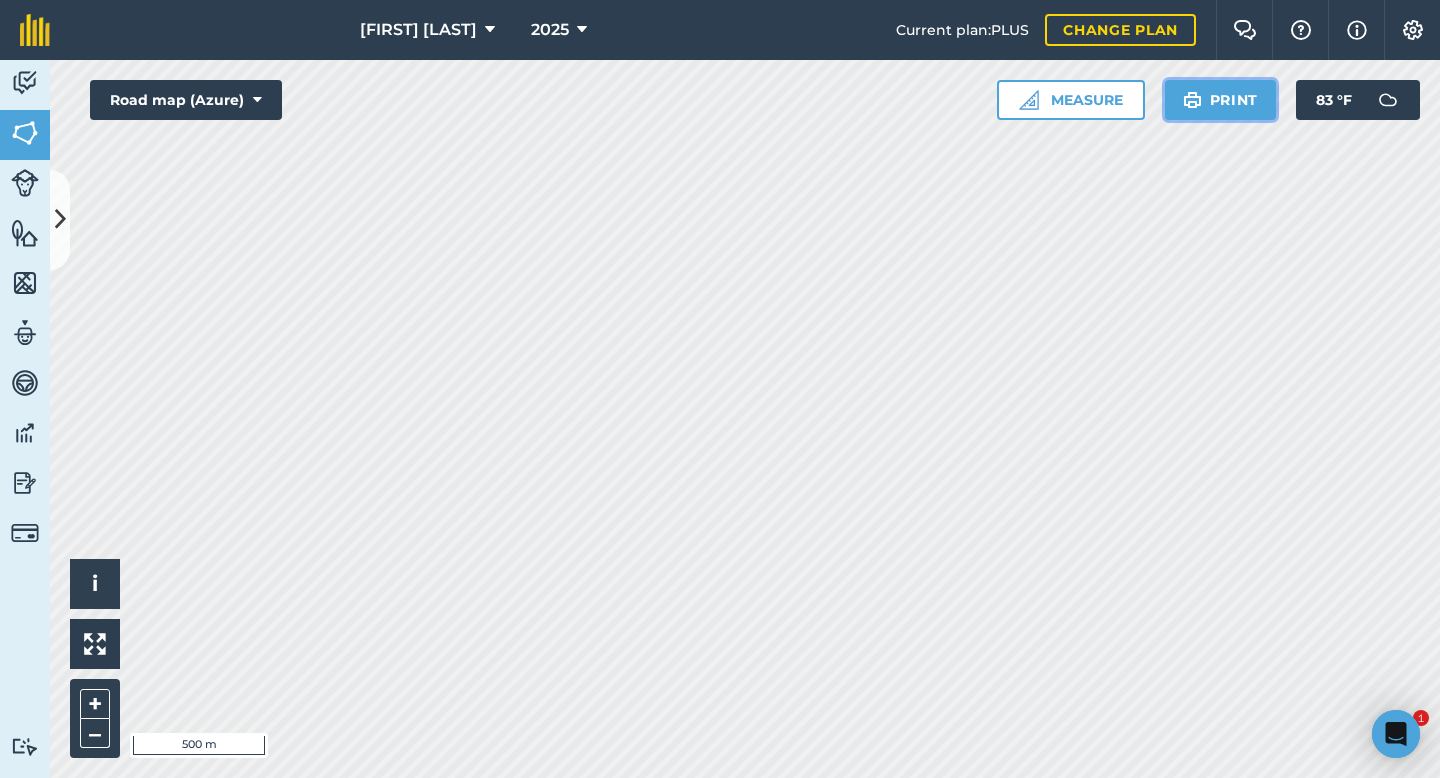 click at bounding box center [1192, 100] 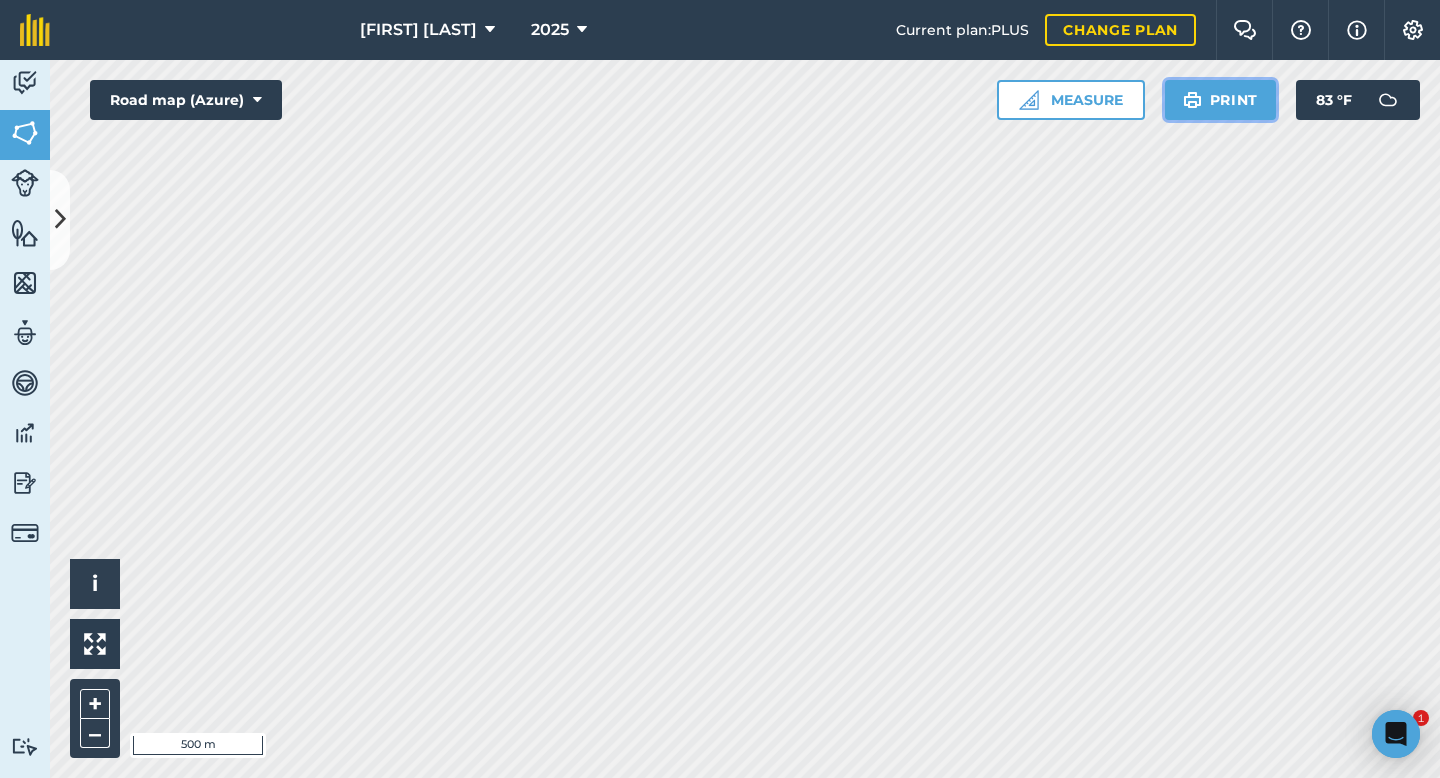 click at bounding box center [1192, 100] 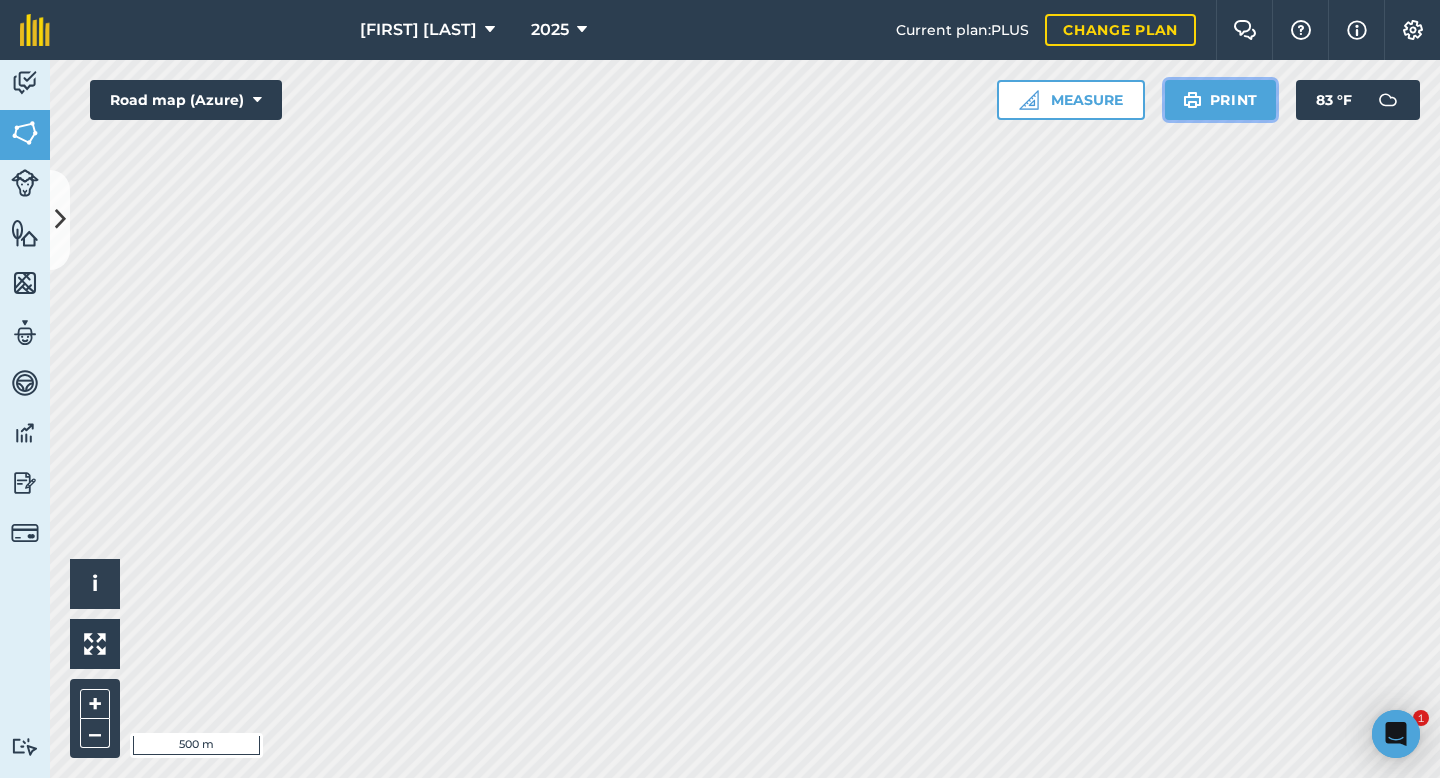 click on "Print" at bounding box center (1221, 100) 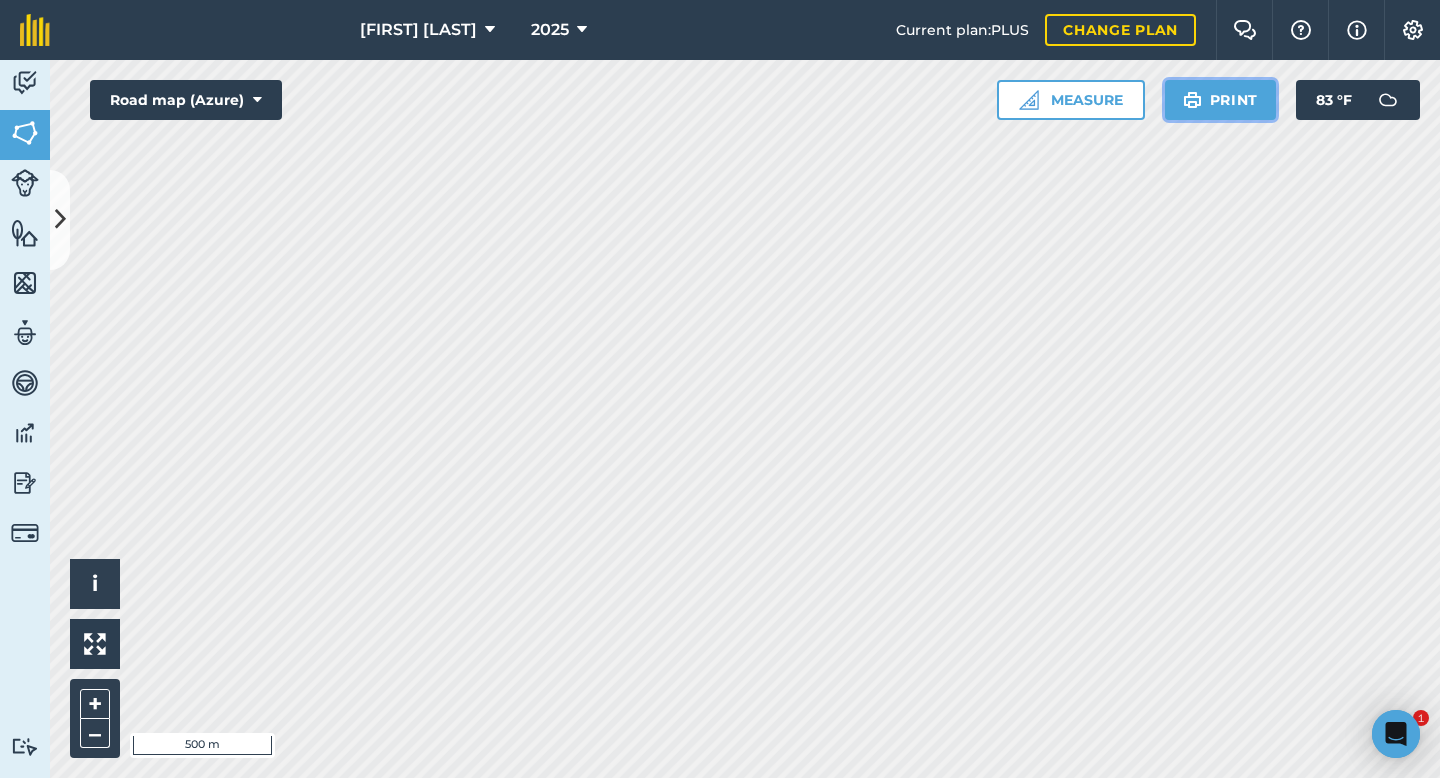 click on "Print" at bounding box center [1221, 100] 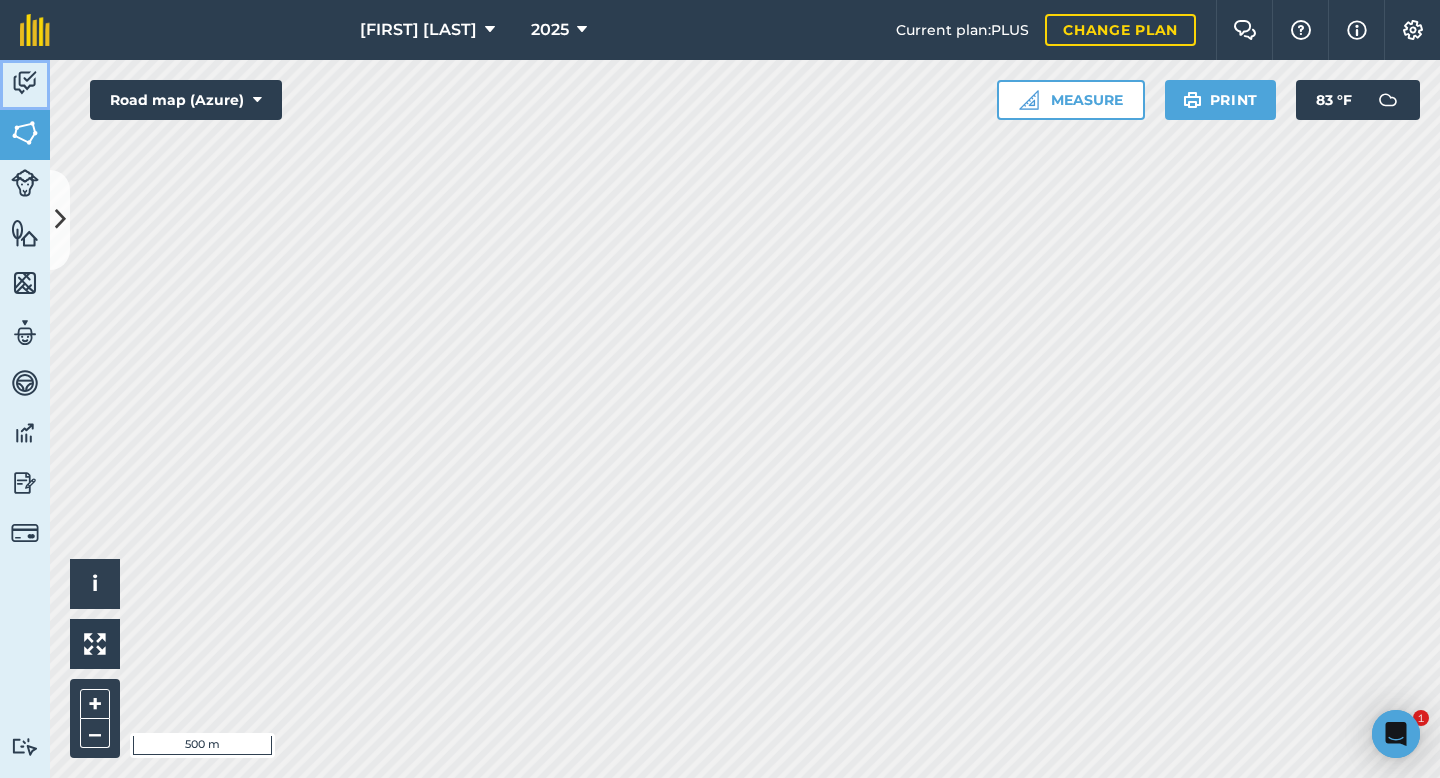 click at bounding box center (25, 83) 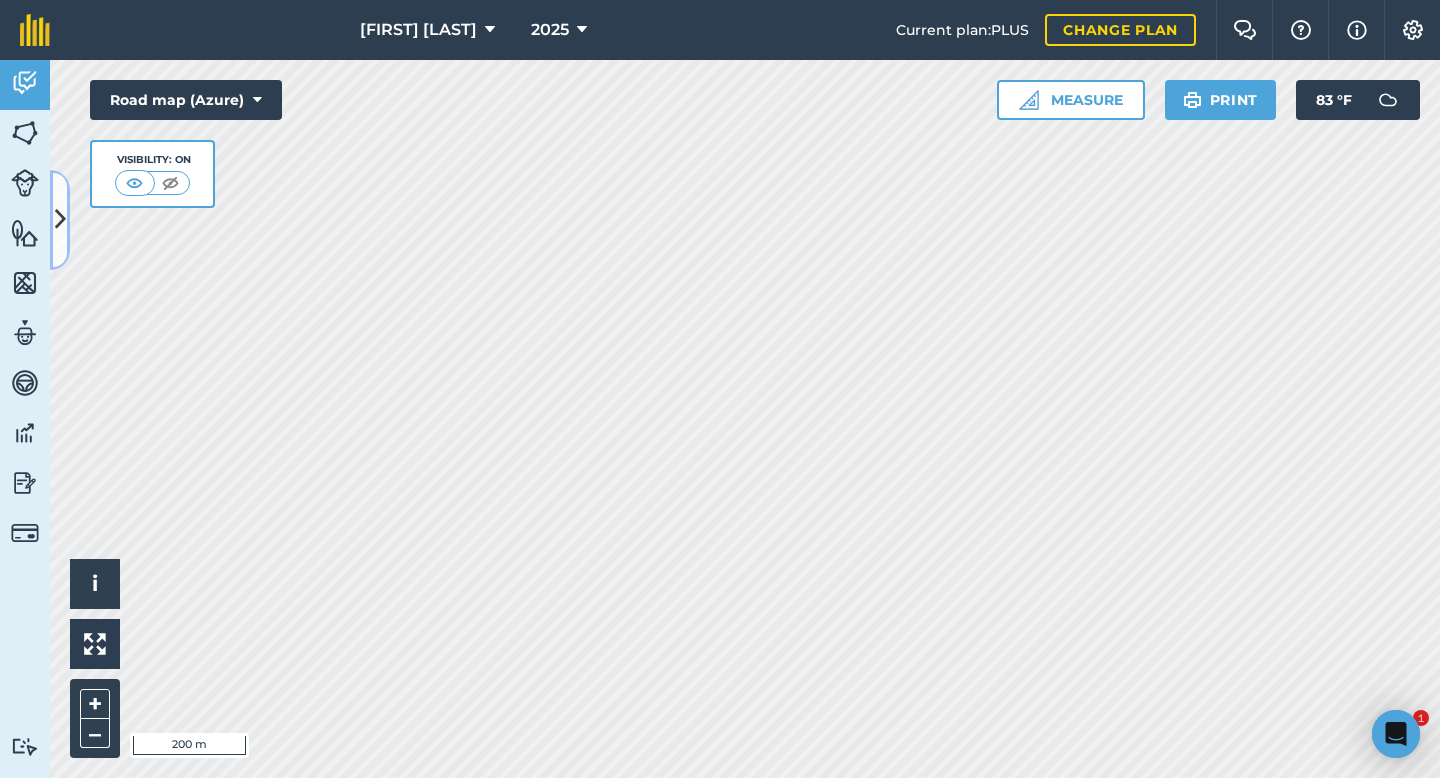 click at bounding box center (60, 219) 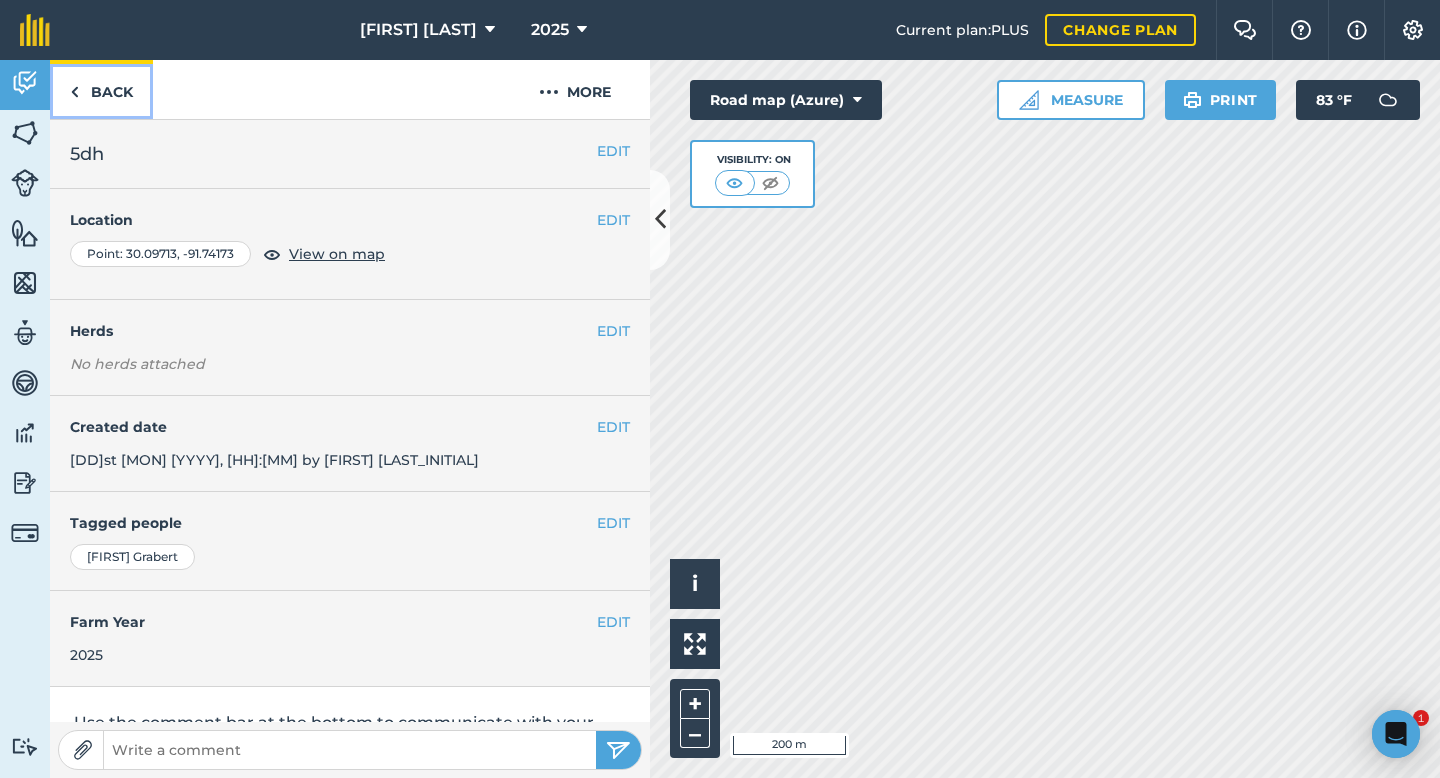 click on "Back" at bounding box center [101, 89] 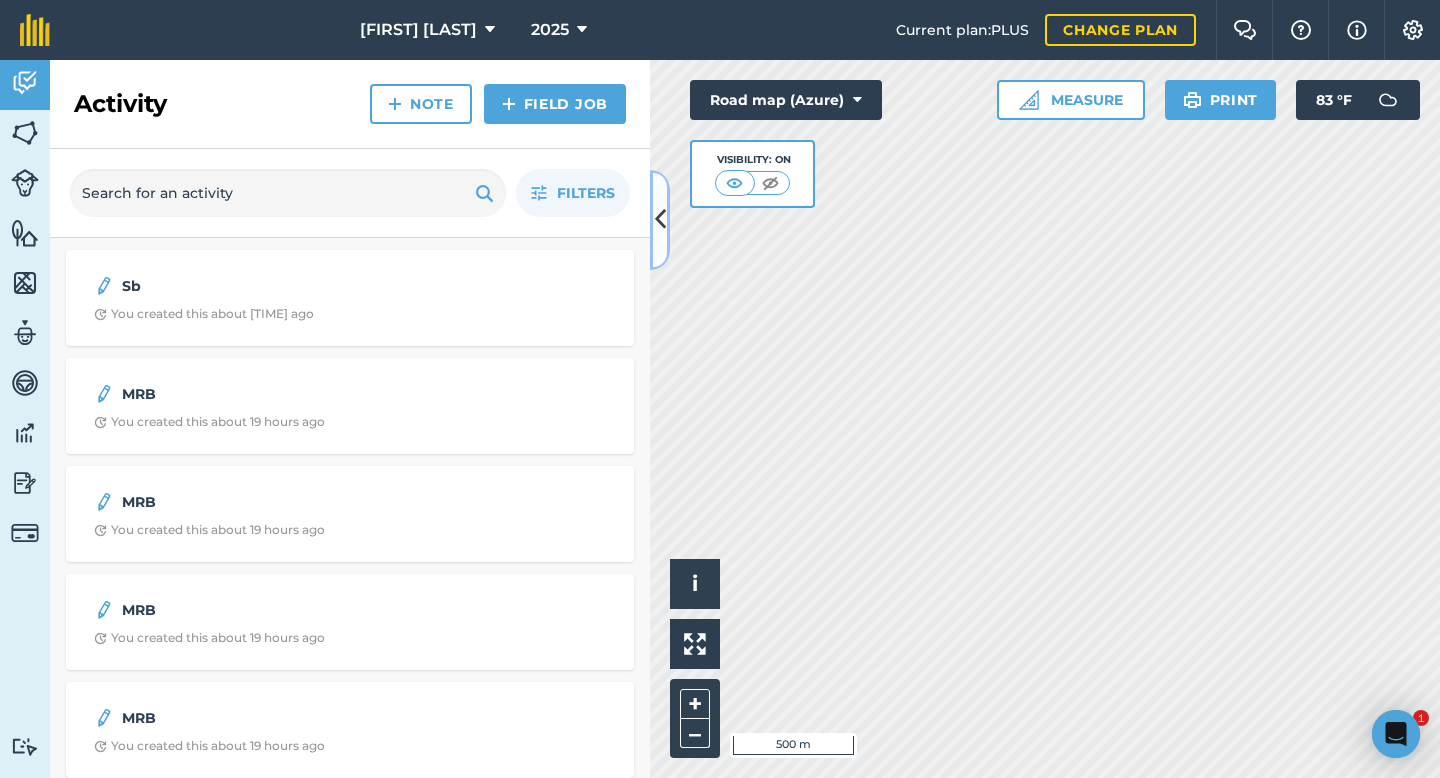 click at bounding box center [660, 219] 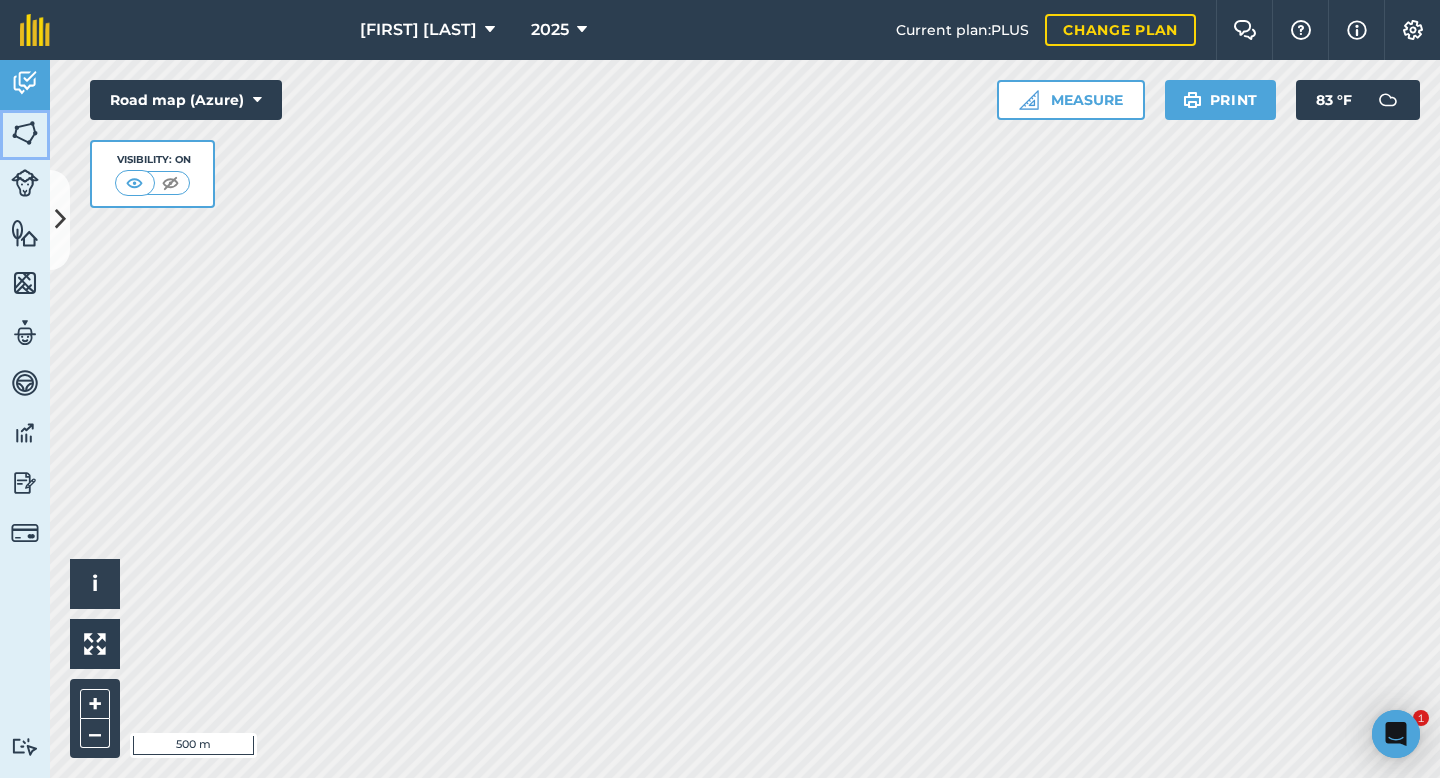 click at bounding box center [25, 133] 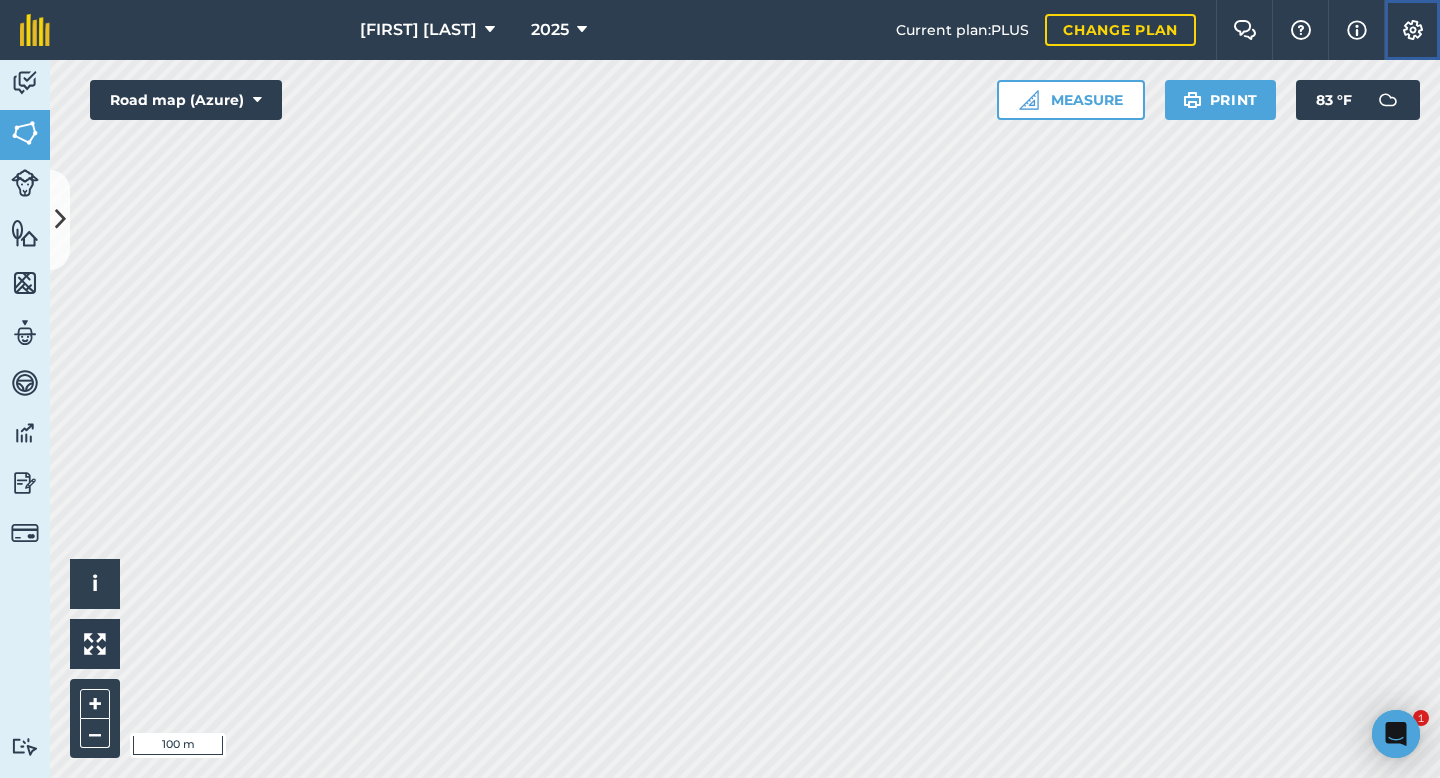 click at bounding box center [1413, 30] 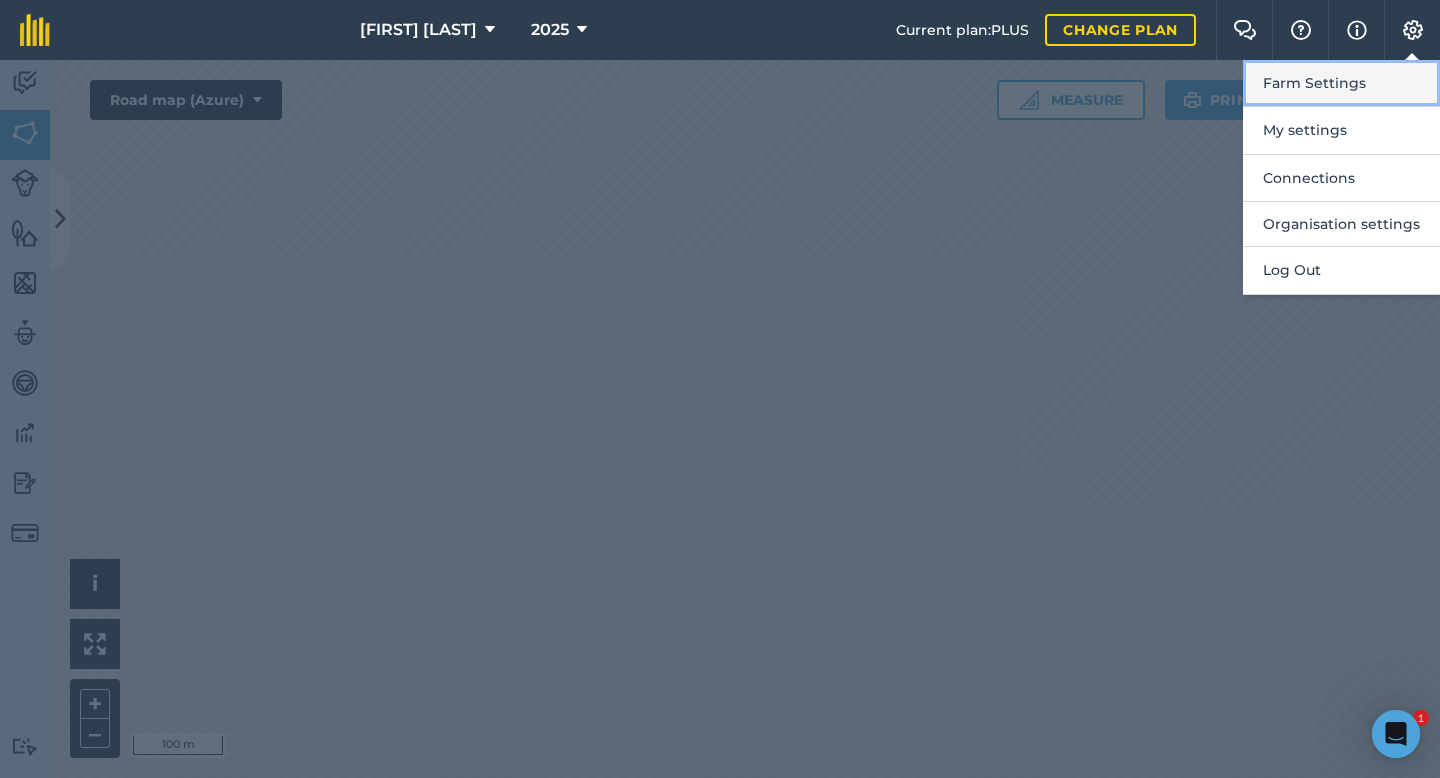 click on "Farm Settings" at bounding box center (1341, 83) 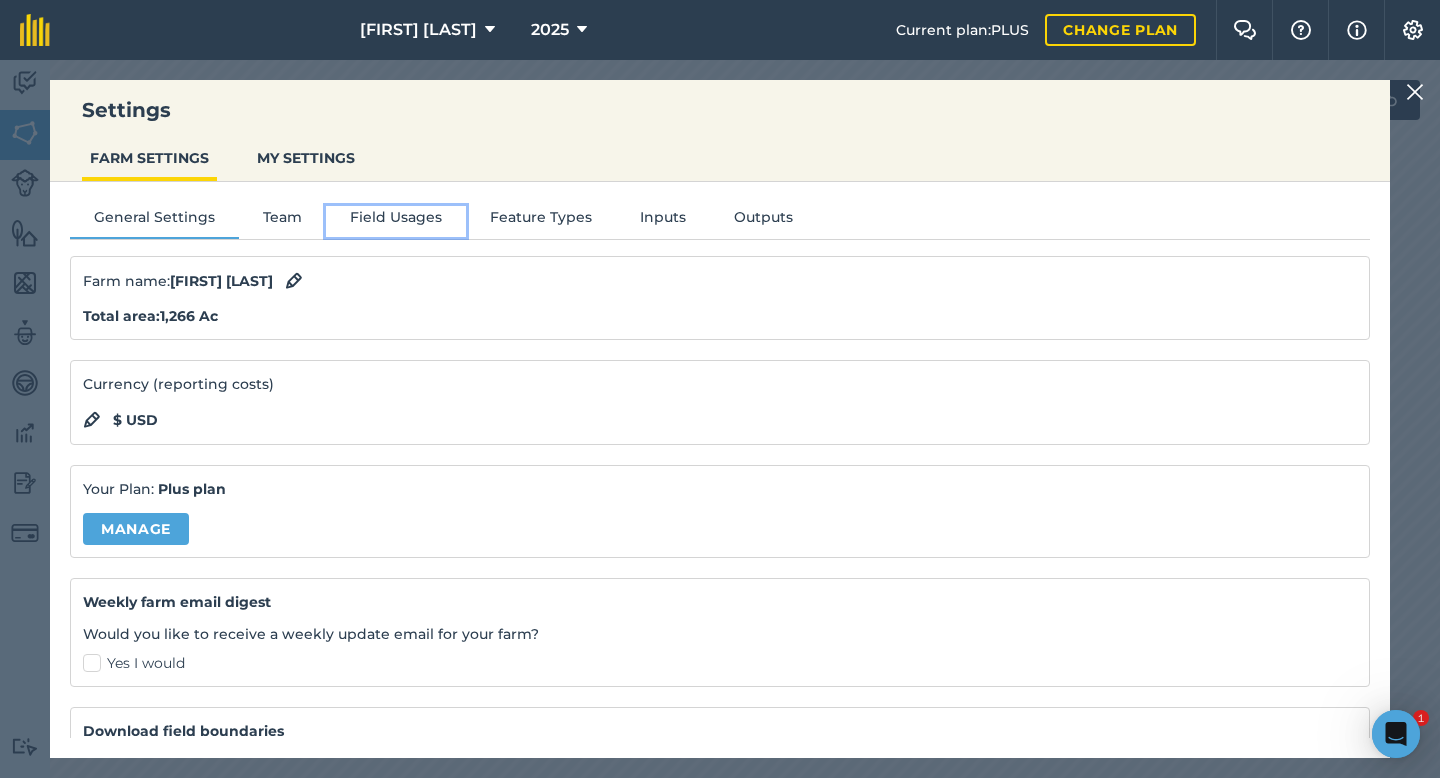 click on "Field Usages" at bounding box center (396, 221) 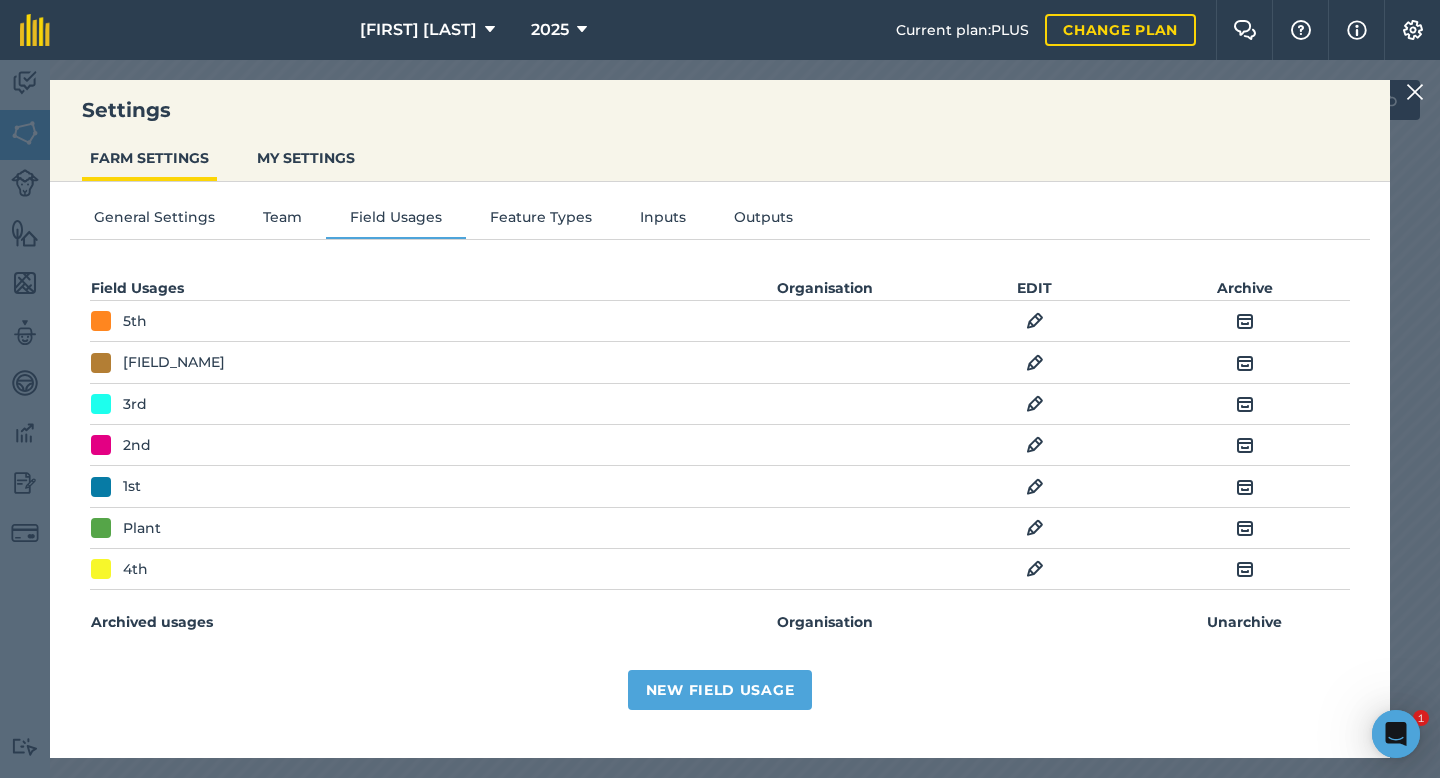 click at bounding box center [1035, 487] 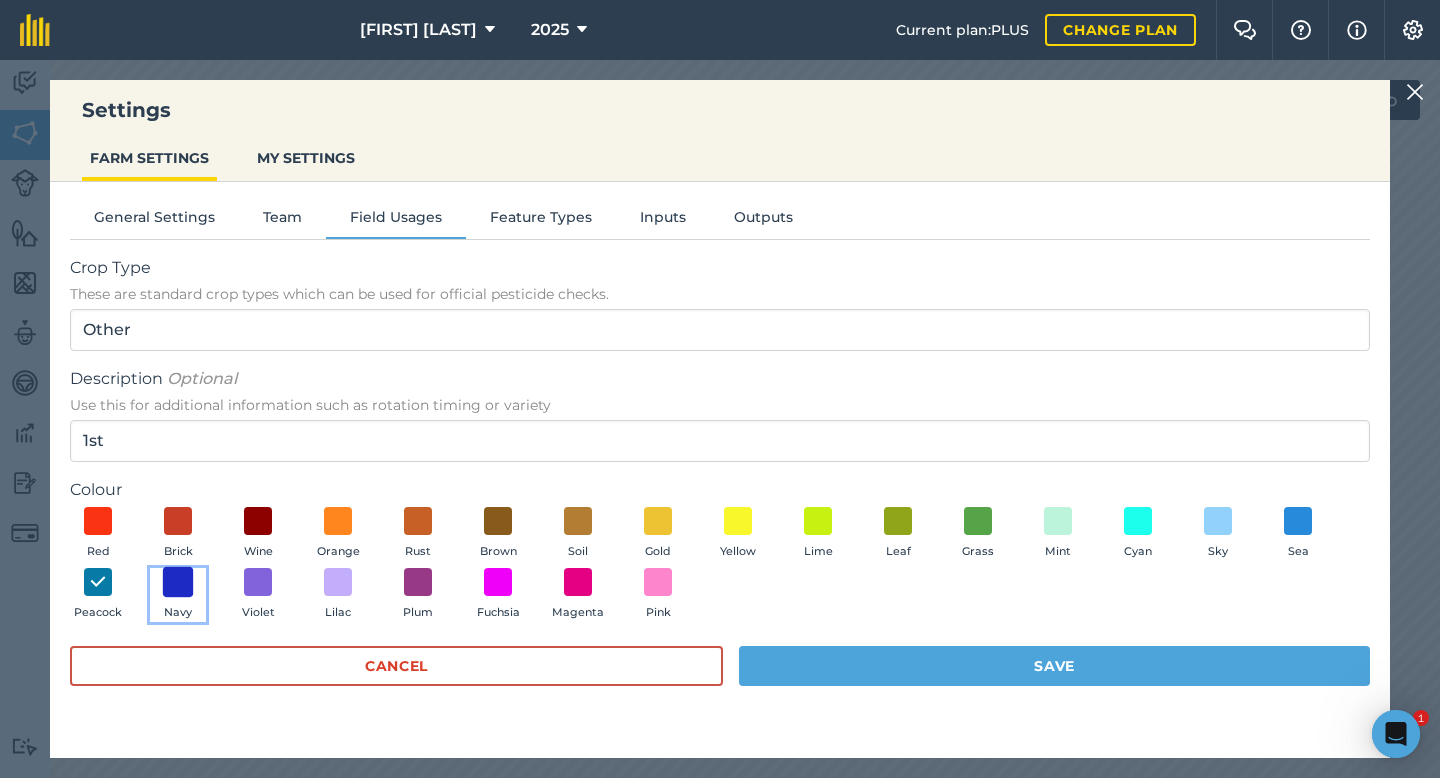 click at bounding box center [178, 582] 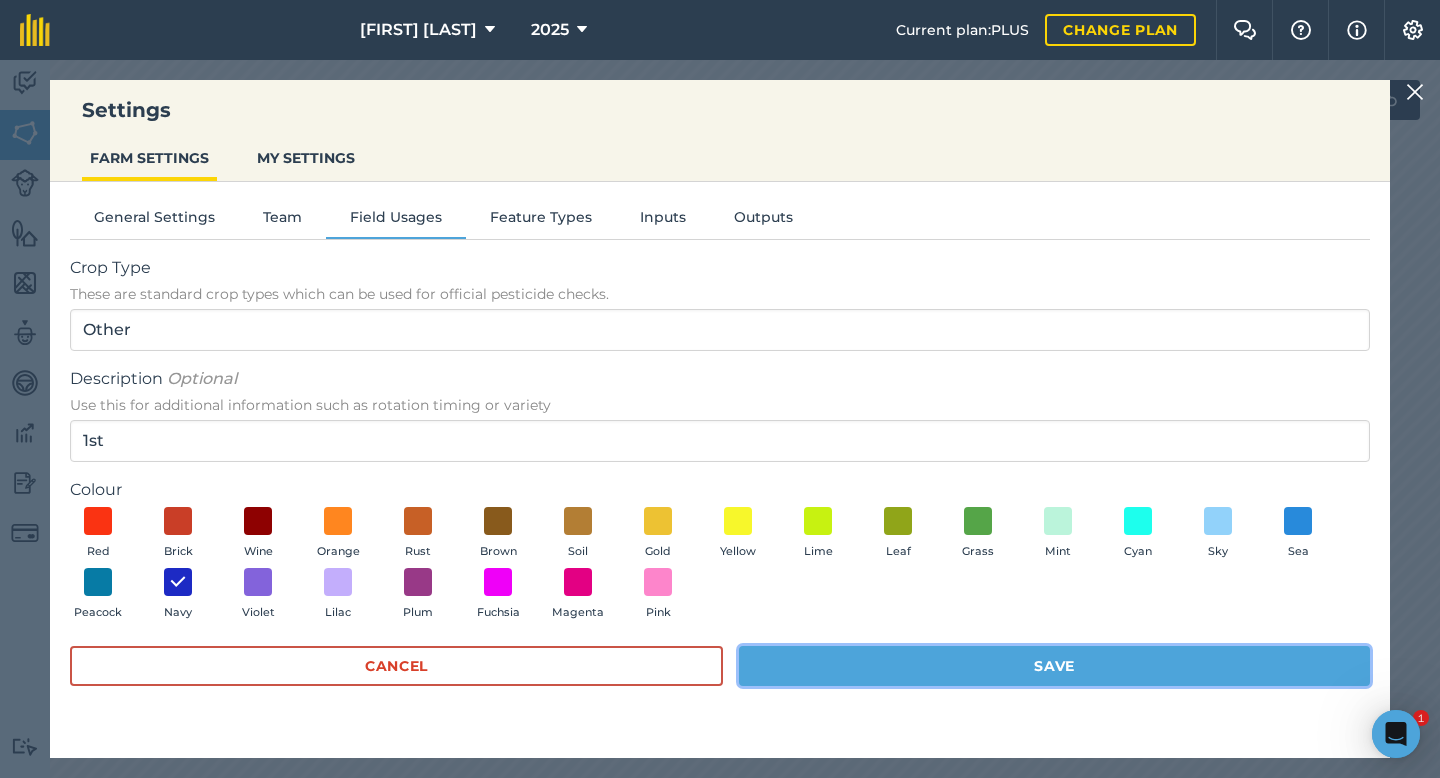 click on "Save" at bounding box center [1054, 666] 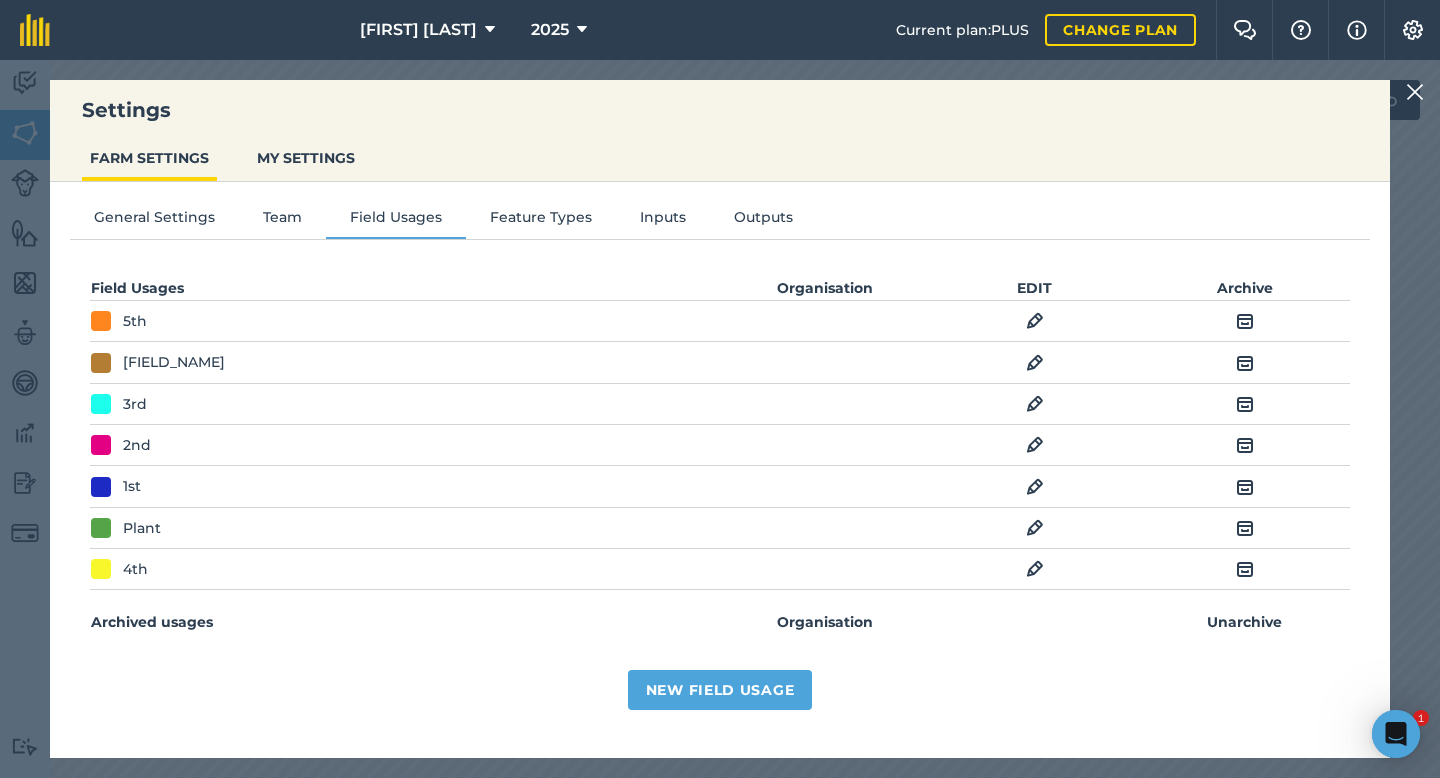 click at bounding box center (1415, 92) 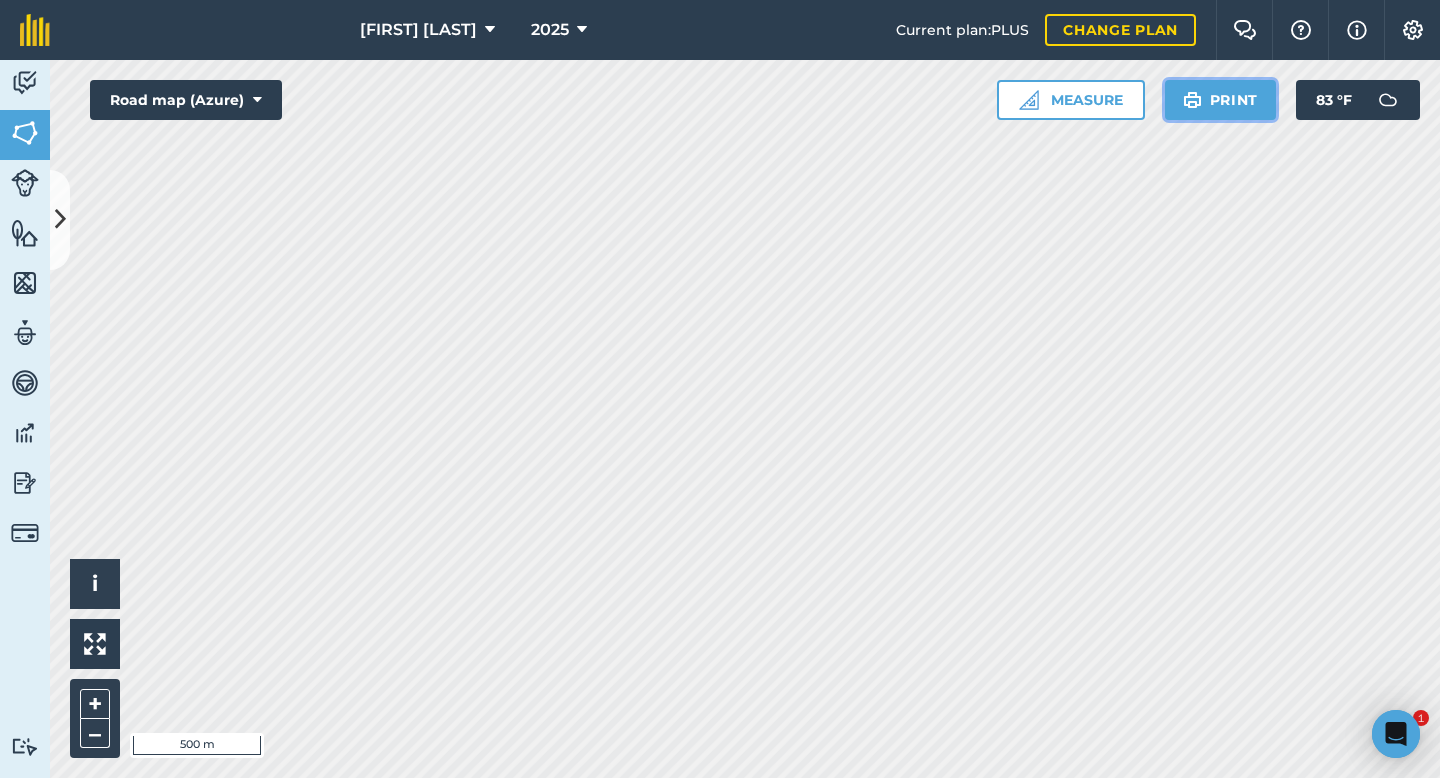 click on "Print" at bounding box center (1221, 100) 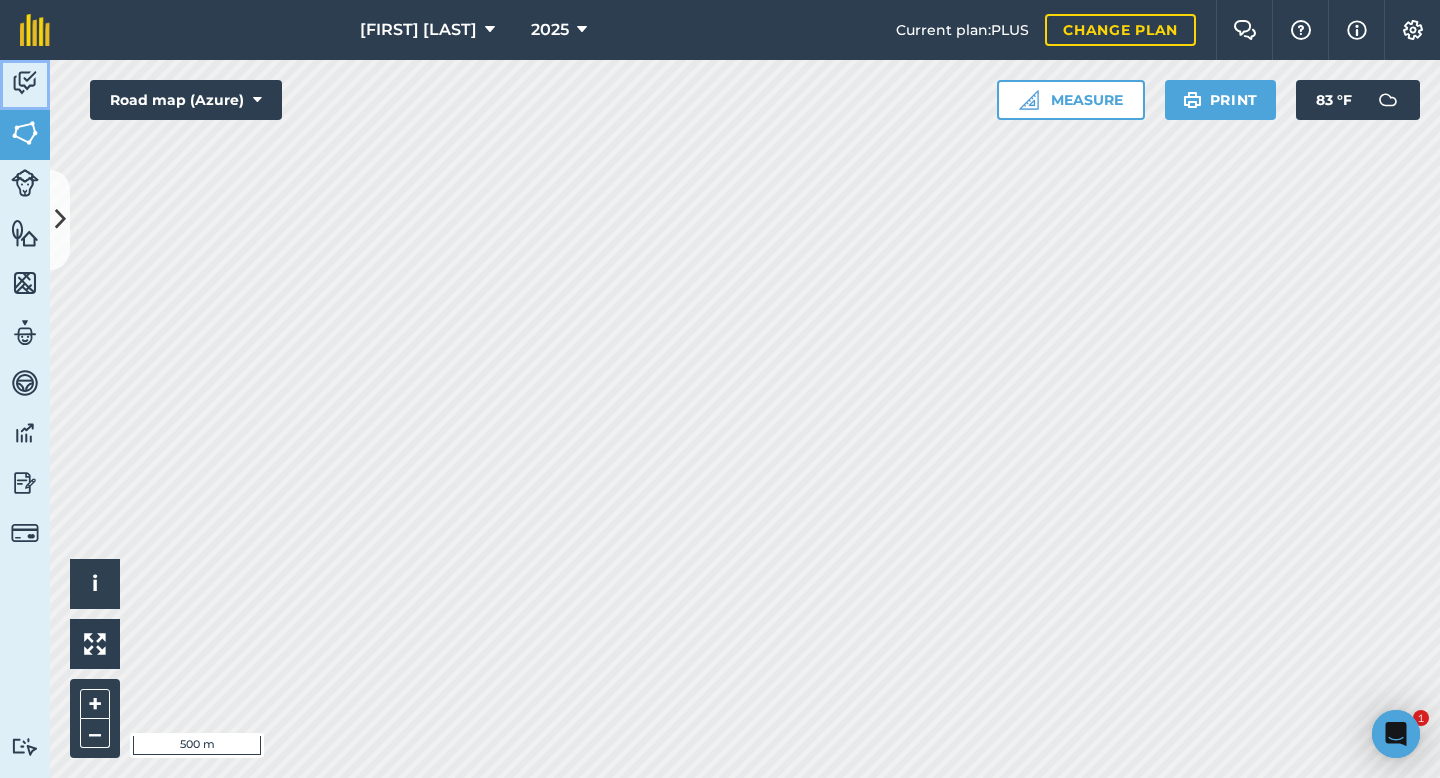 click at bounding box center [25, 83] 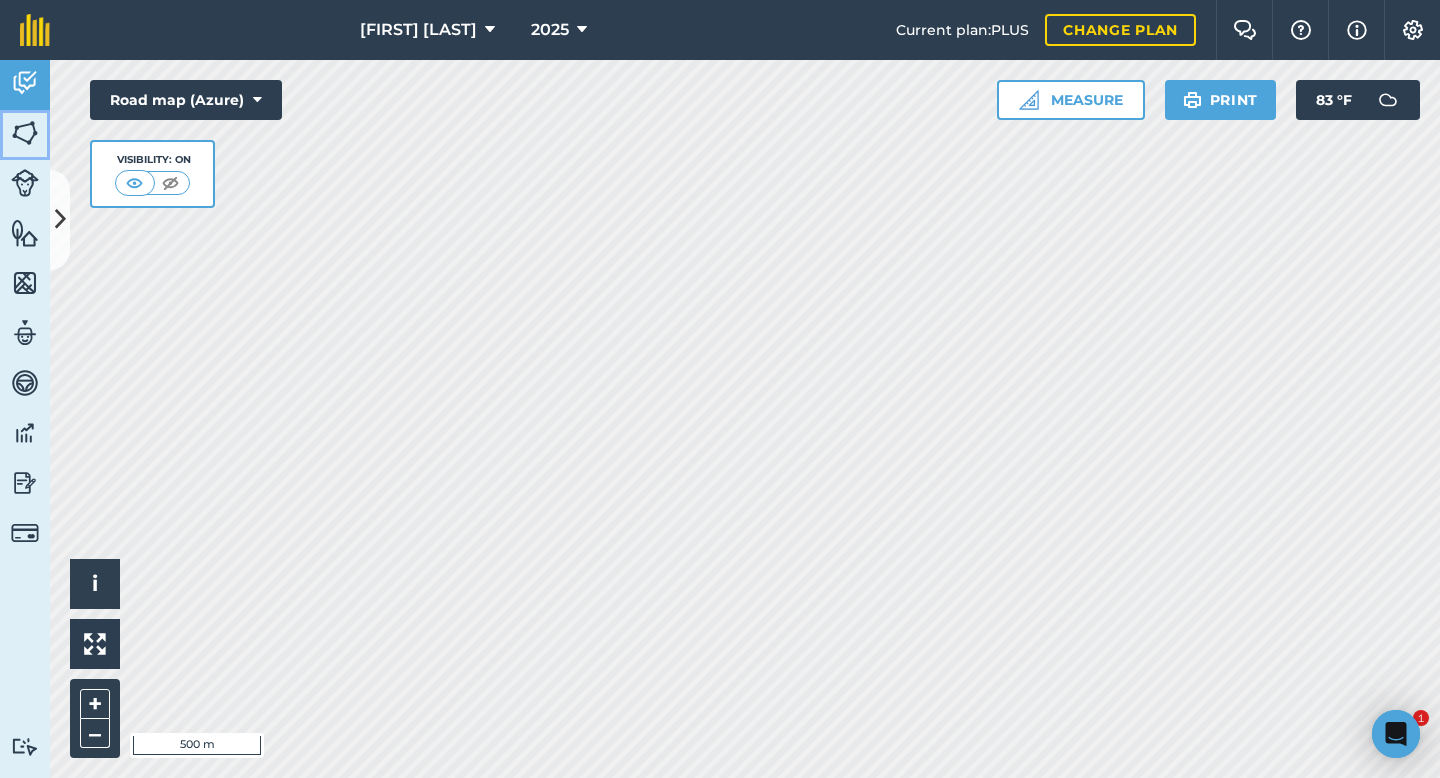 click on "Fields" at bounding box center (25, 135) 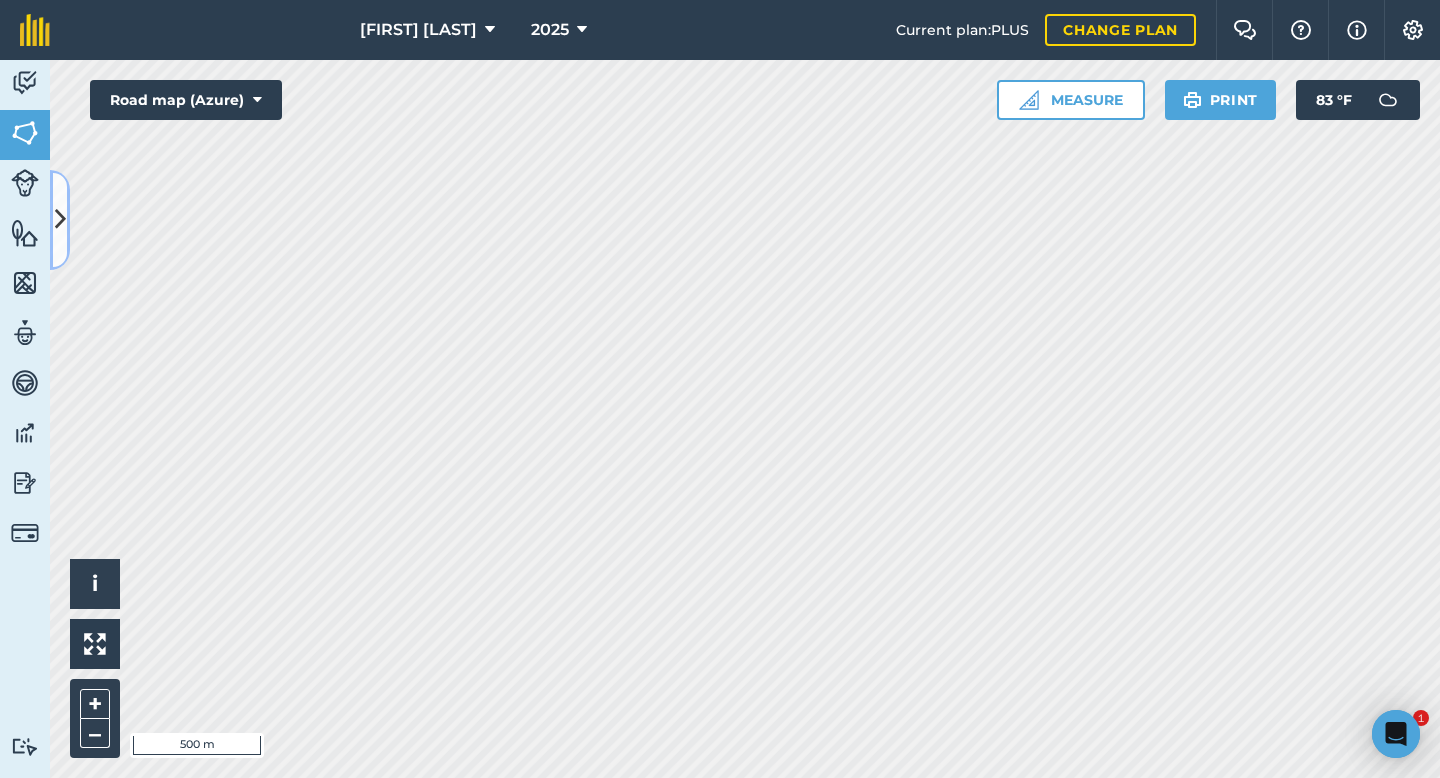 click at bounding box center (60, 220) 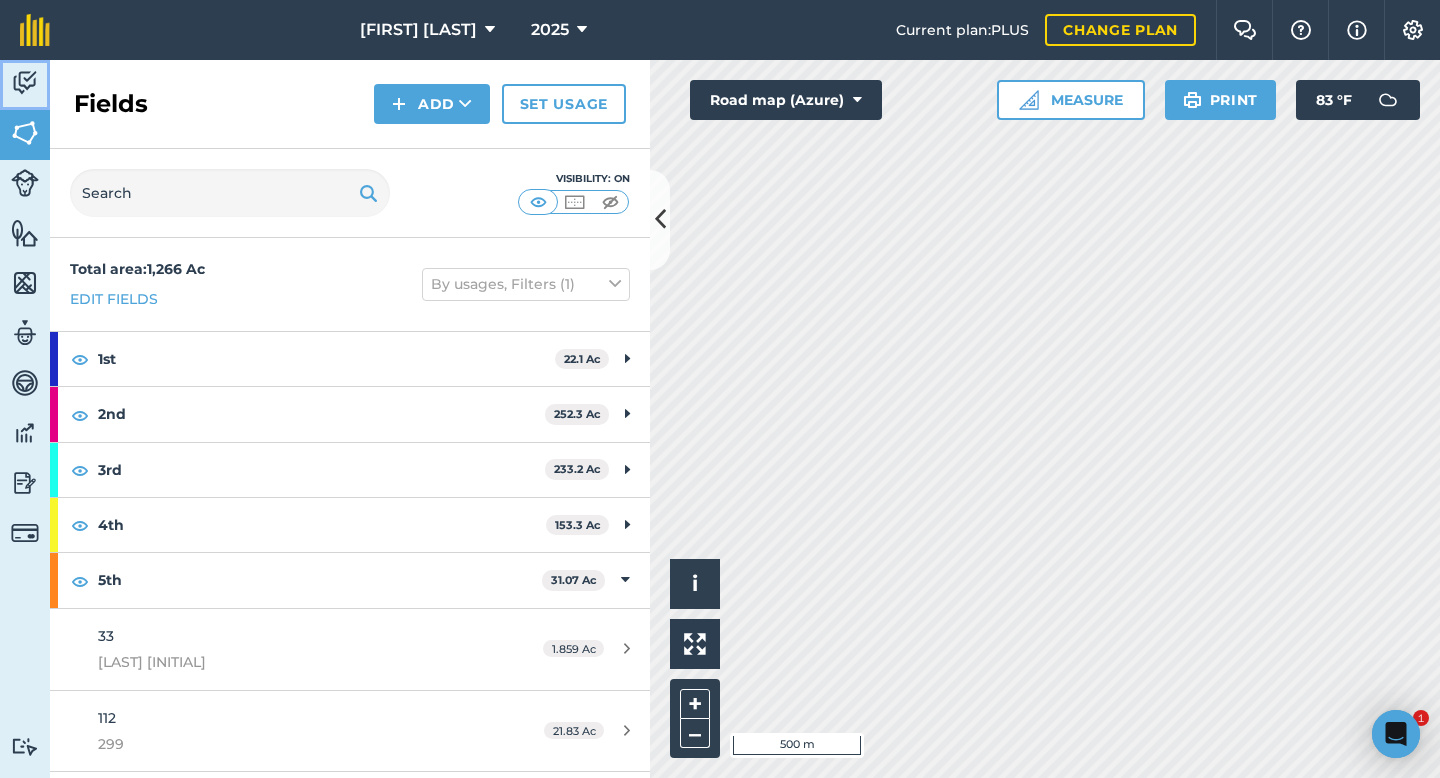 click on "Activity" at bounding box center (25, 85) 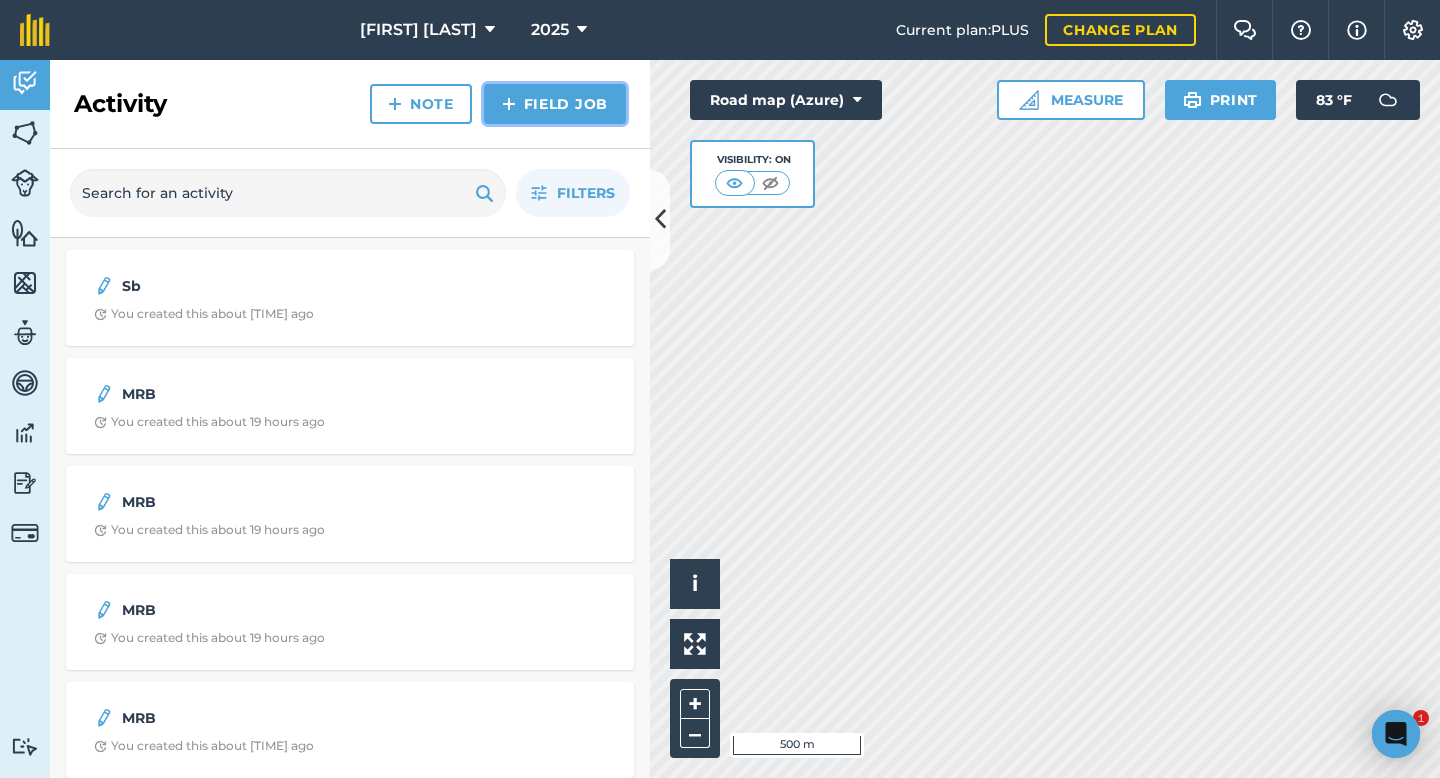 click on "Field Job" at bounding box center (555, 104) 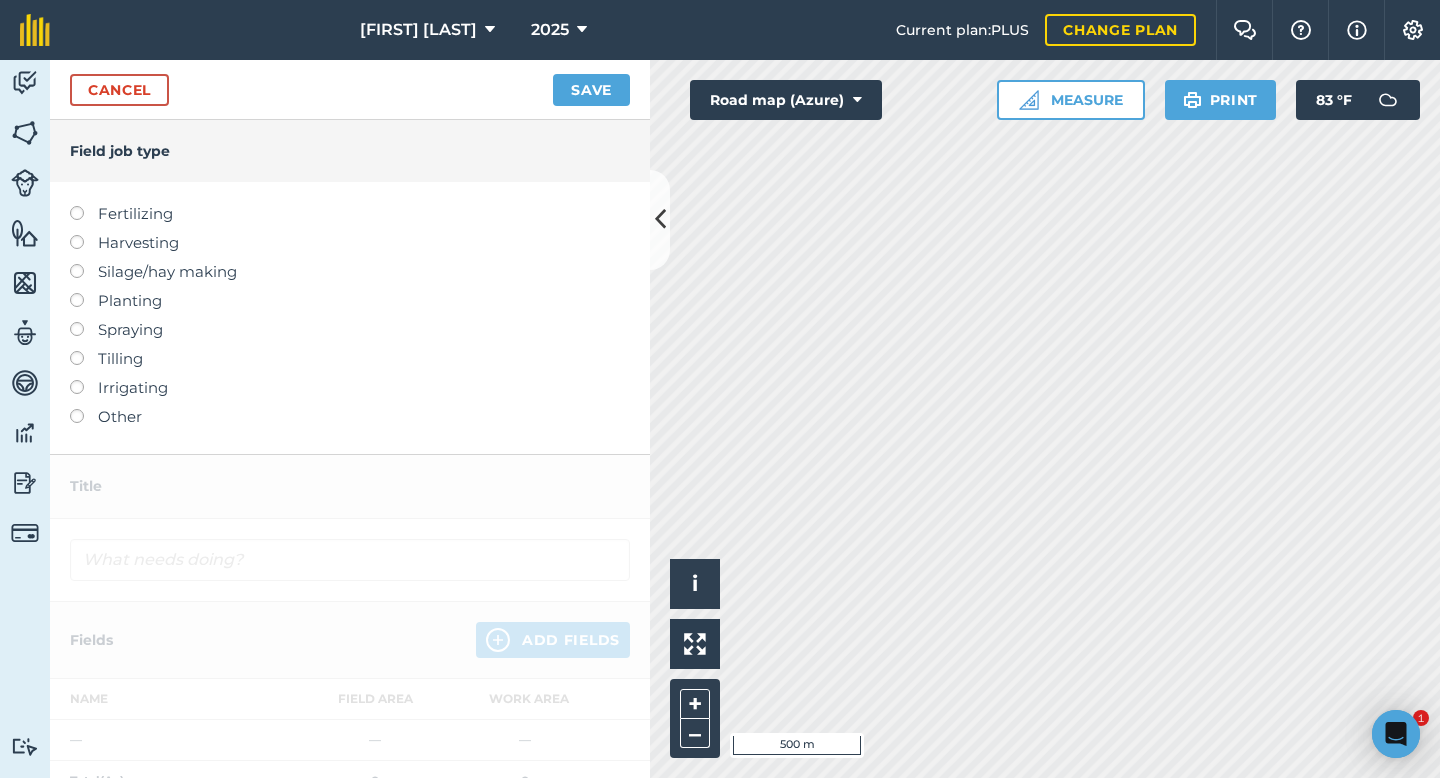 click on "Spraying" at bounding box center [350, 330] 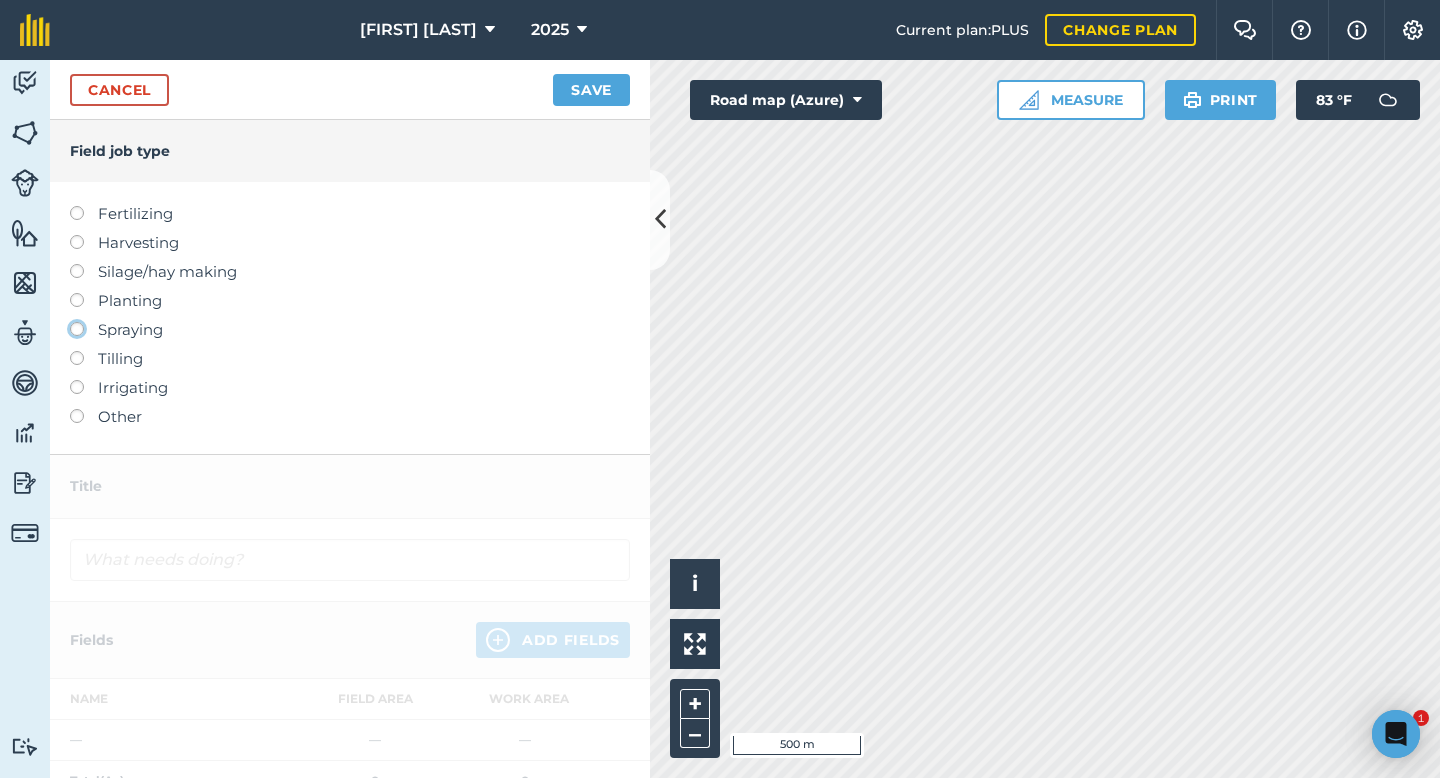 click on "Spraying" at bounding box center (-9943, 328) 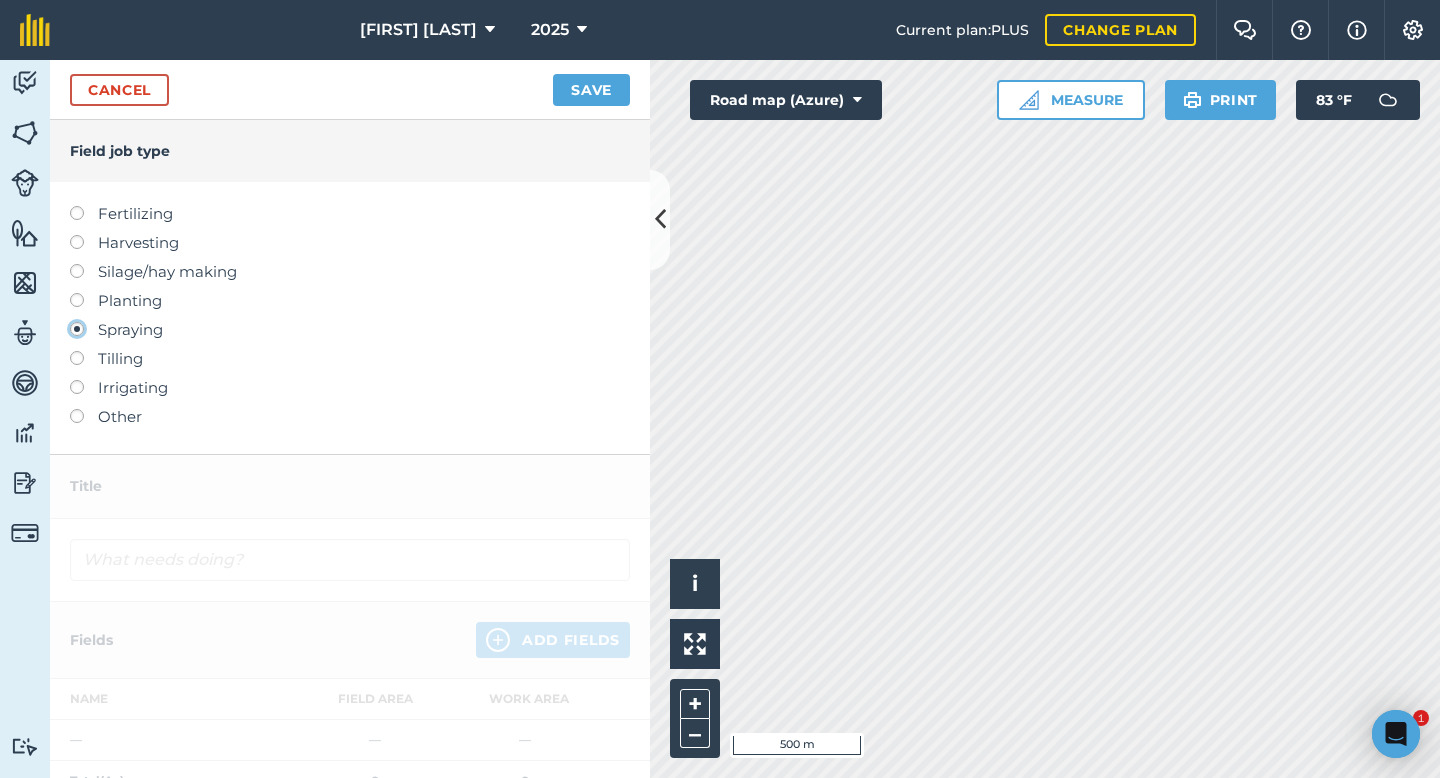 type on "Spraying" 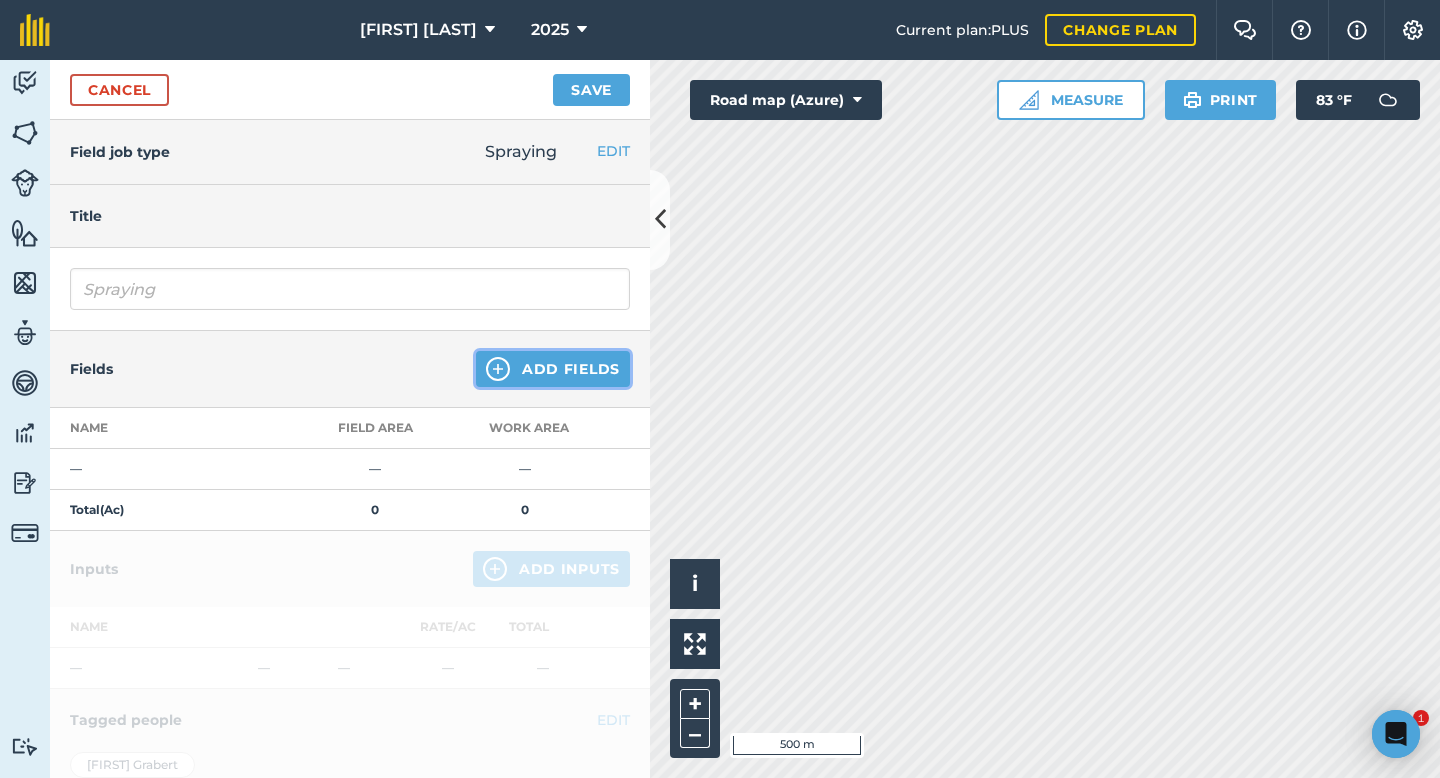 click on "Add Fields" at bounding box center (553, 369) 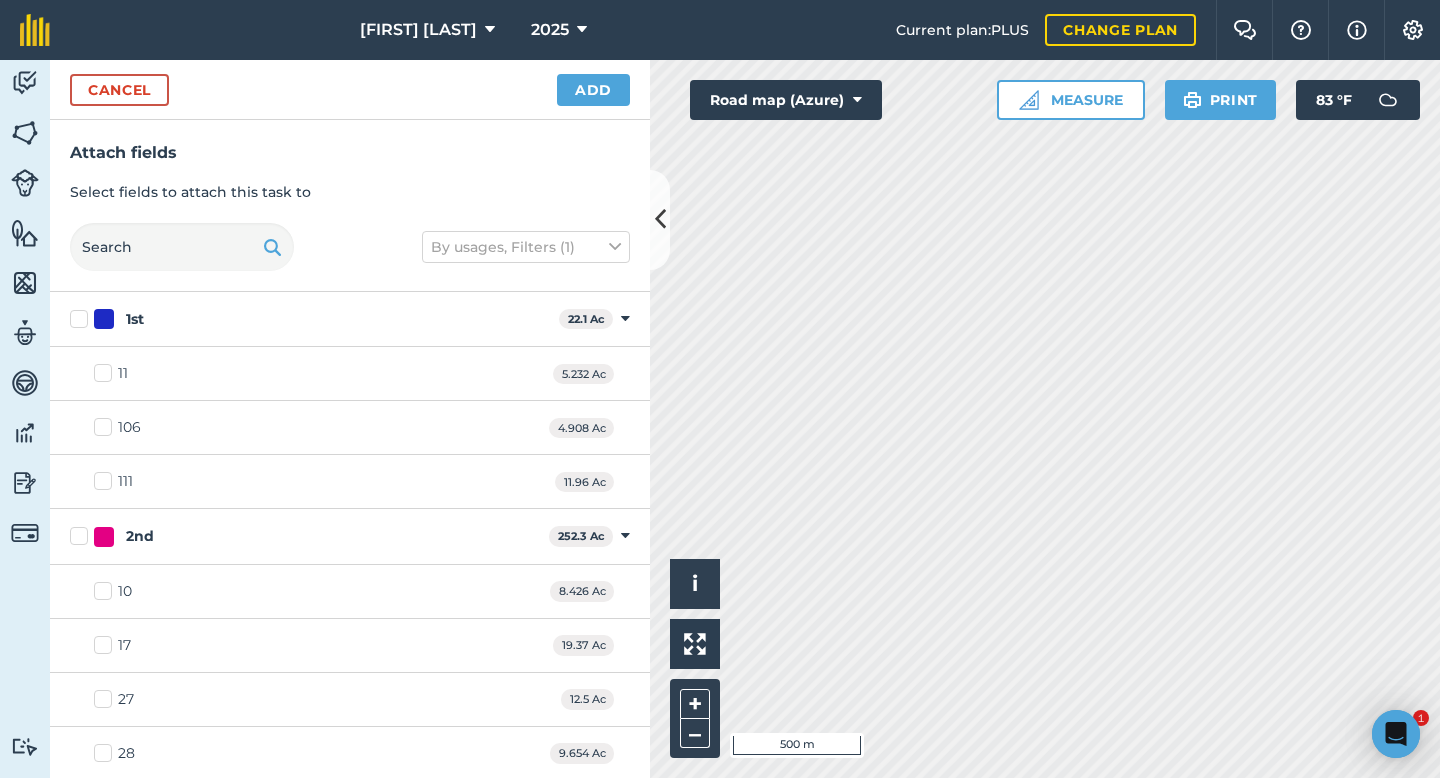 checkbox on "true" 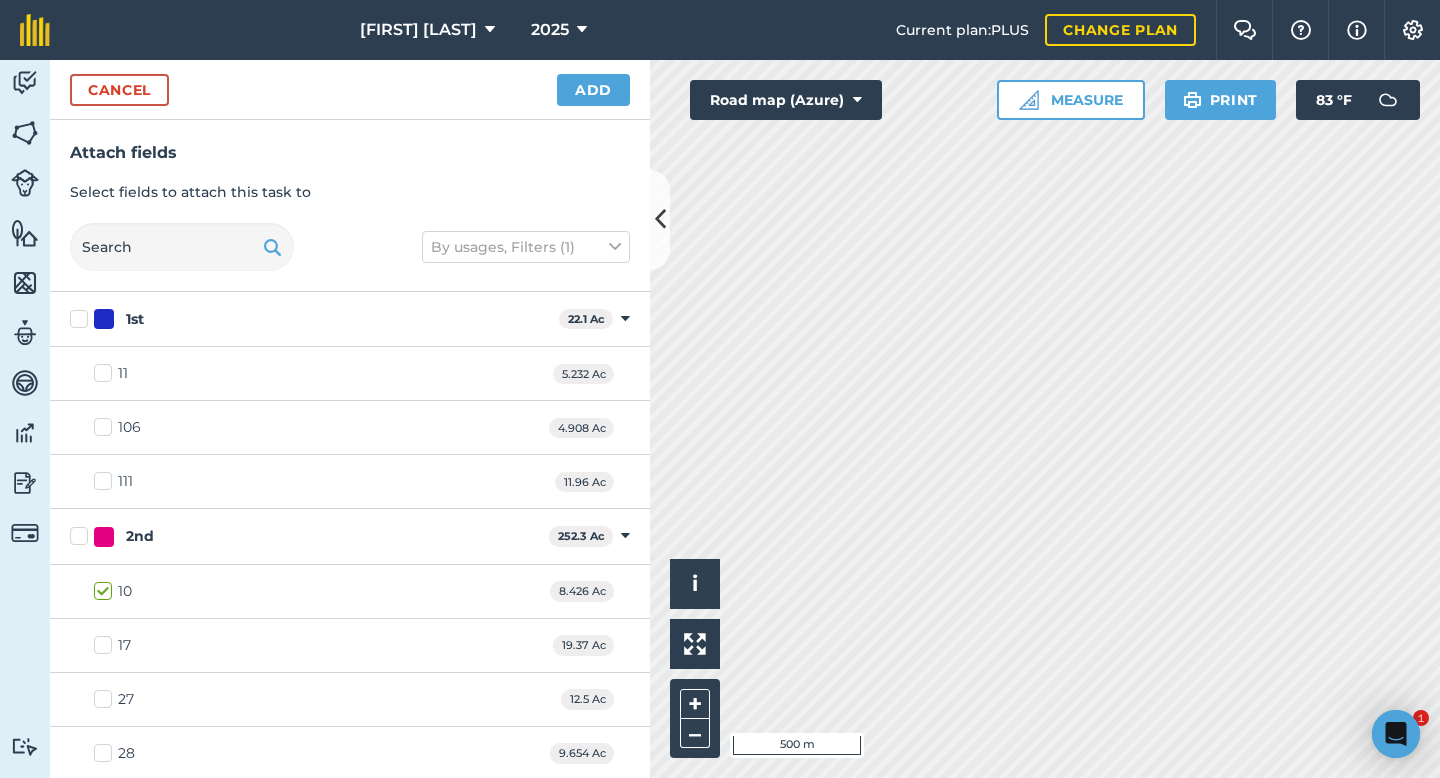 checkbox on "true" 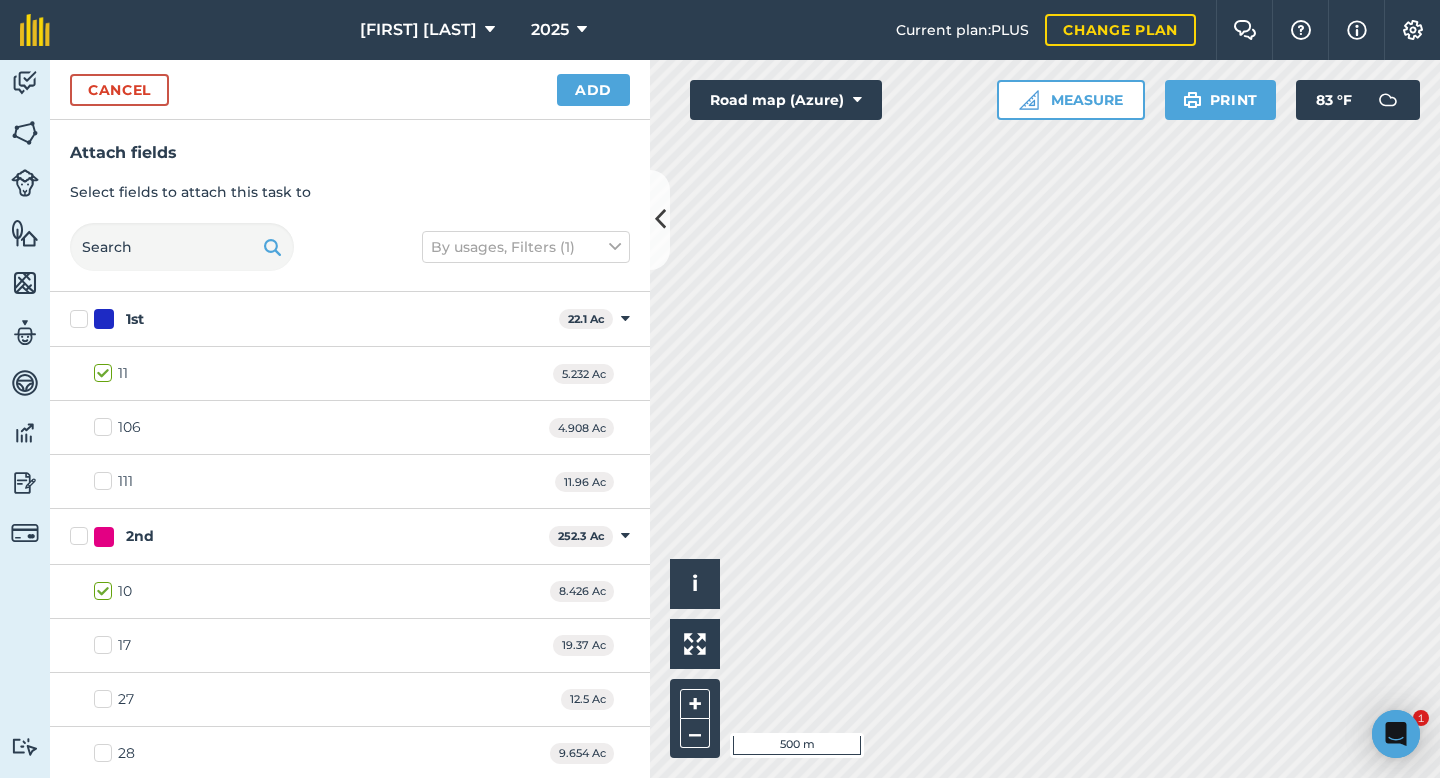 checkbox on "true" 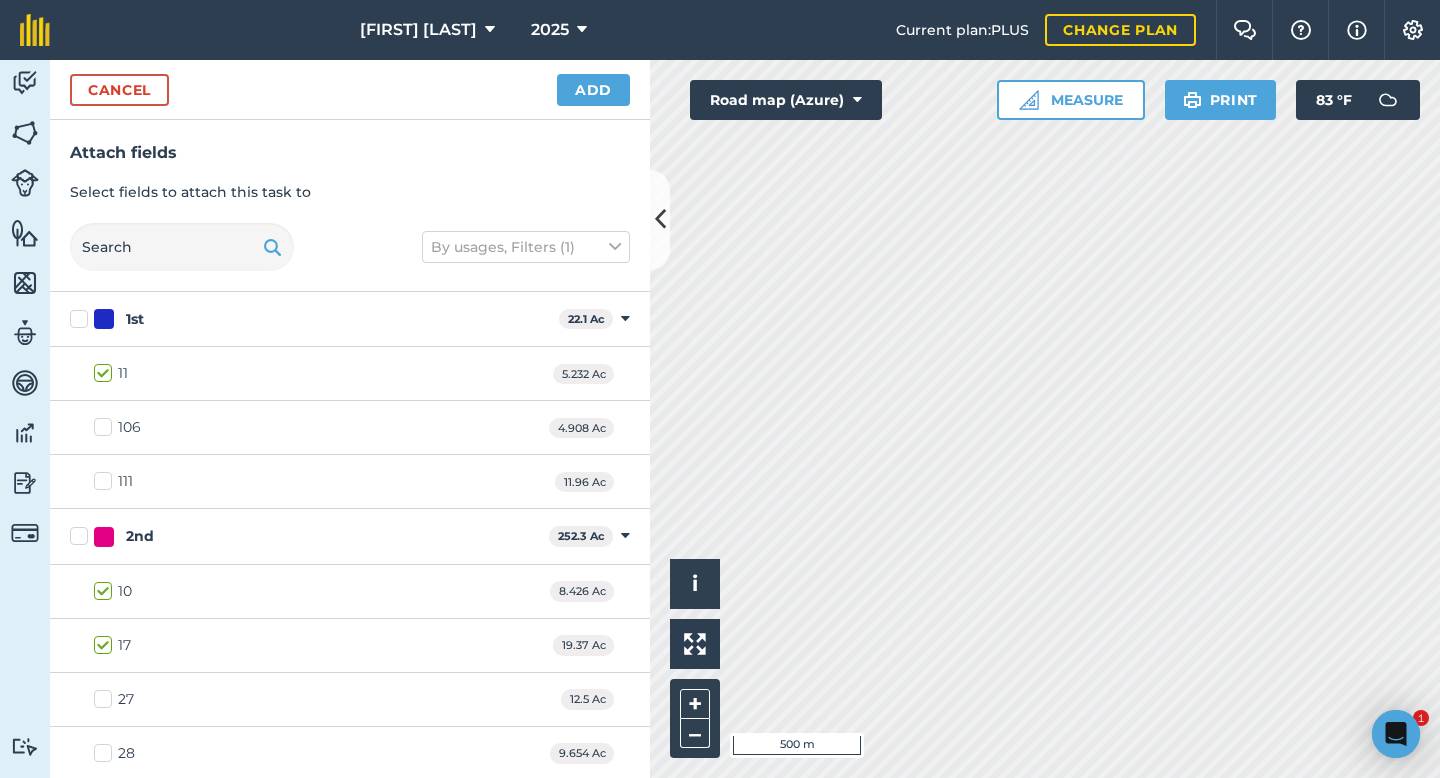 checkbox on "true" 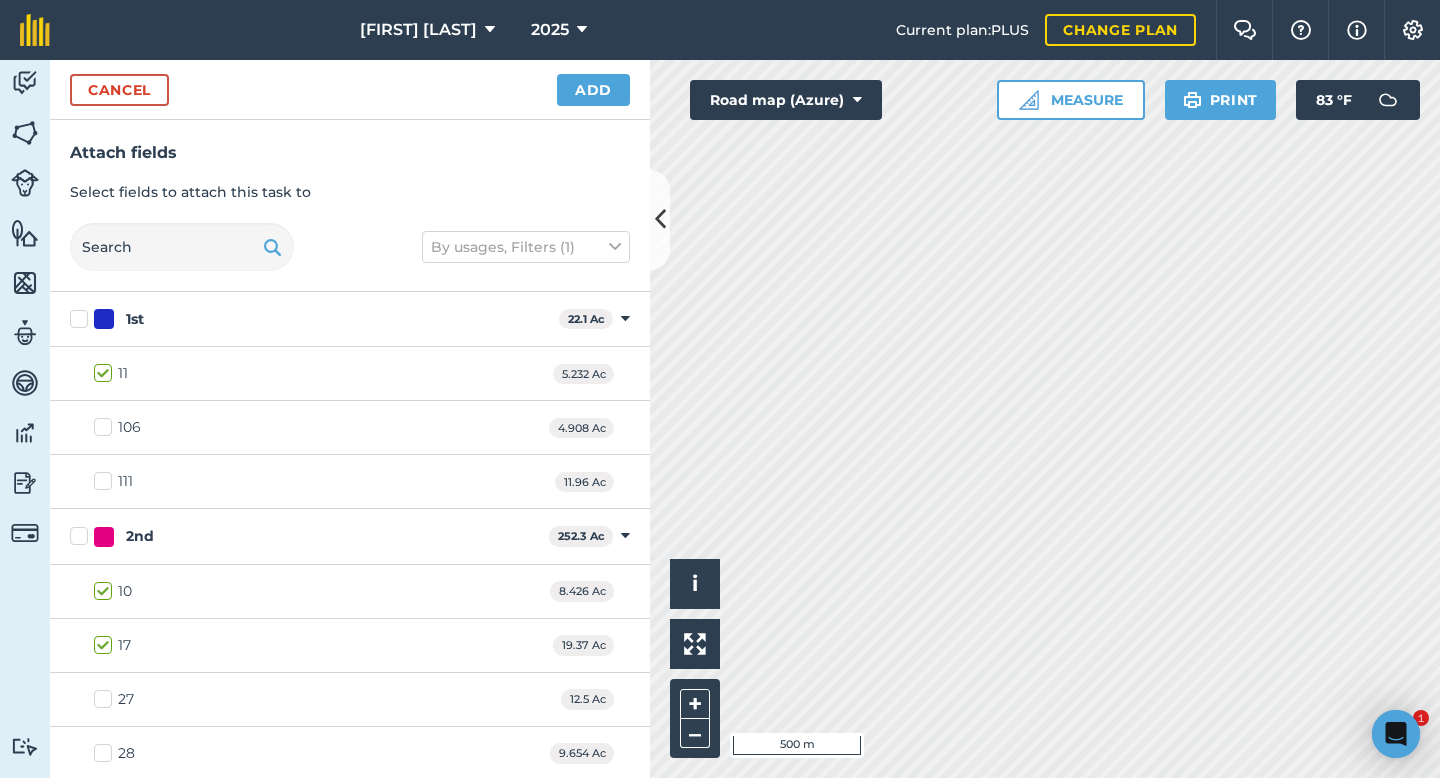 checkbox on "true" 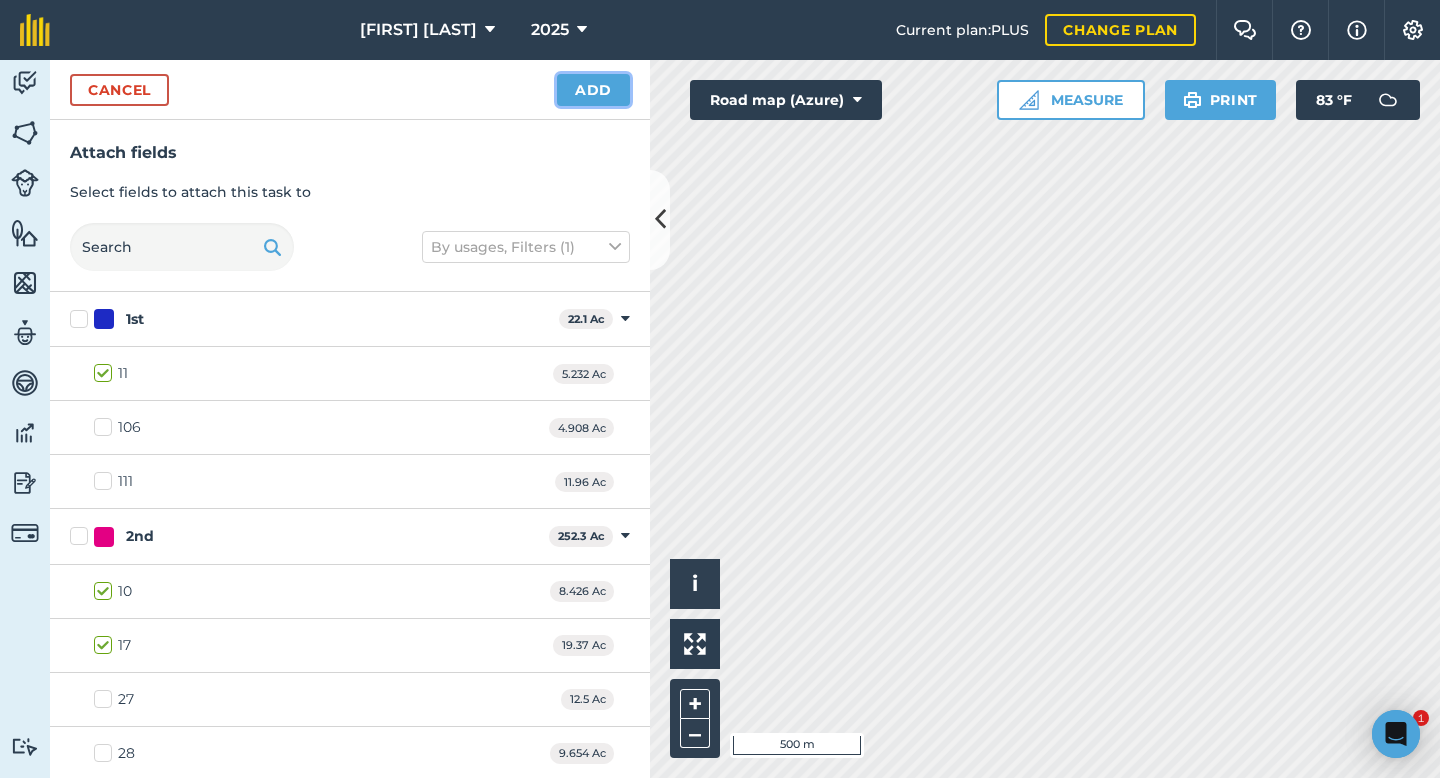 click on "Add" at bounding box center [593, 90] 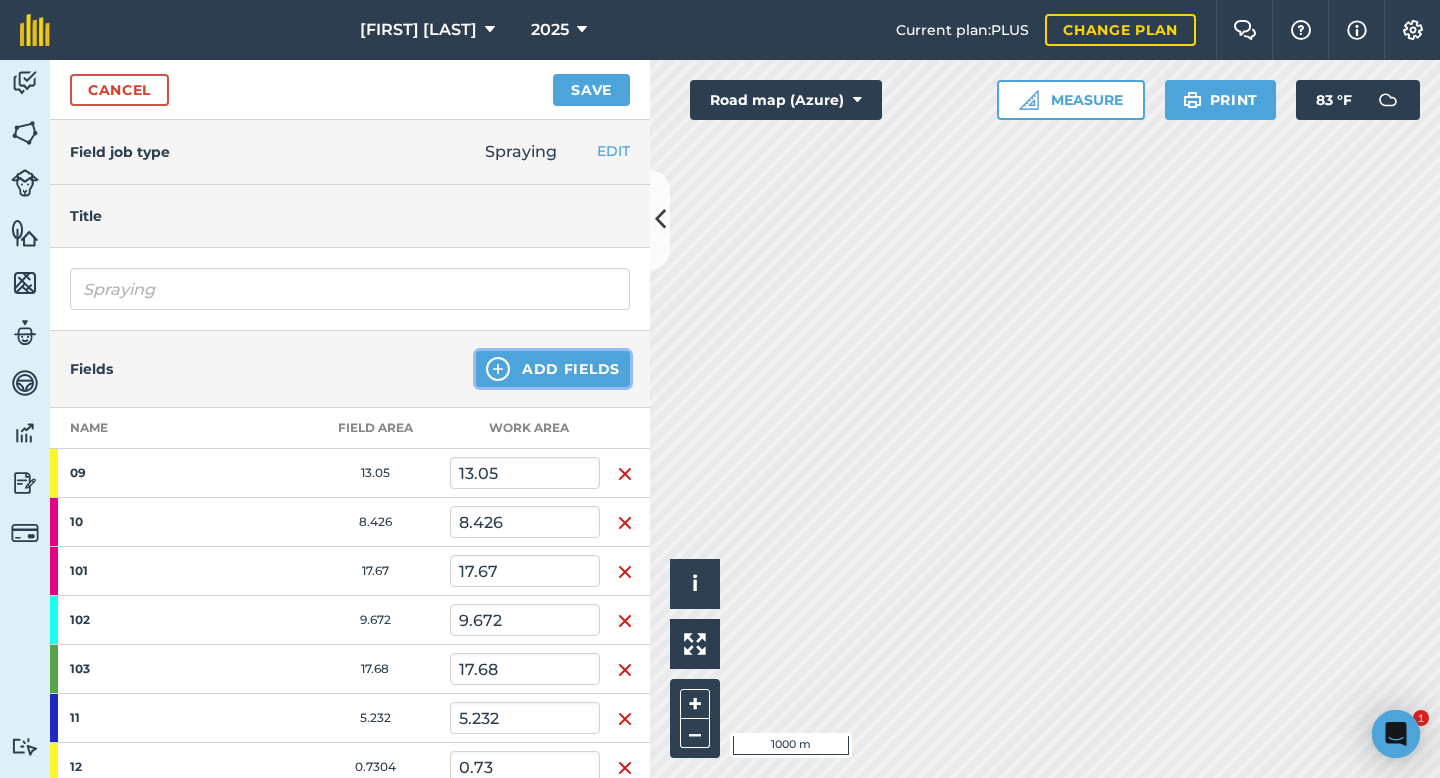 click on "Add Fields" at bounding box center [553, 369] 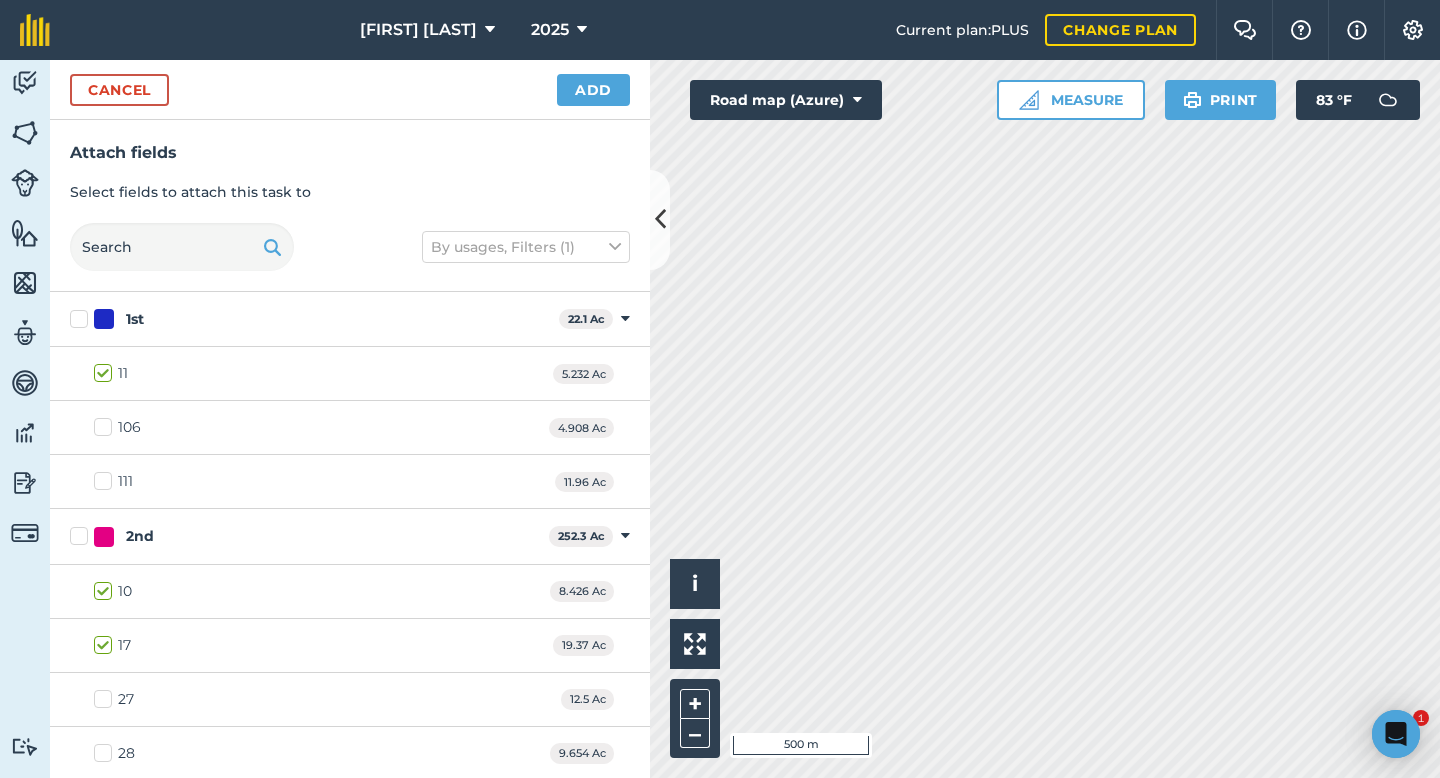 checkbox on "false" 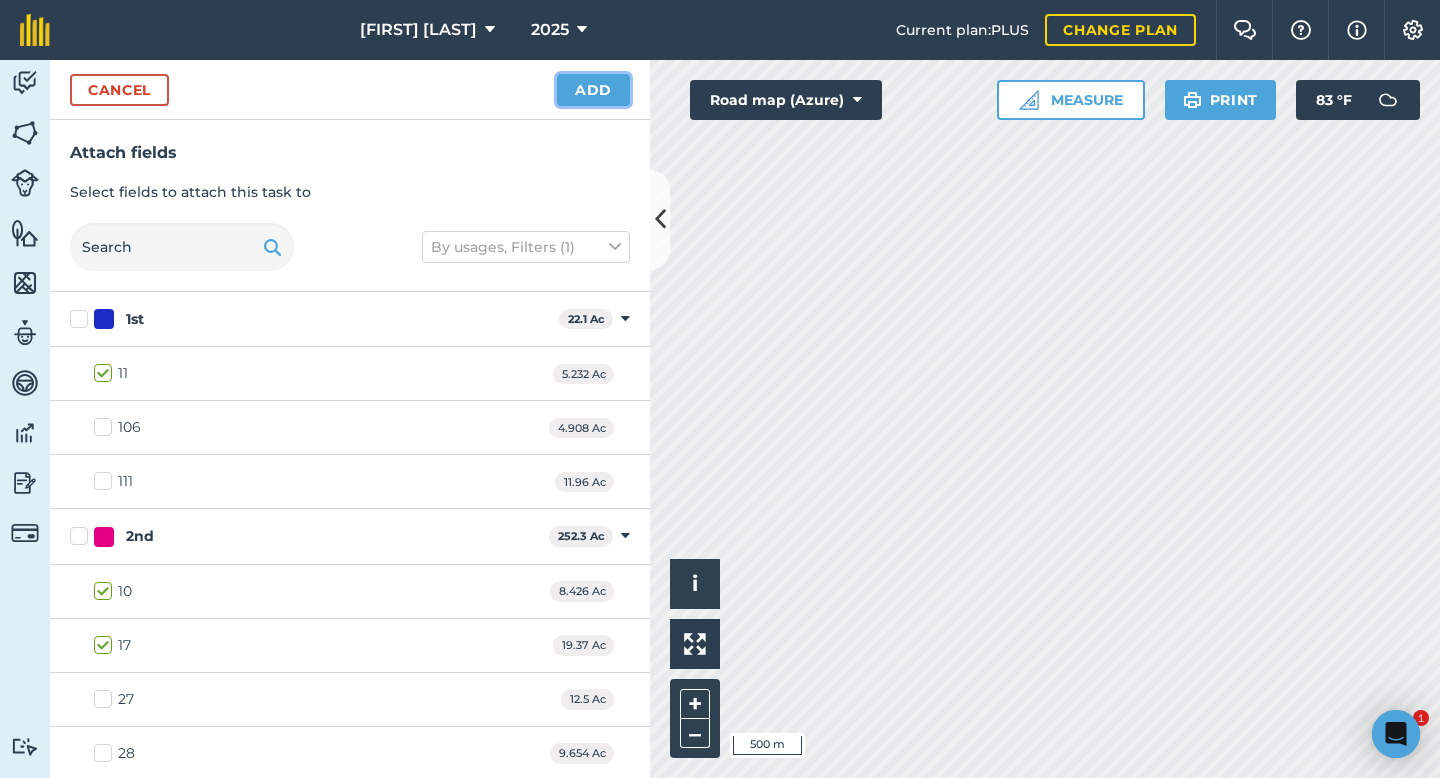 click on "Add" at bounding box center [593, 90] 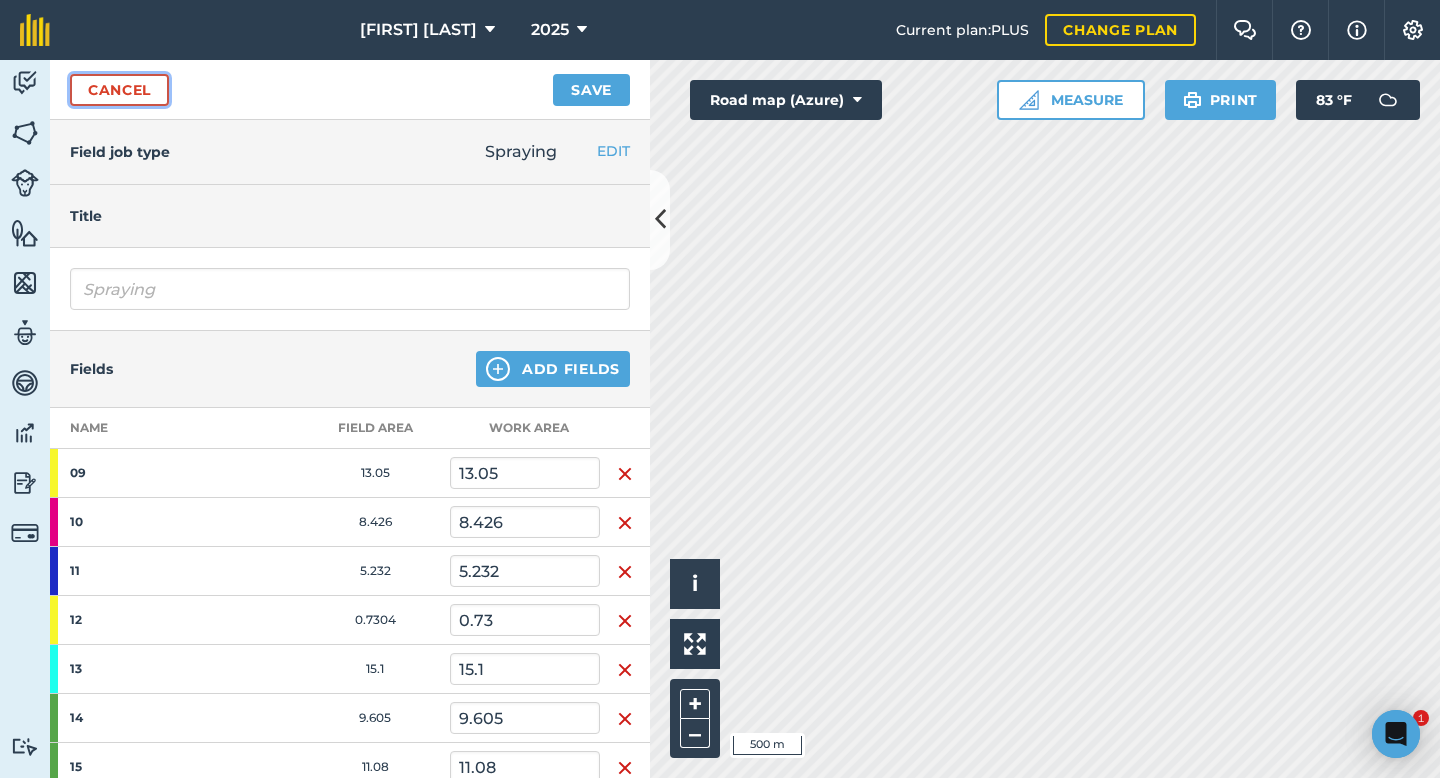 click on "Cancel" at bounding box center [119, 90] 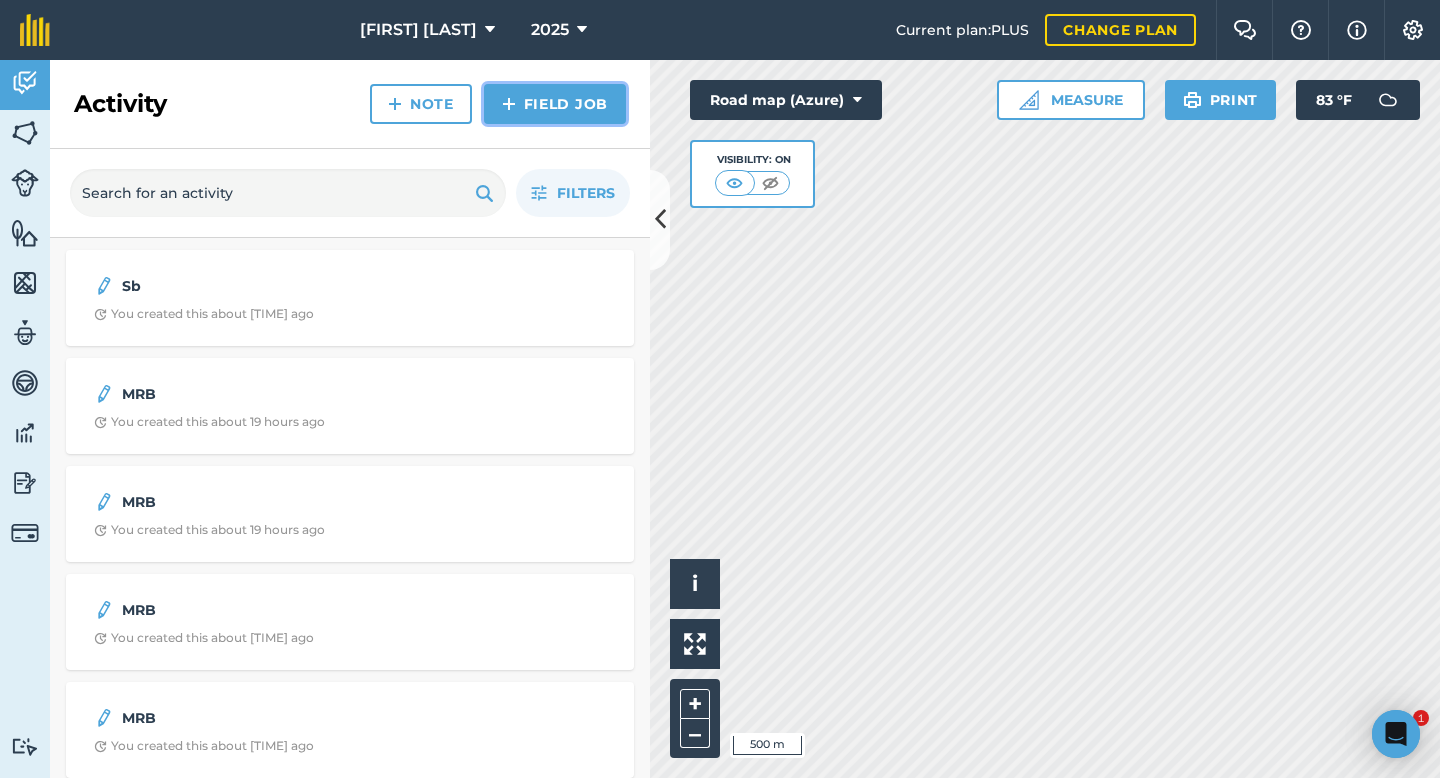 click on "Field Job" at bounding box center (555, 104) 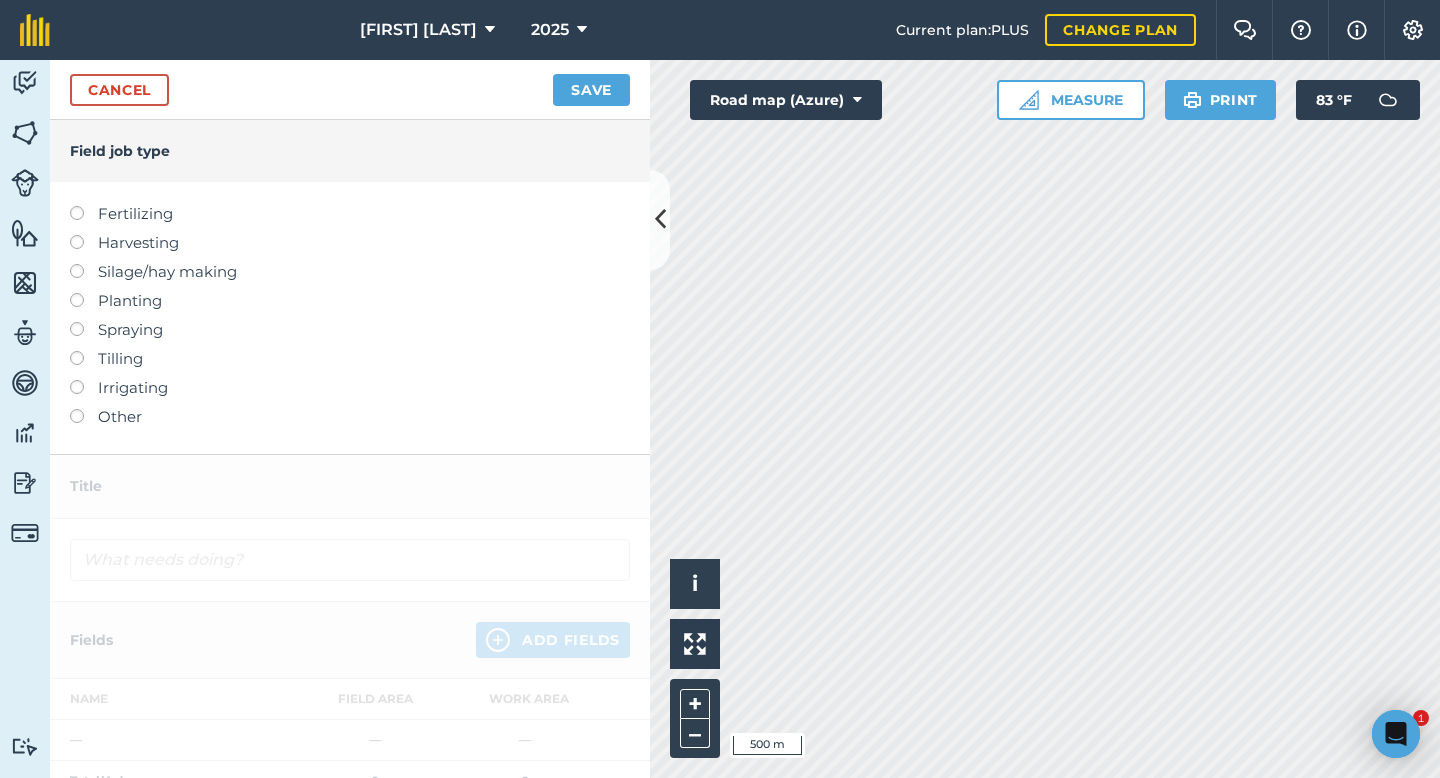 click on "Spraying" at bounding box center [350, 330] 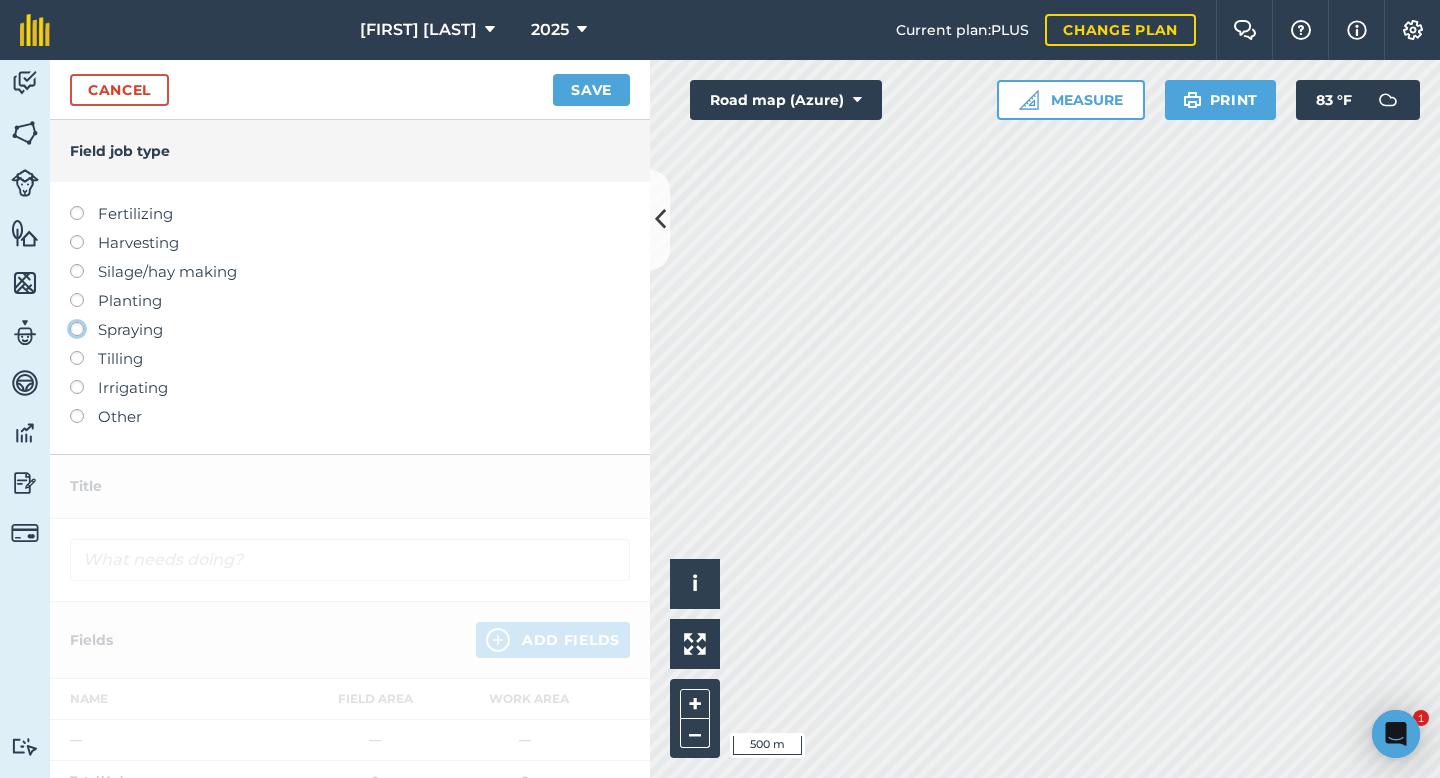 click on "Spraying" at bounding box center [-9943, 328] 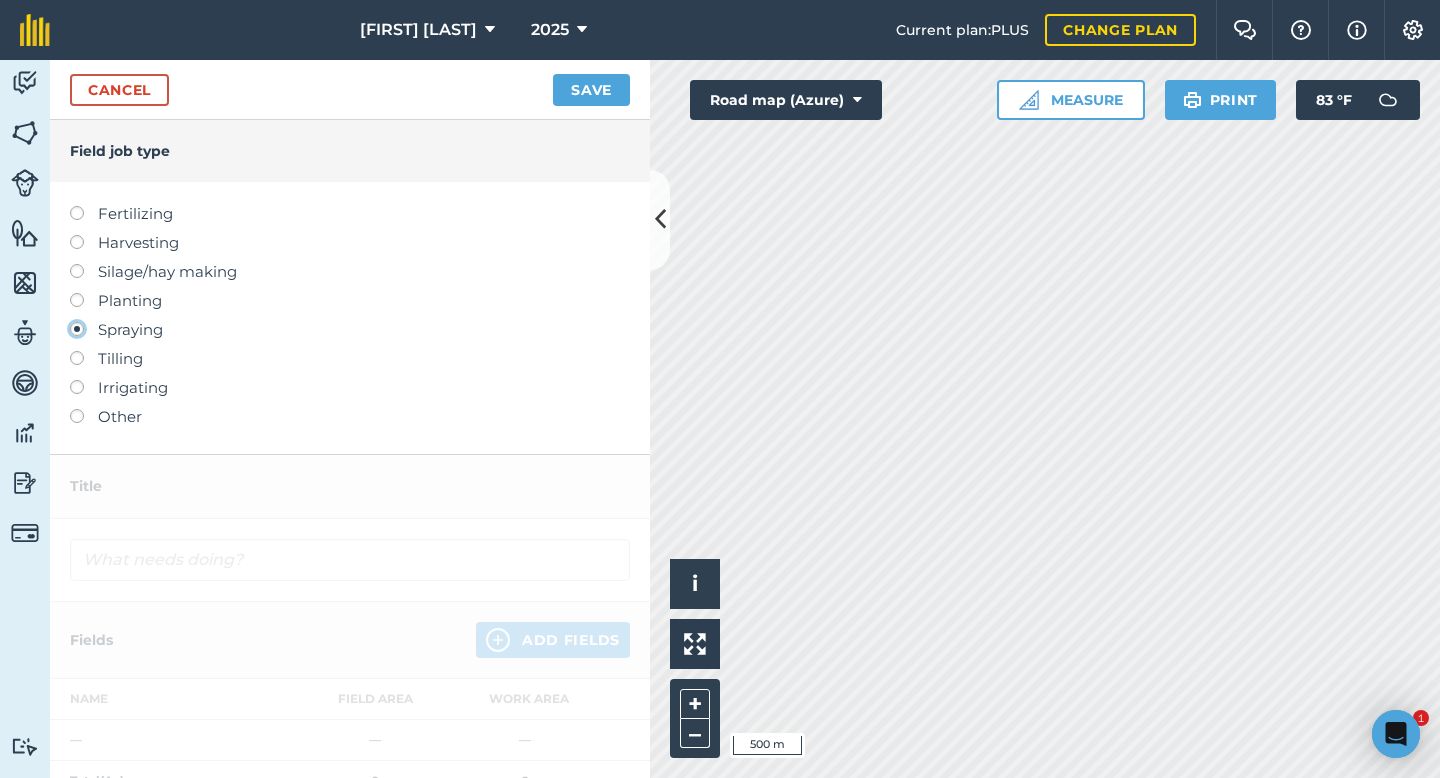 type on "Spraying" 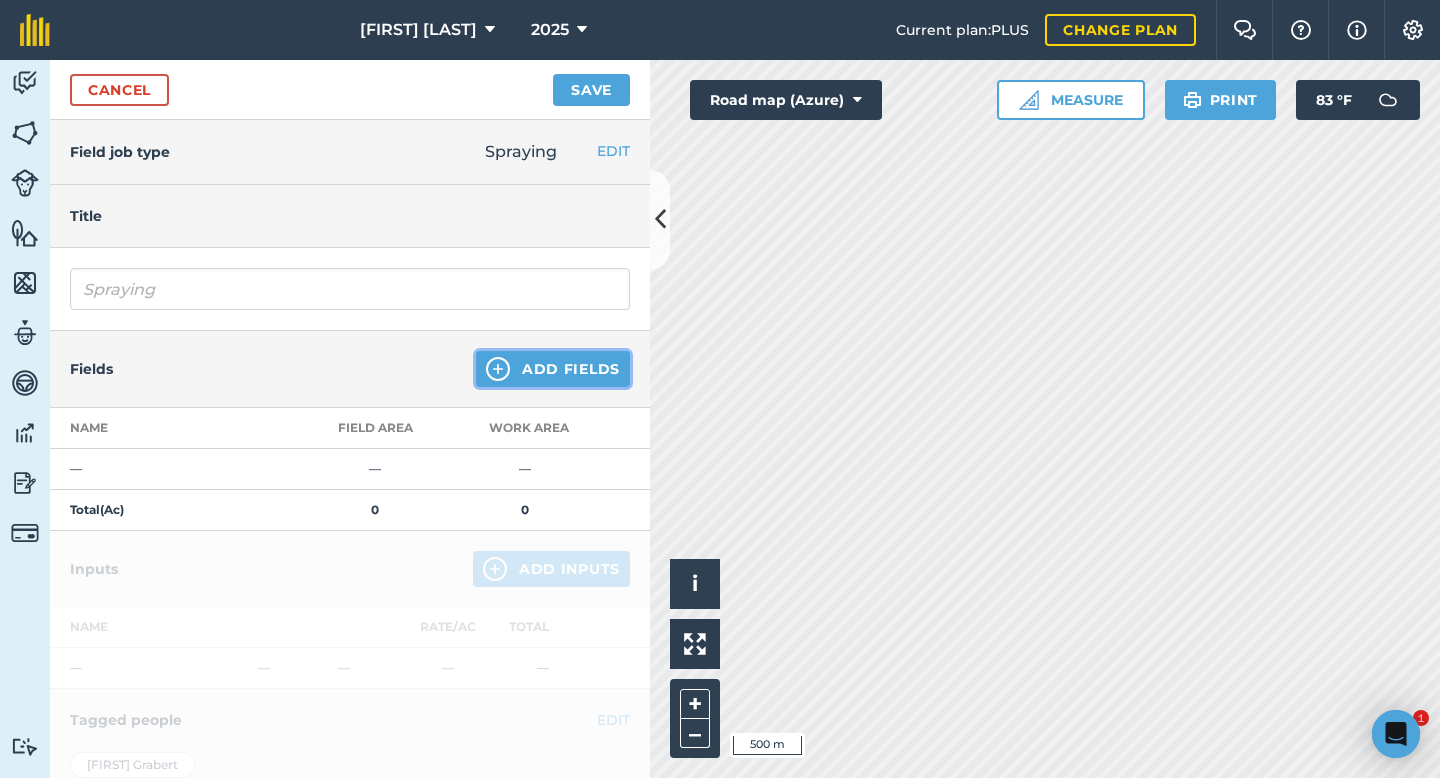click on "Add Fields" at bounding box center (553, 369) 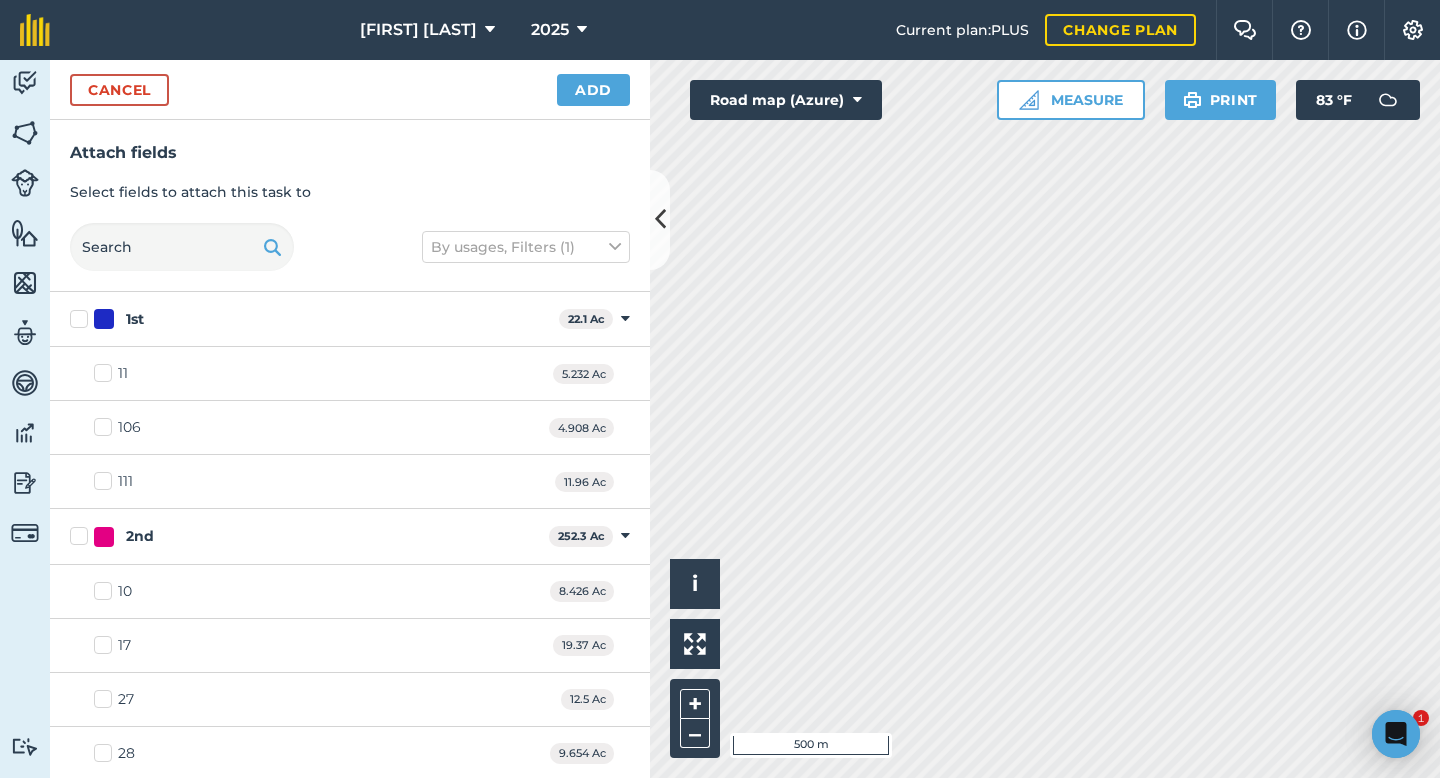 checkbox on "true" 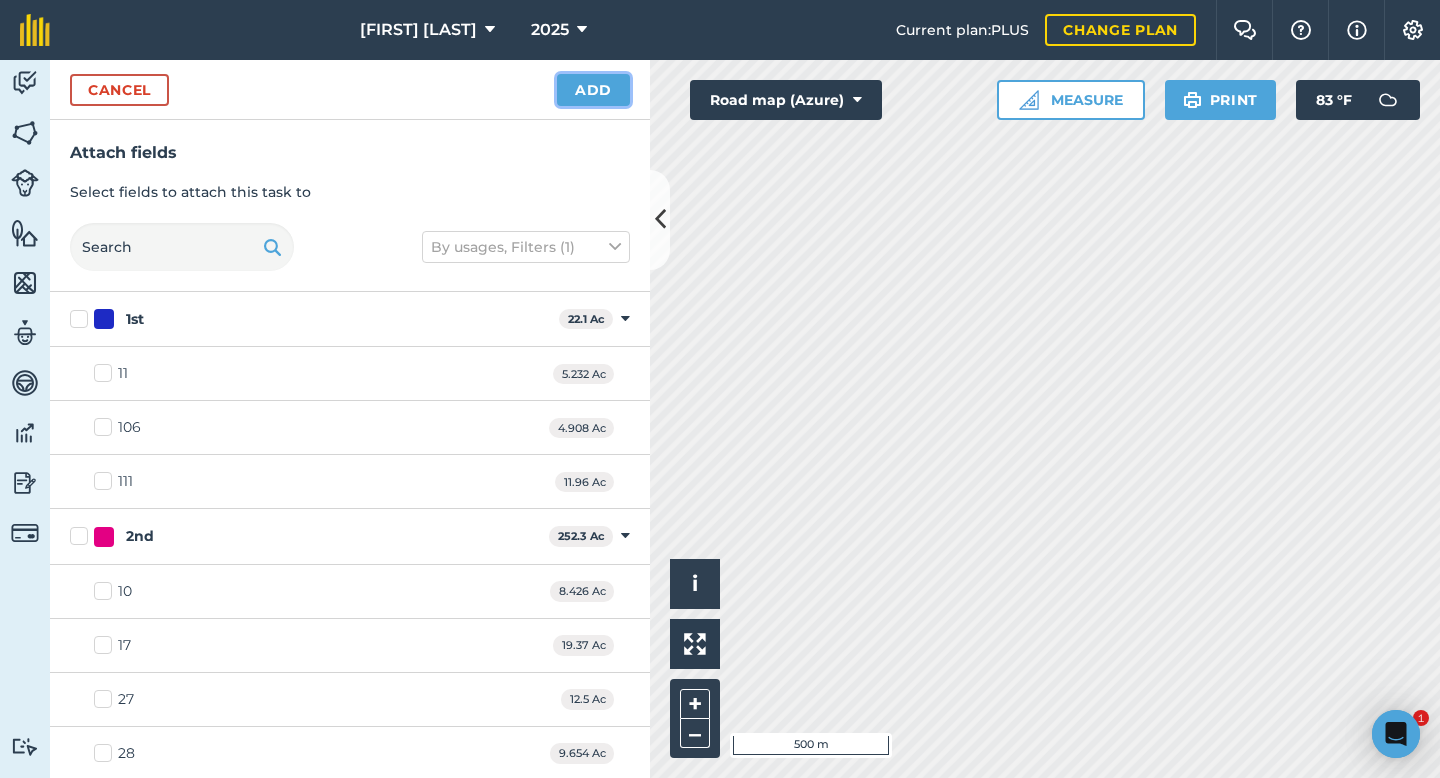 click on "Add" at bounding box center [593, 90] 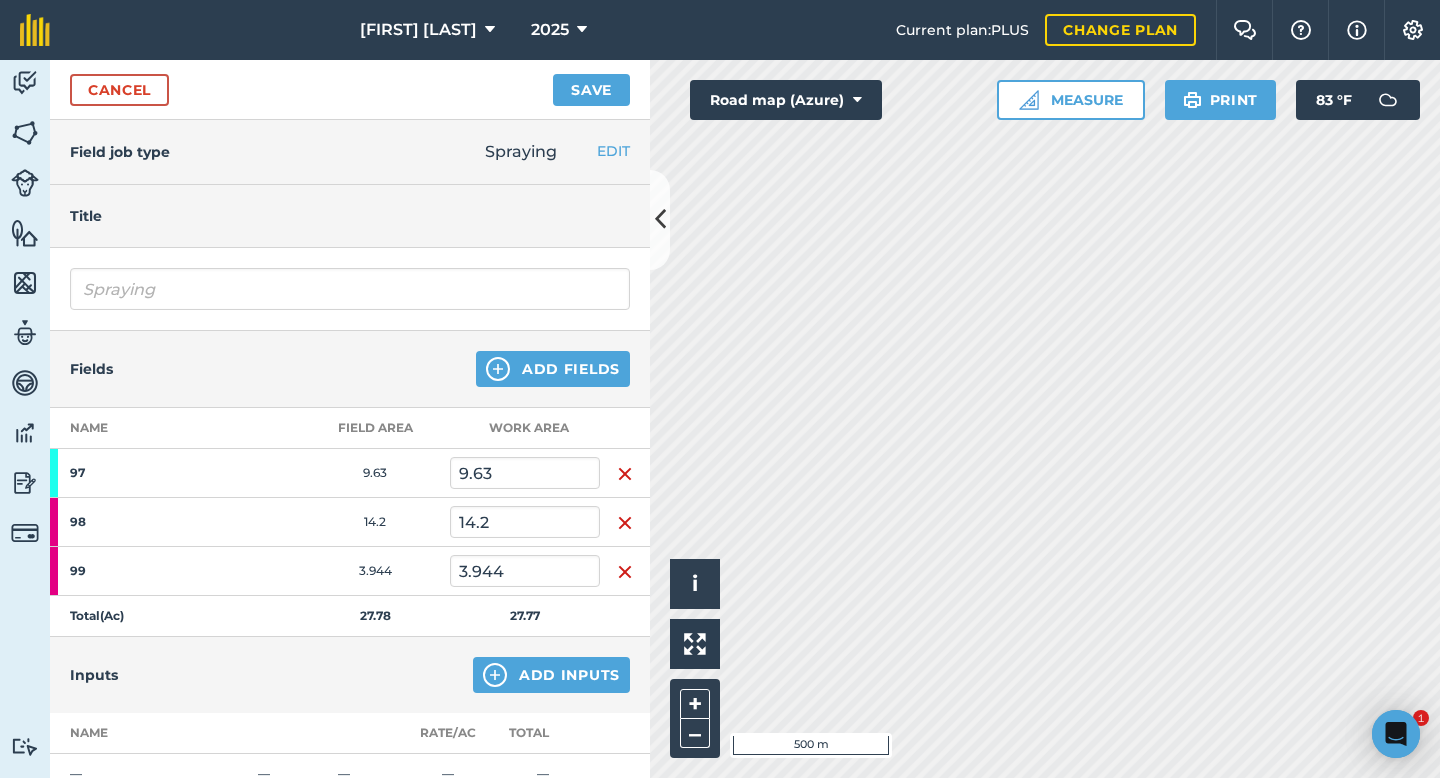 click at bounding box center [625, 474] 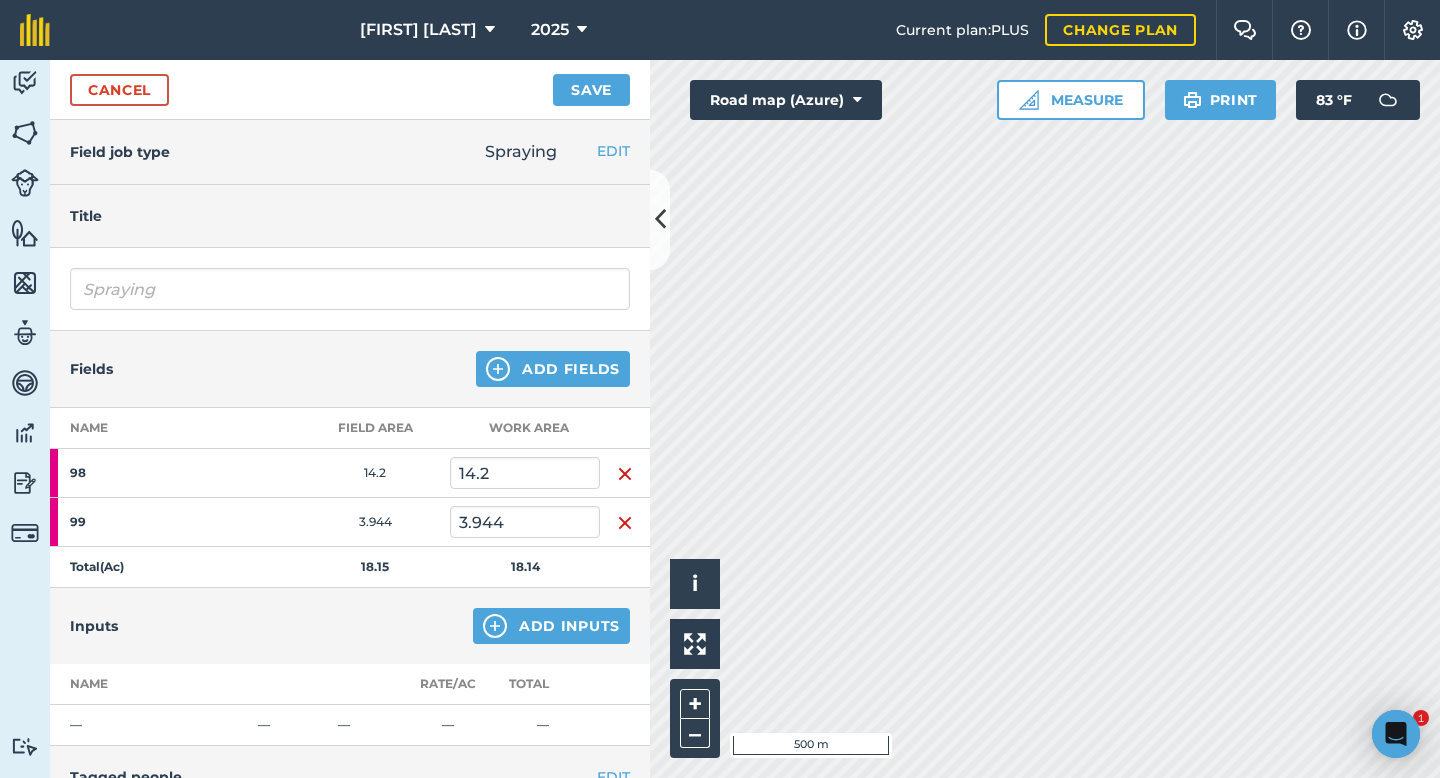 click at bounding box center [625, 474] 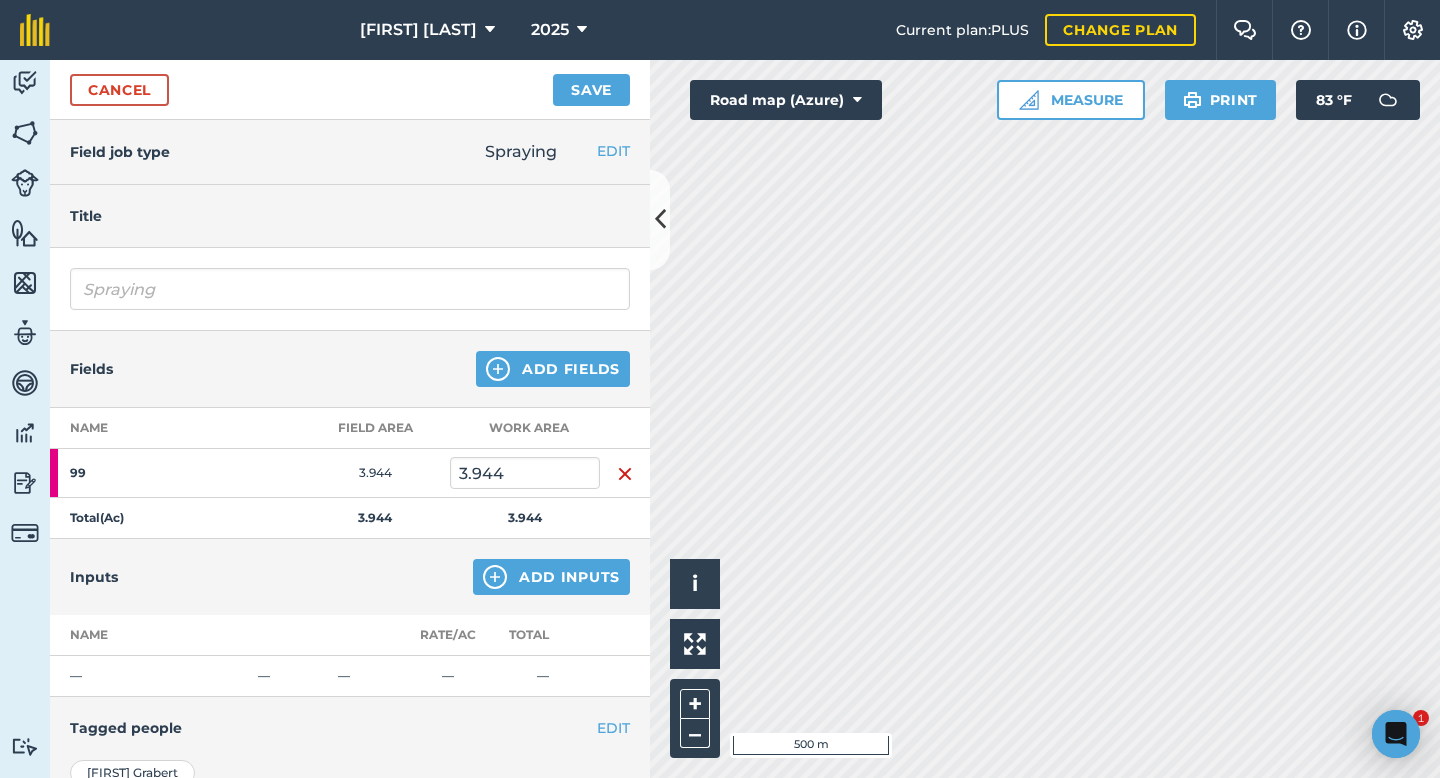 click at bounding box center [625, 474] 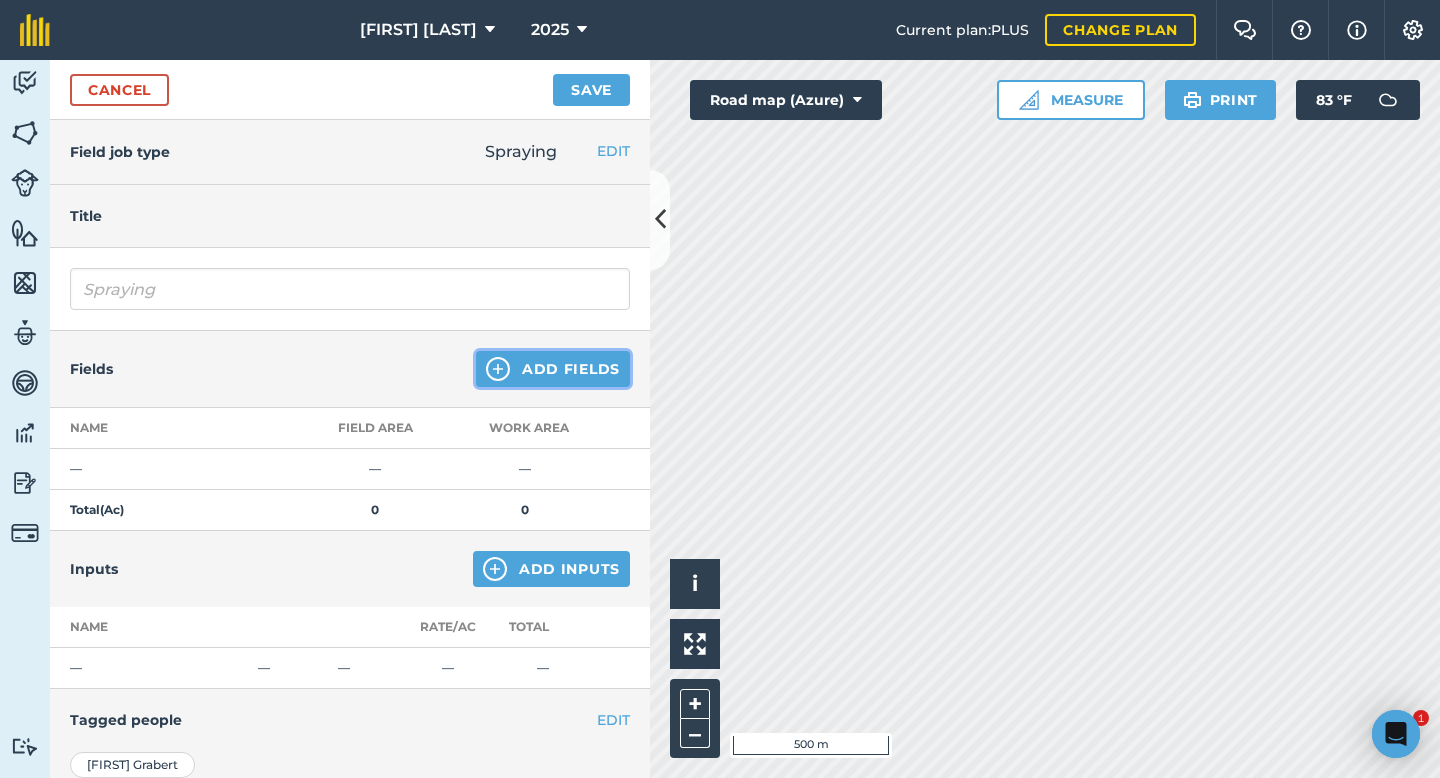 click on "Add Fields" at bounding box center [553, 369] 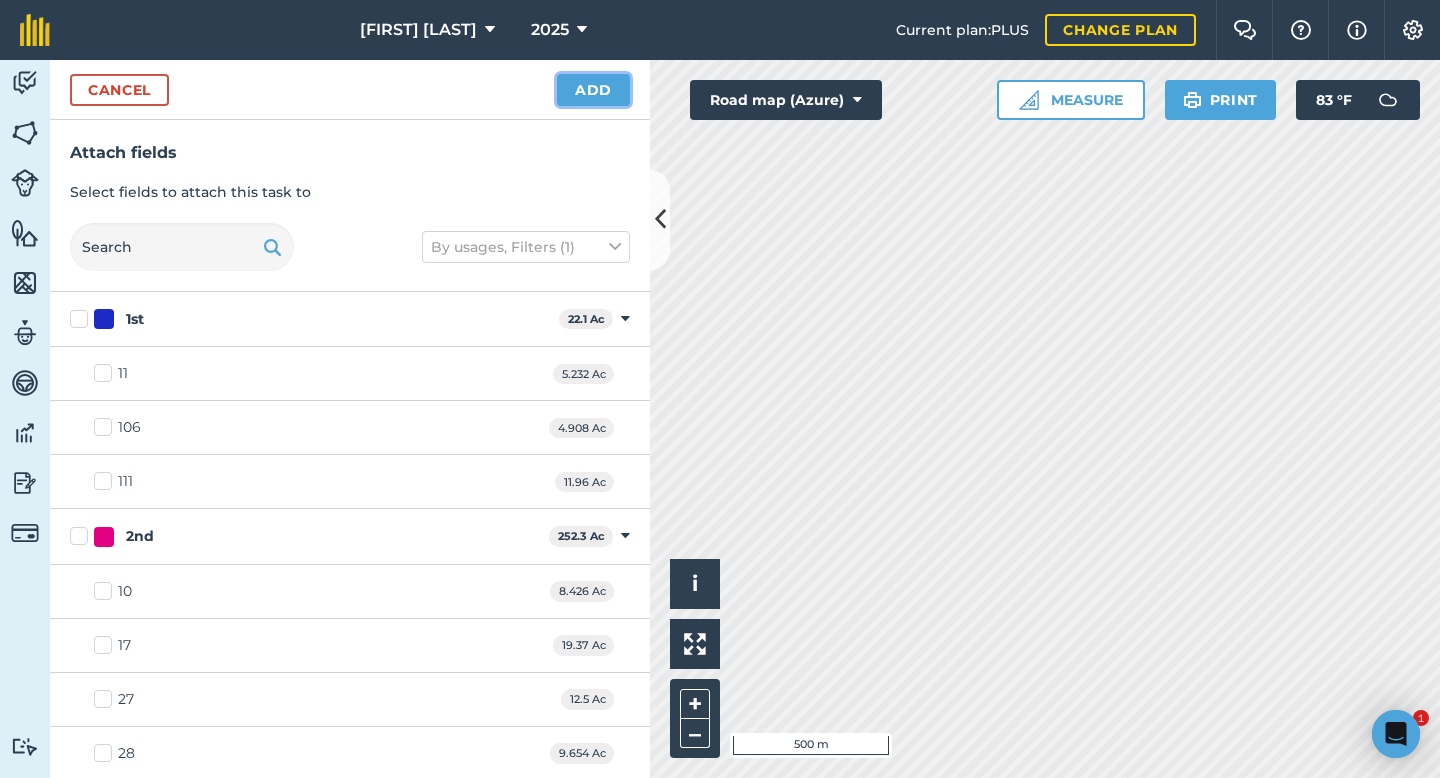 click on "Add" at bounding box center [593, 90] 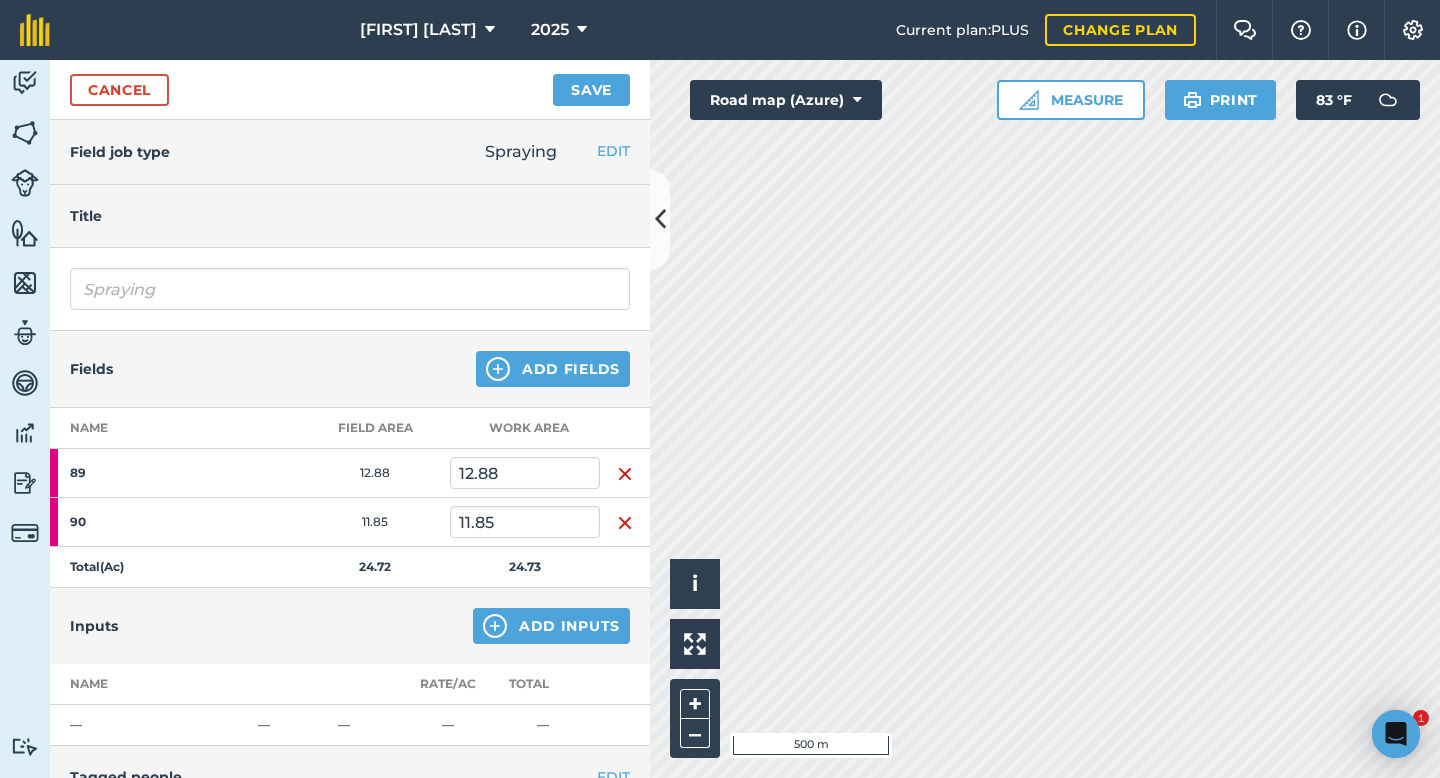 click at bounding box center [625, 474] 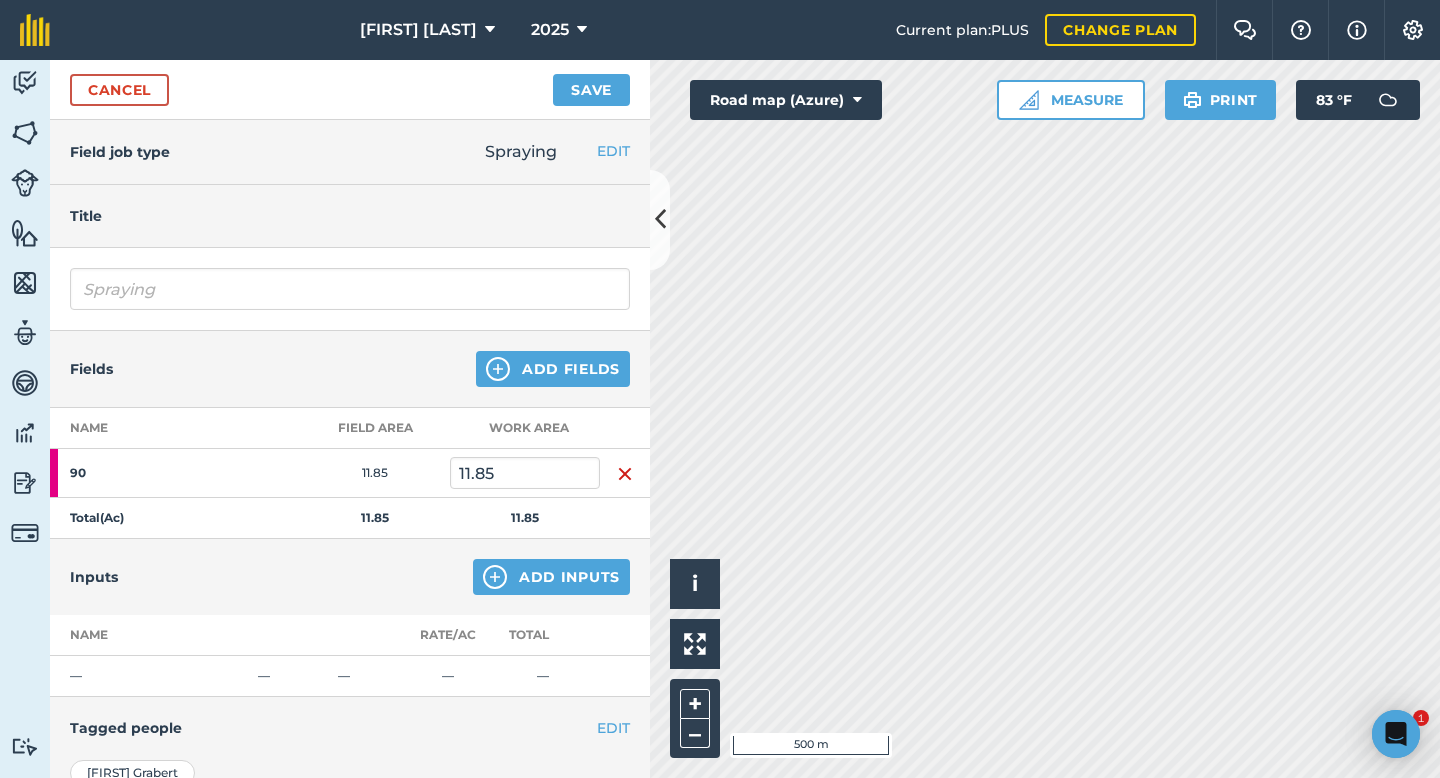 click at bounding box center [625, 474] 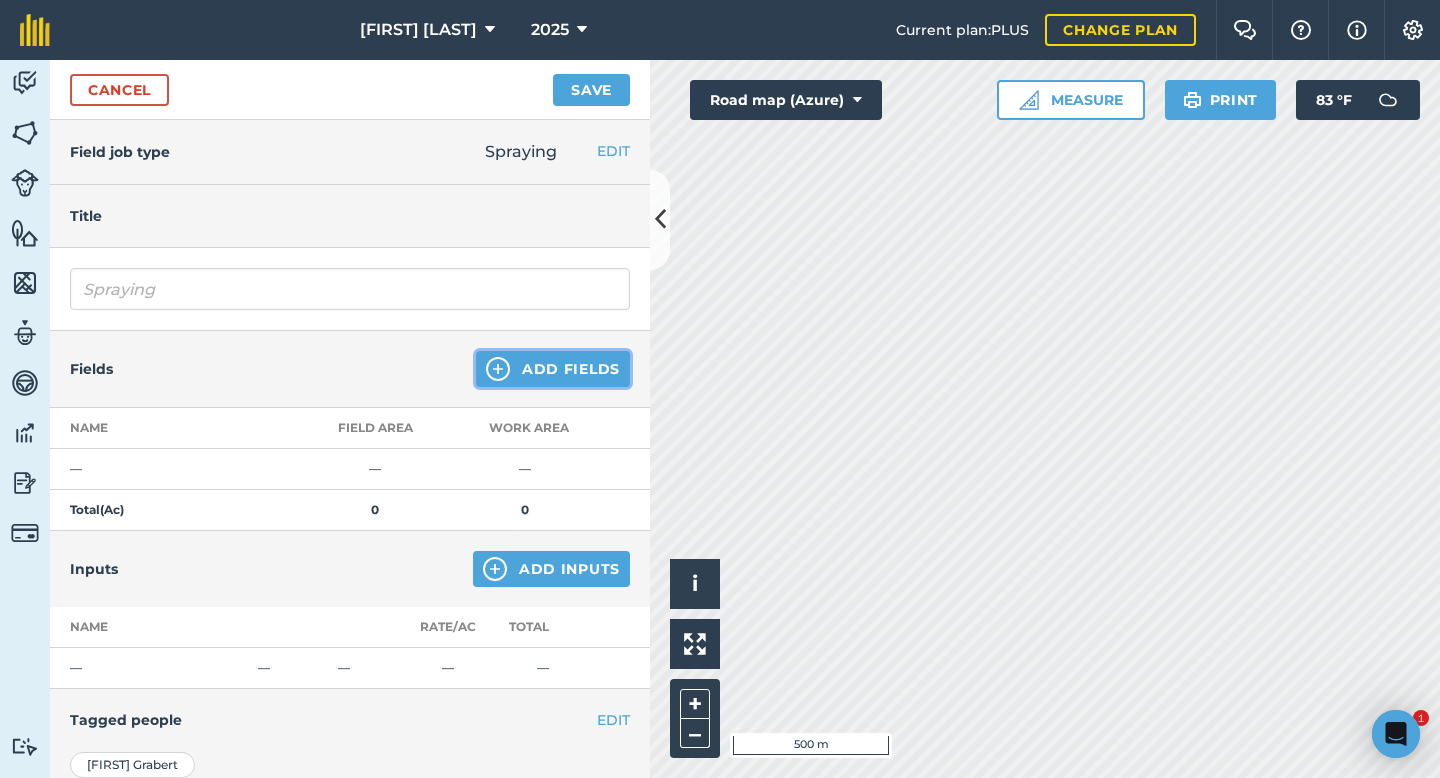 click on "Add Fields" at bounding box center (553, 369) 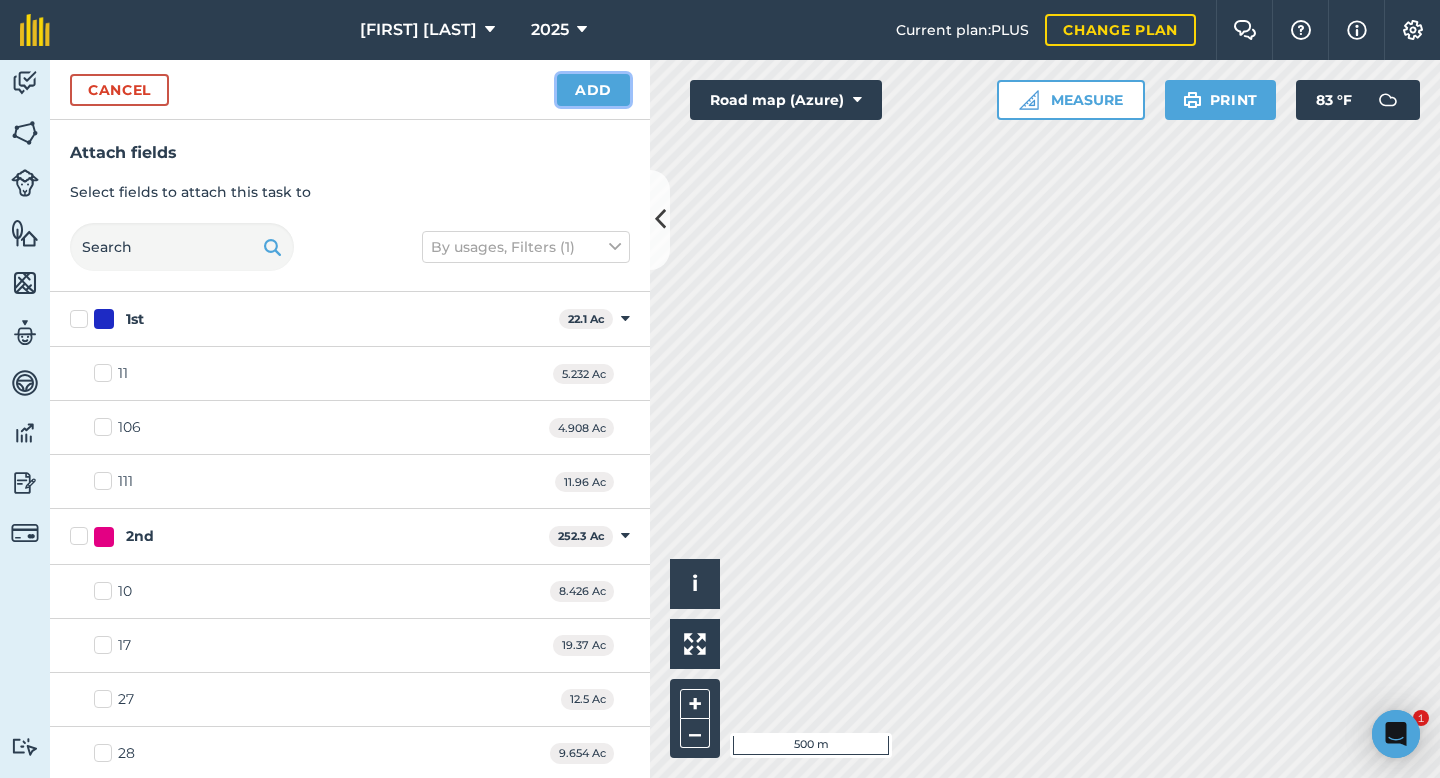 click on "Add" at bounding box center (593, 90) 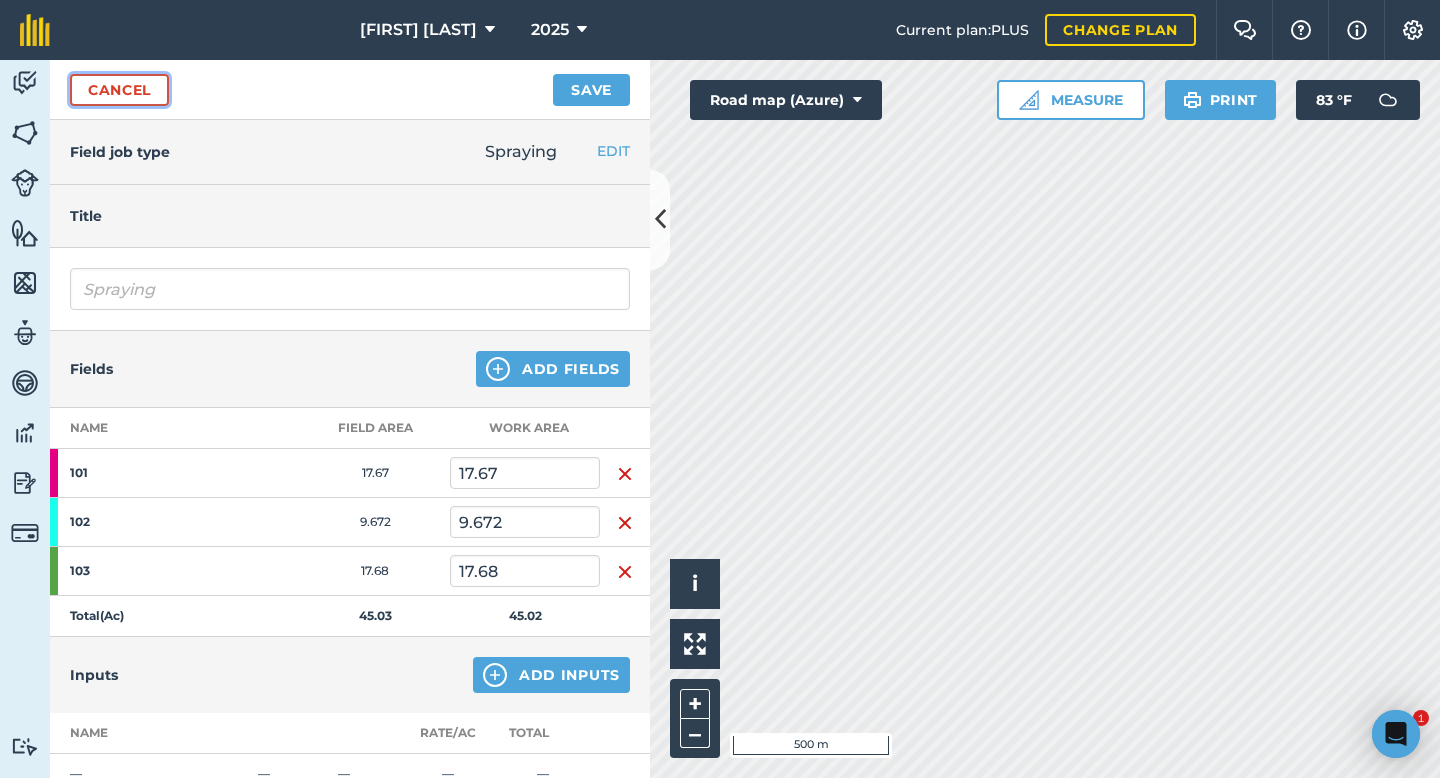 click on "Cancel" at bounding box center (119, 90) 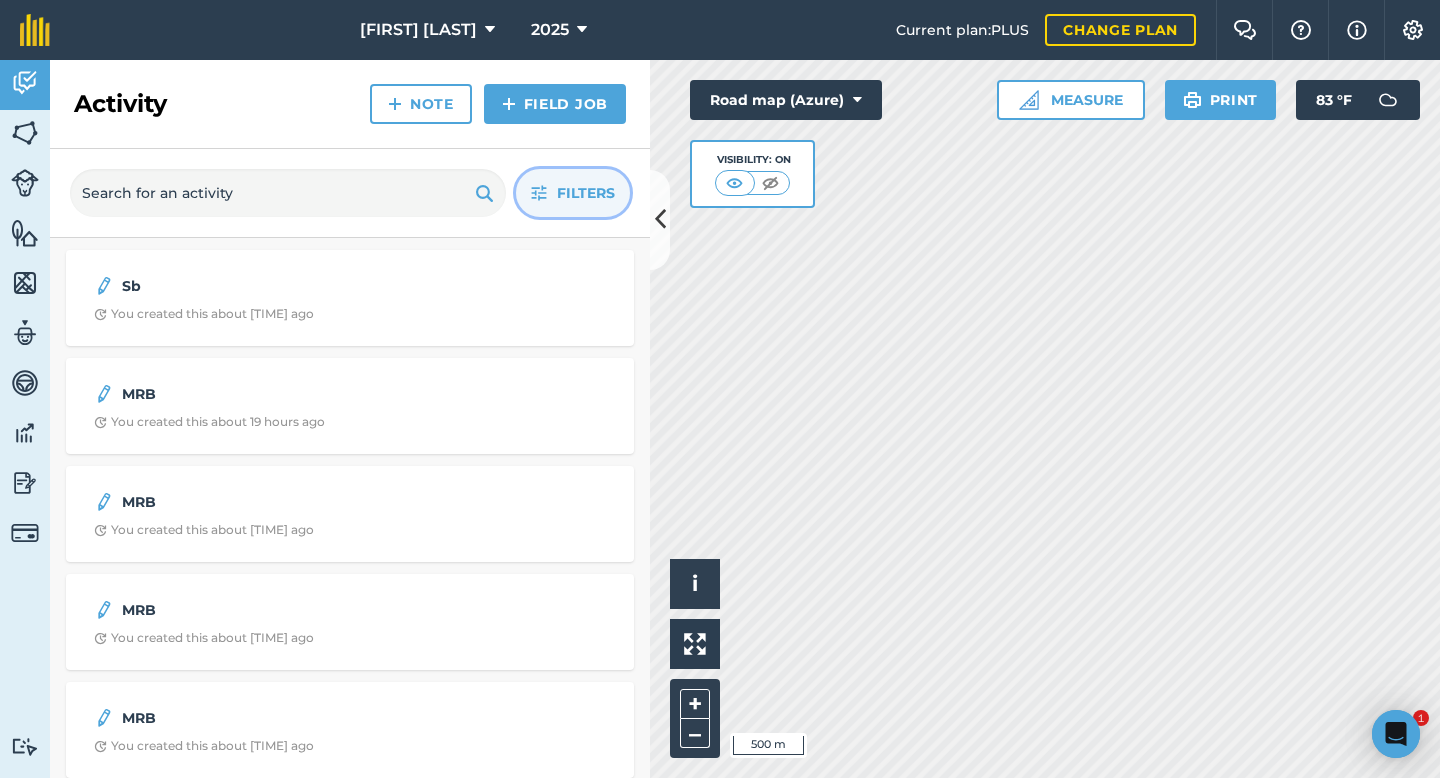 click on "Filters" at bounding box center [586, 193] 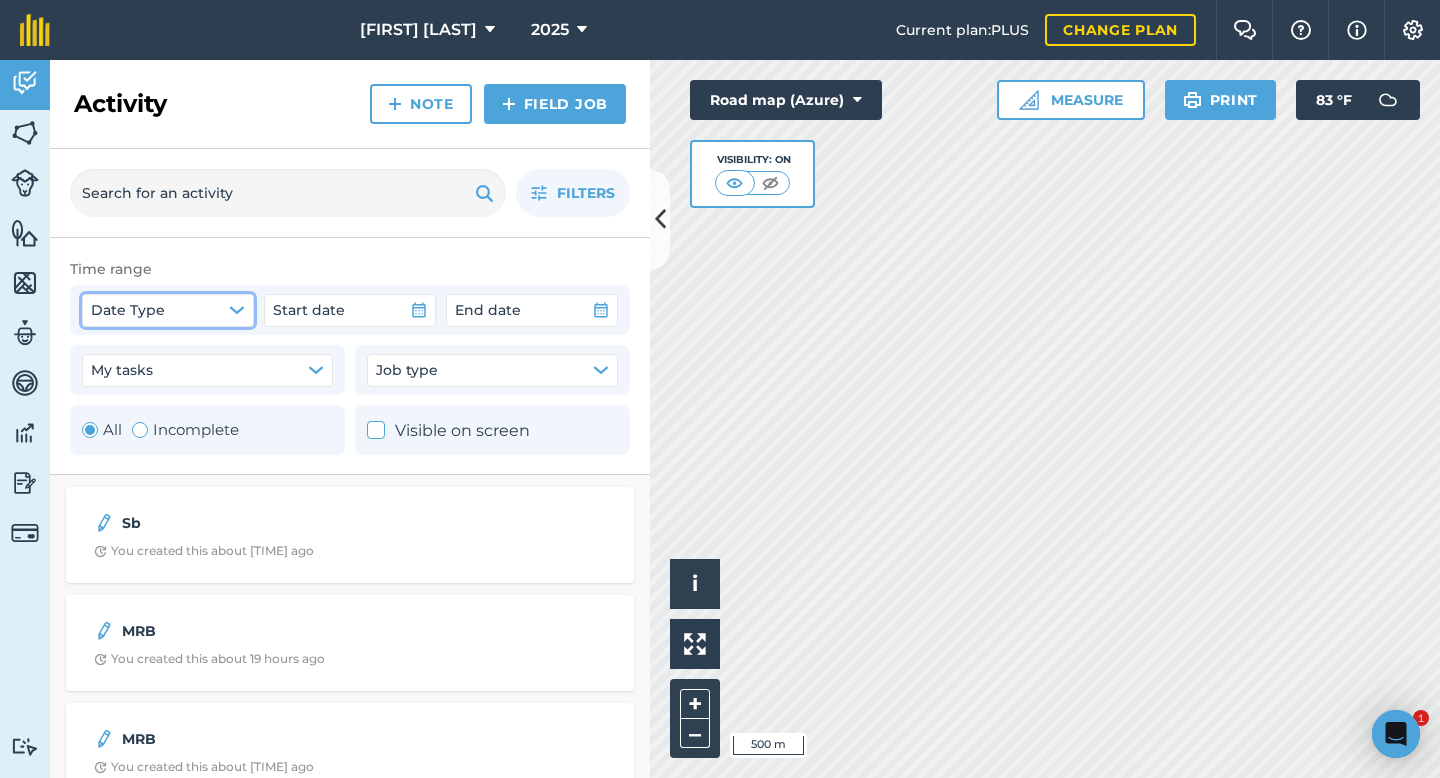 click on "Date Type" at bounding box center [168, 310] 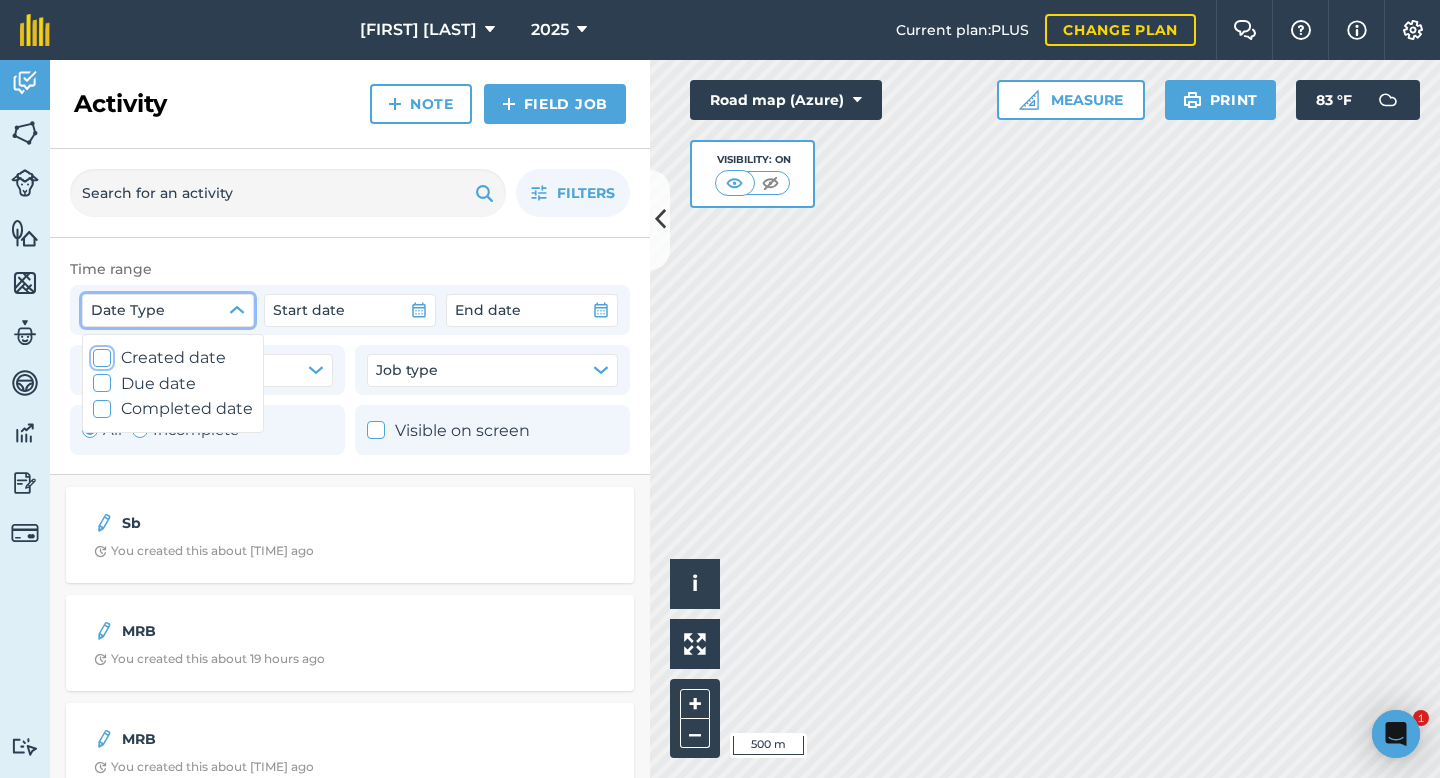 click on "Created date" at bounding box center [173, 358] 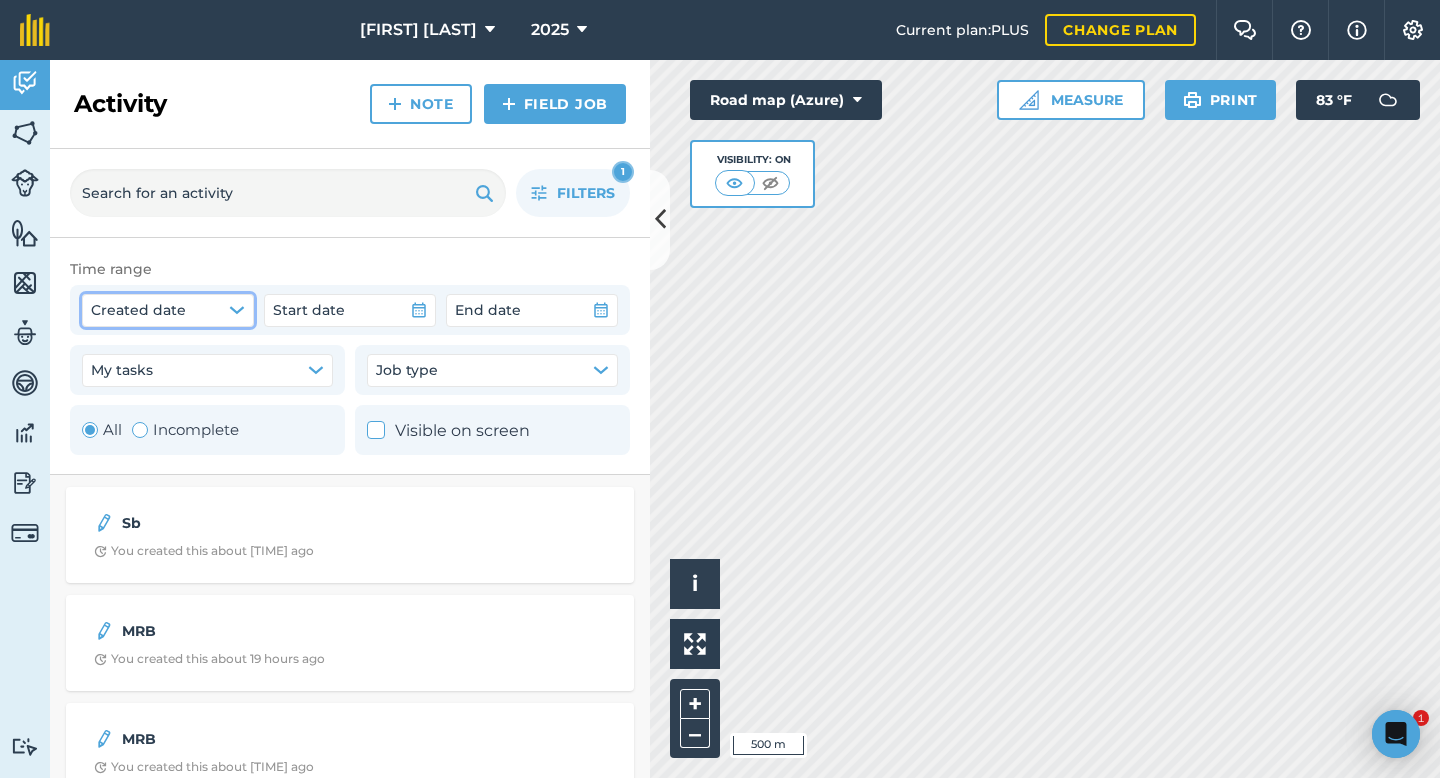 click on "Created date" at bounding box center (168, 310) 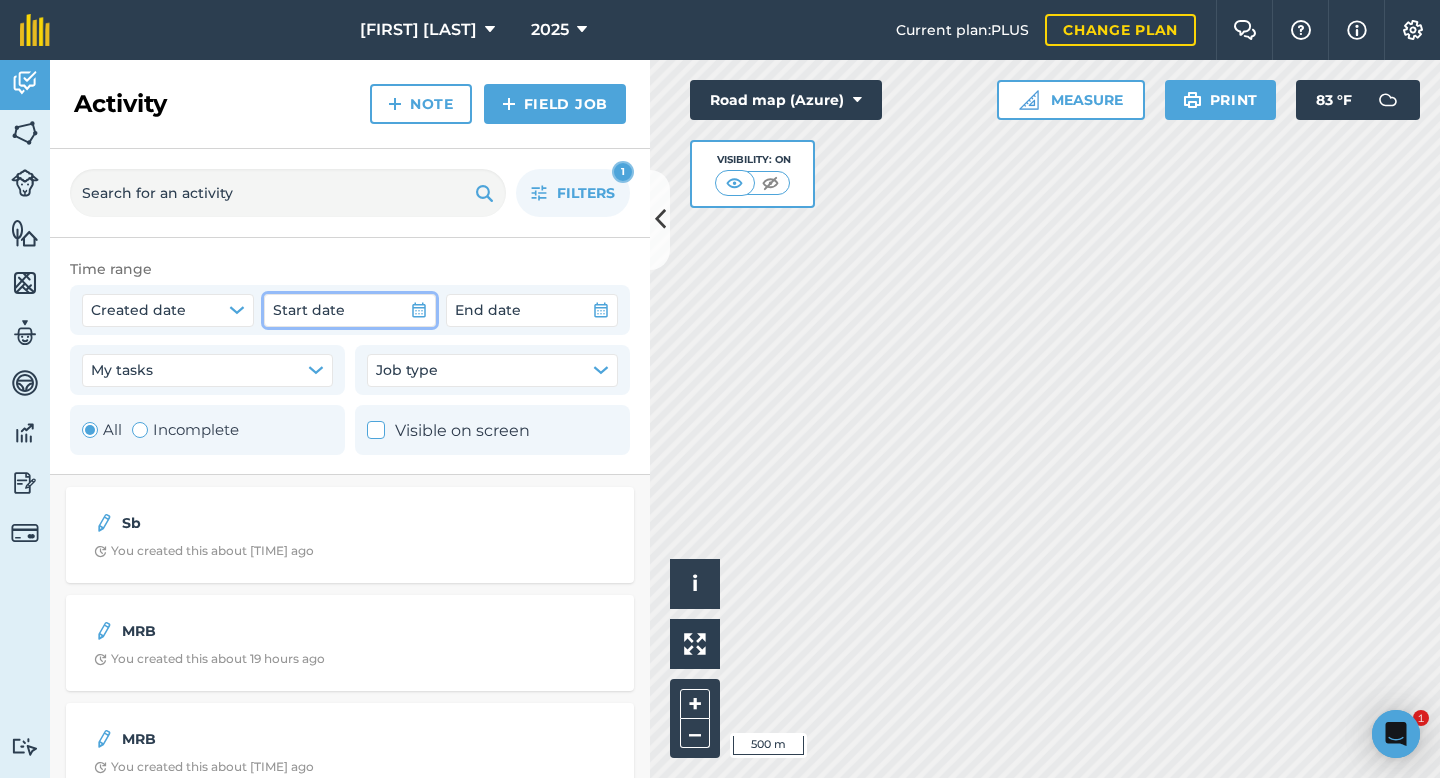 click on "Start date" at bounding box center (350, 310) 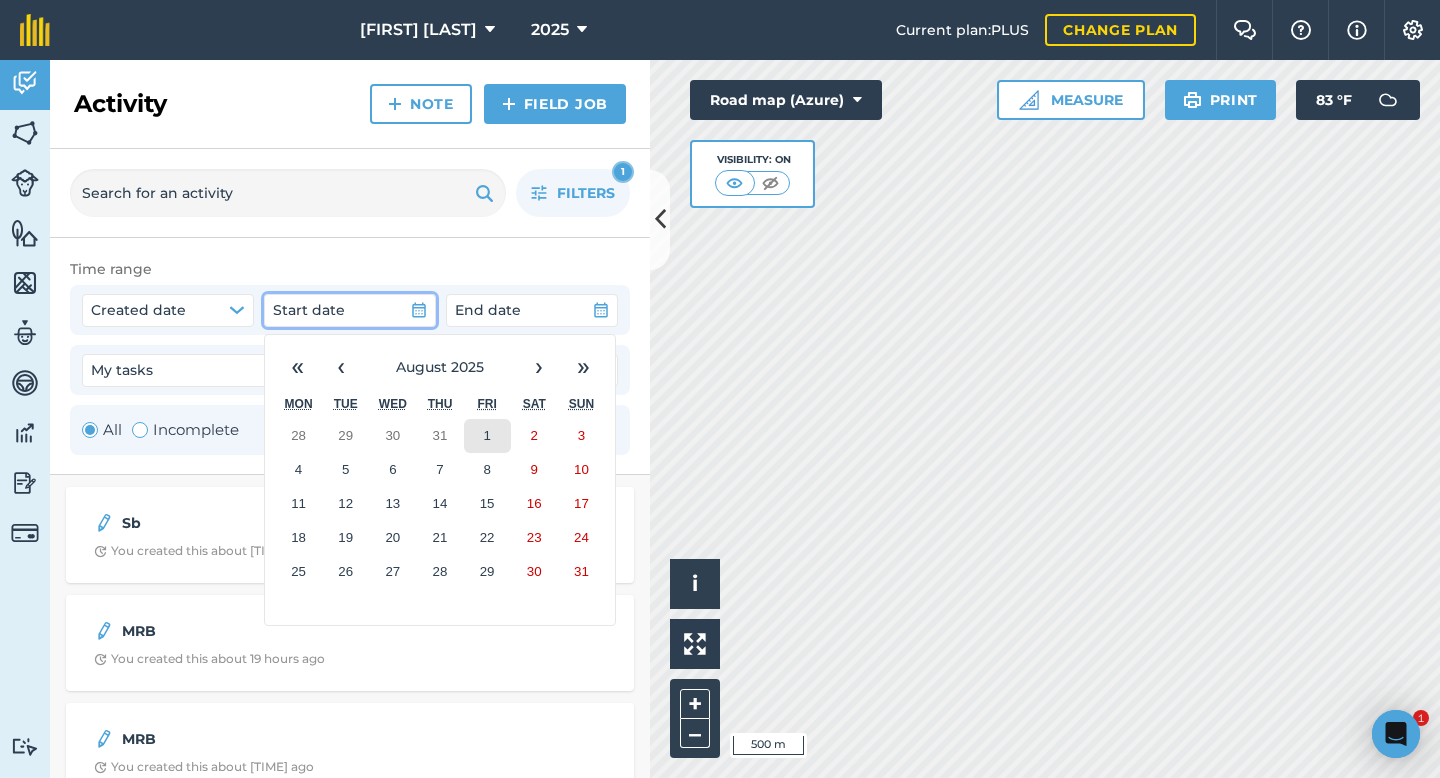 click on "1" at bounding box center [486, 435] 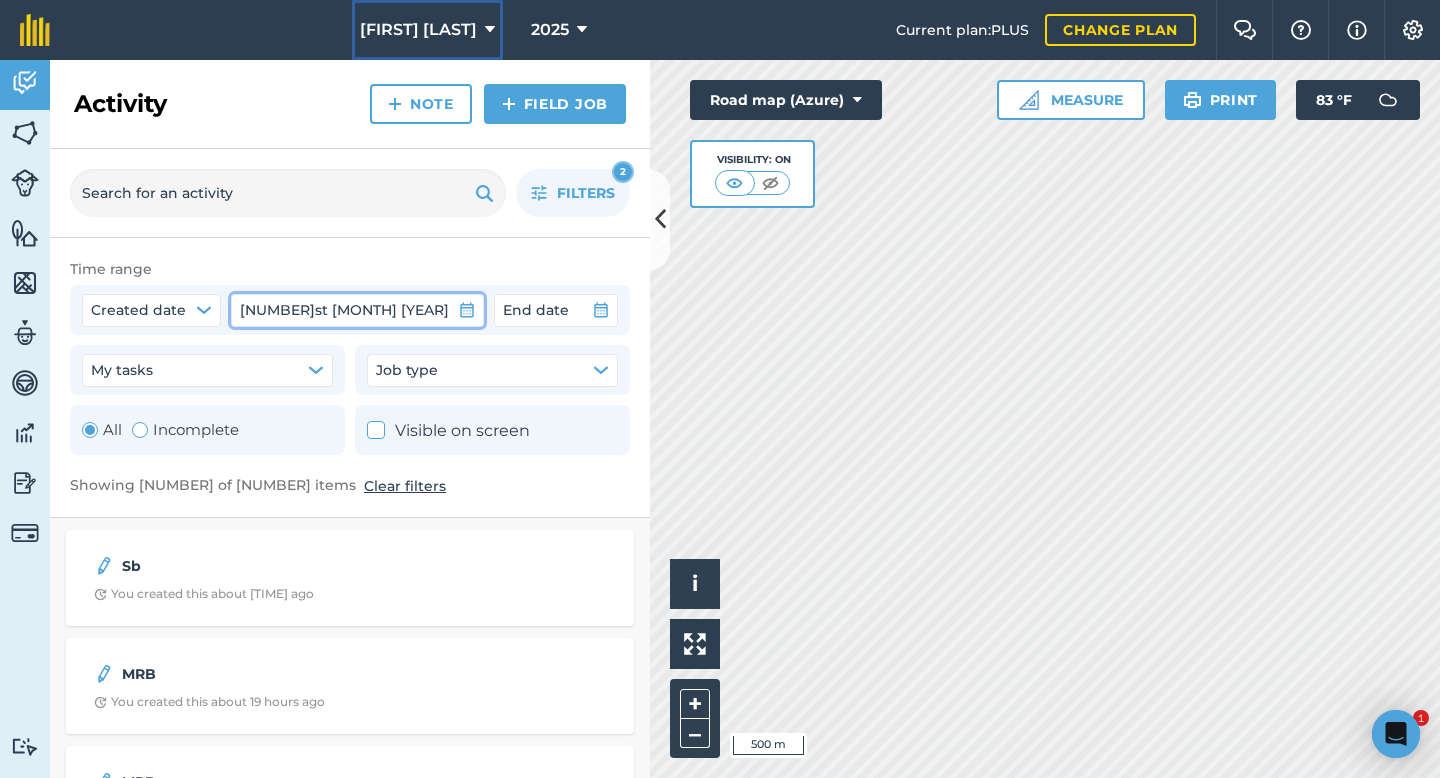 click on "[FIRST] [LAST]" at bounding box center [418, 30] 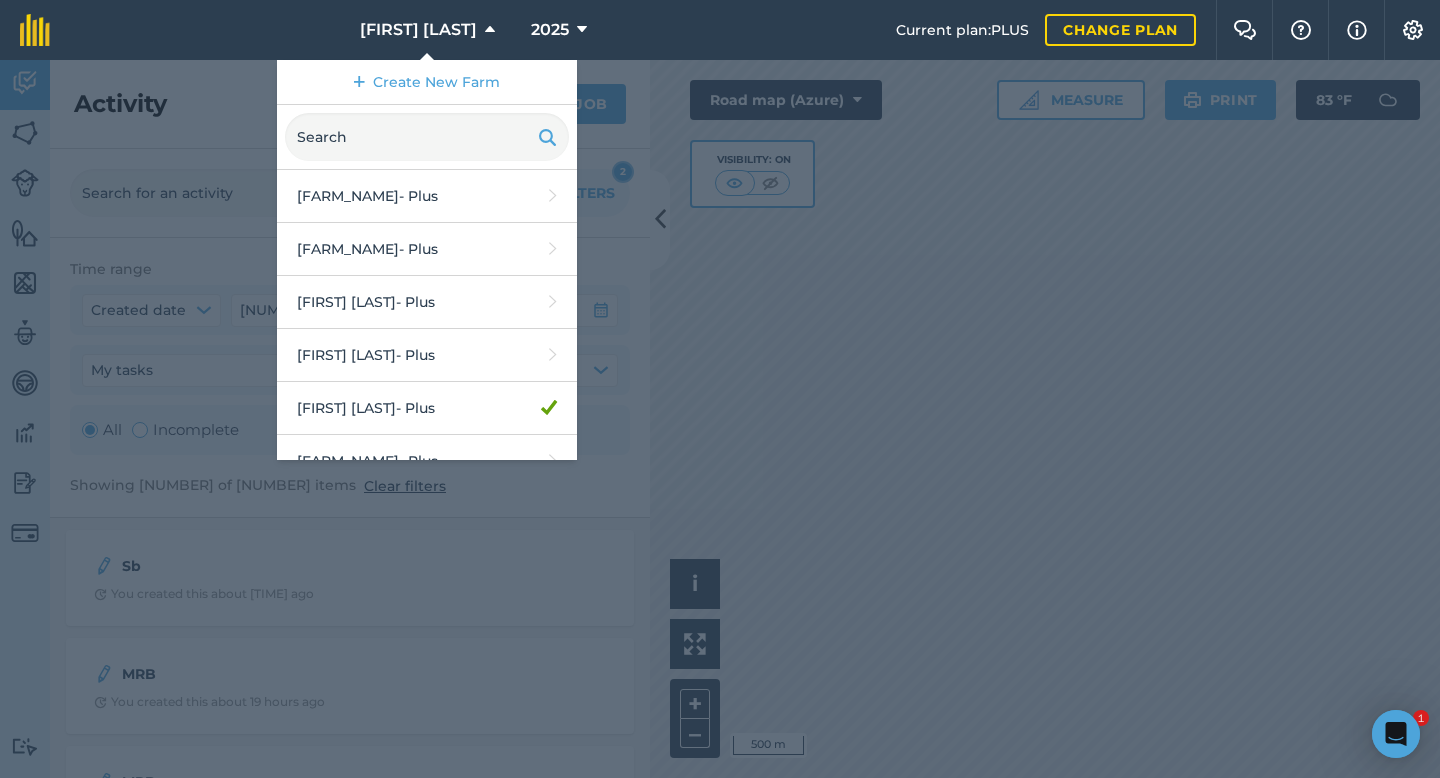 click on "[FIRST] [LAST] - Plus" at bounding box center [427, 726] 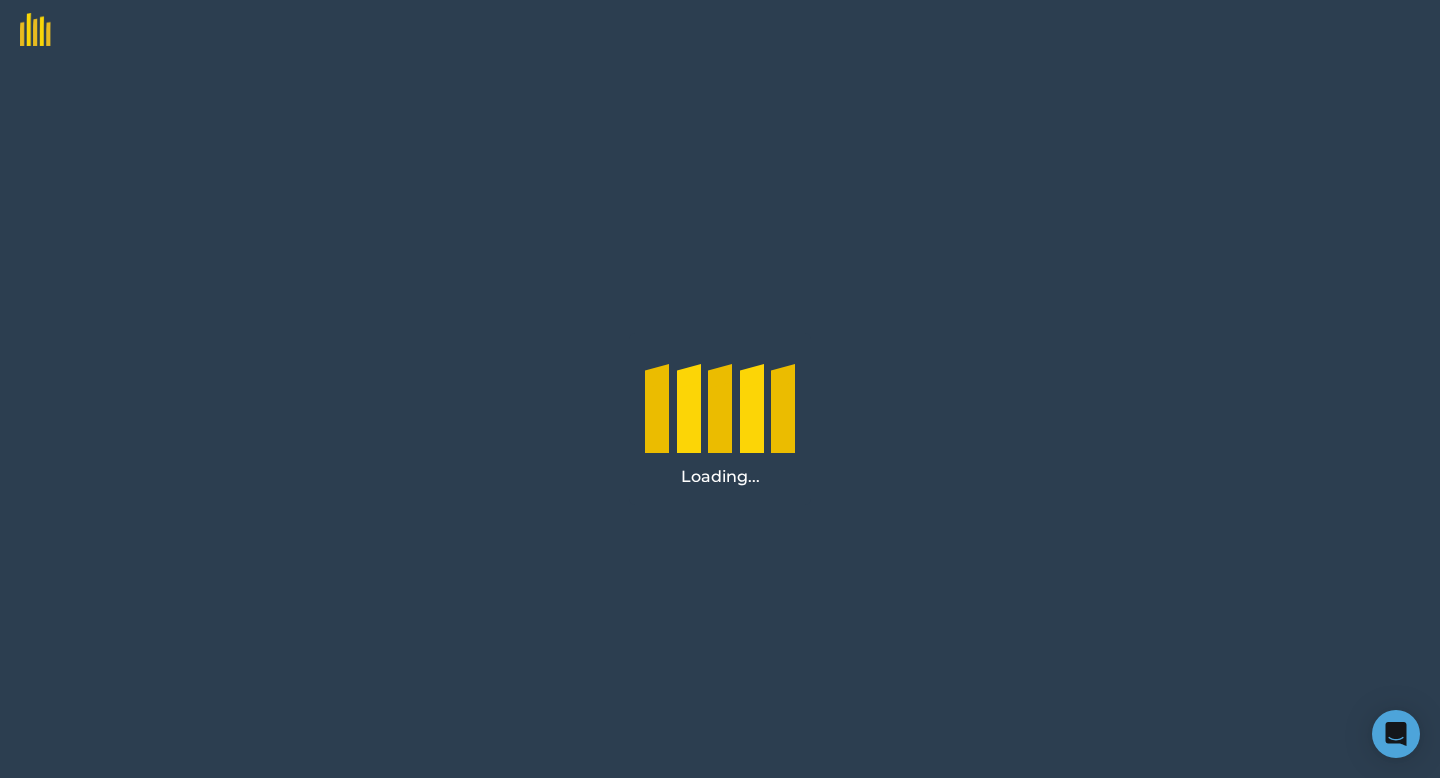scroll, scrollTop: 0, scrollLeft: 0, axis: both 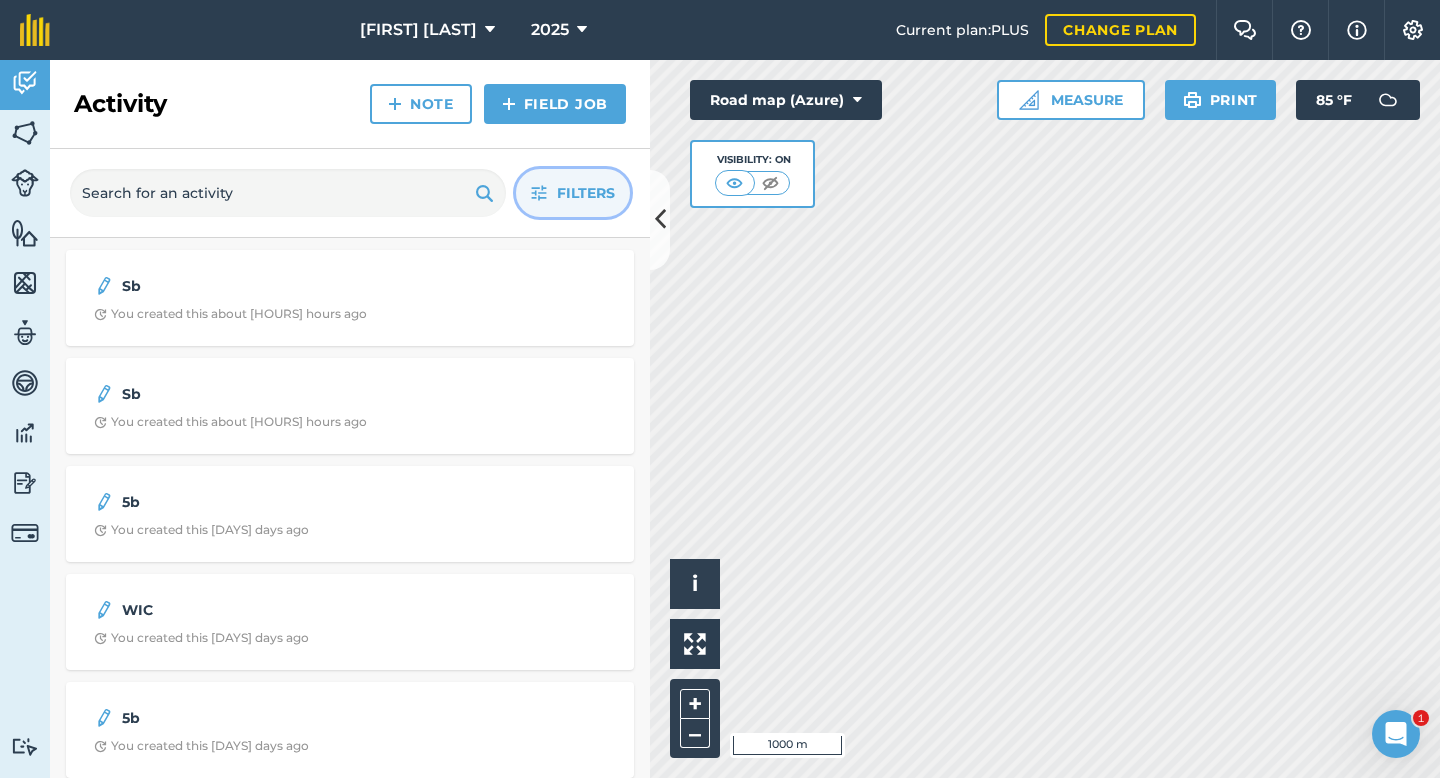 click on "Filters" at bounding box center [586, 193] 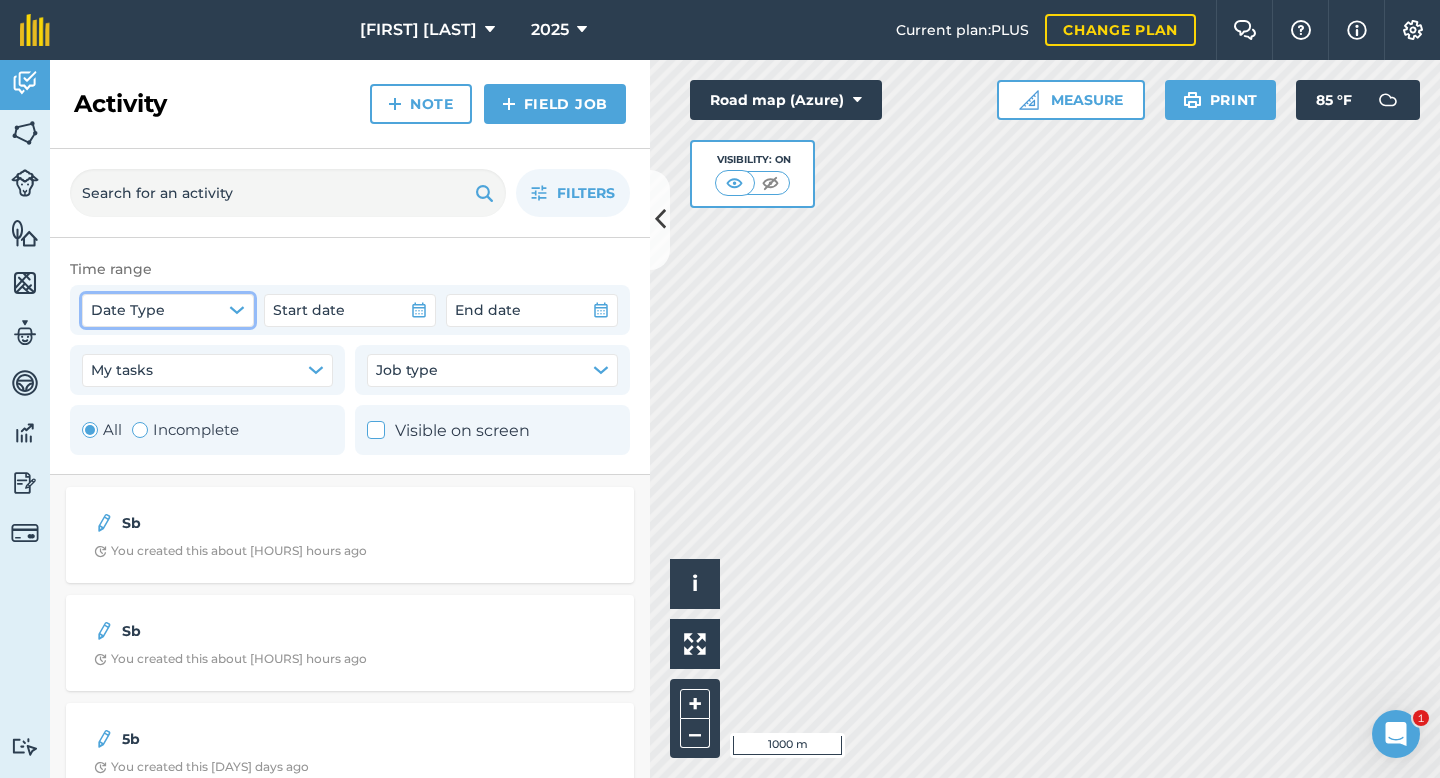 click on "Date Type" at bounding box center [168, 310] 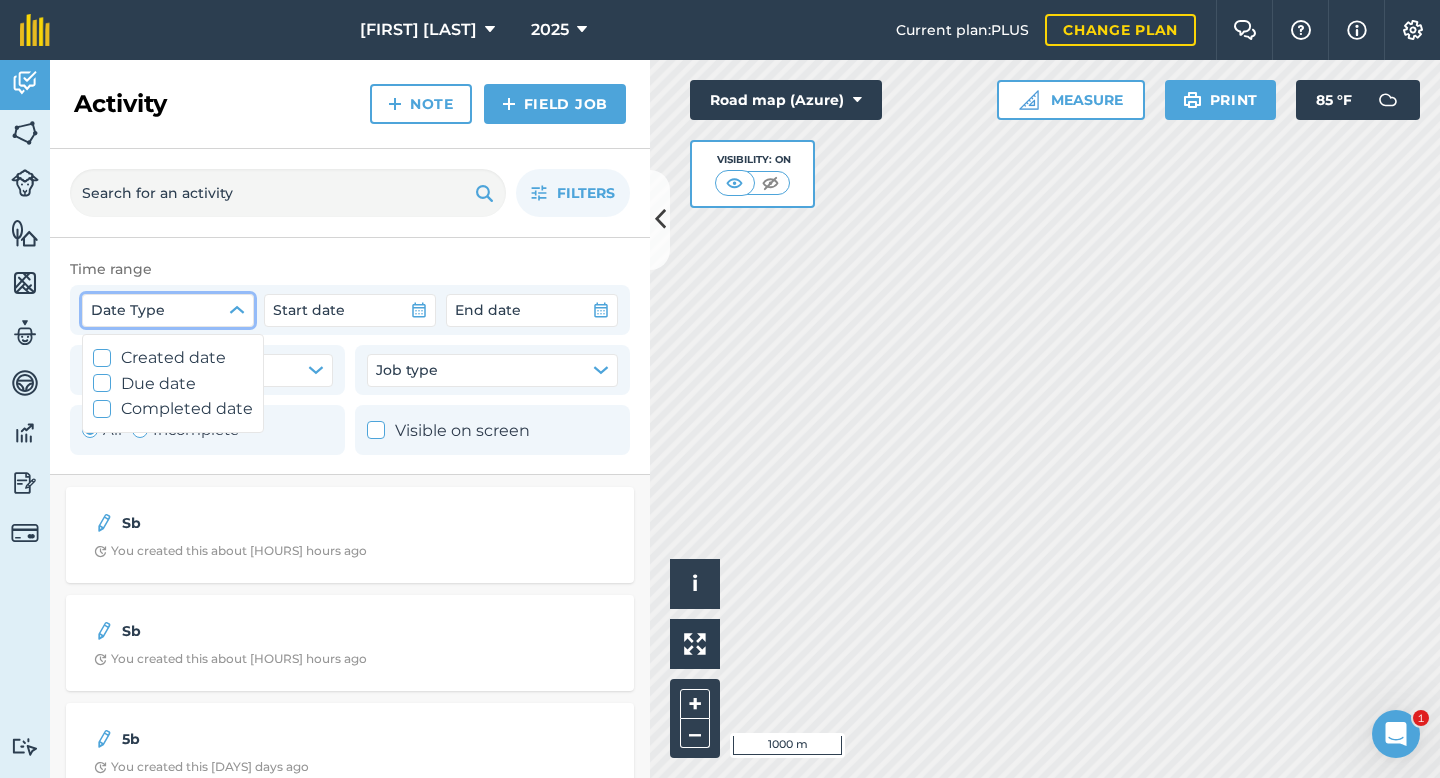 click on "Created date" at bounding box center [173, 358] 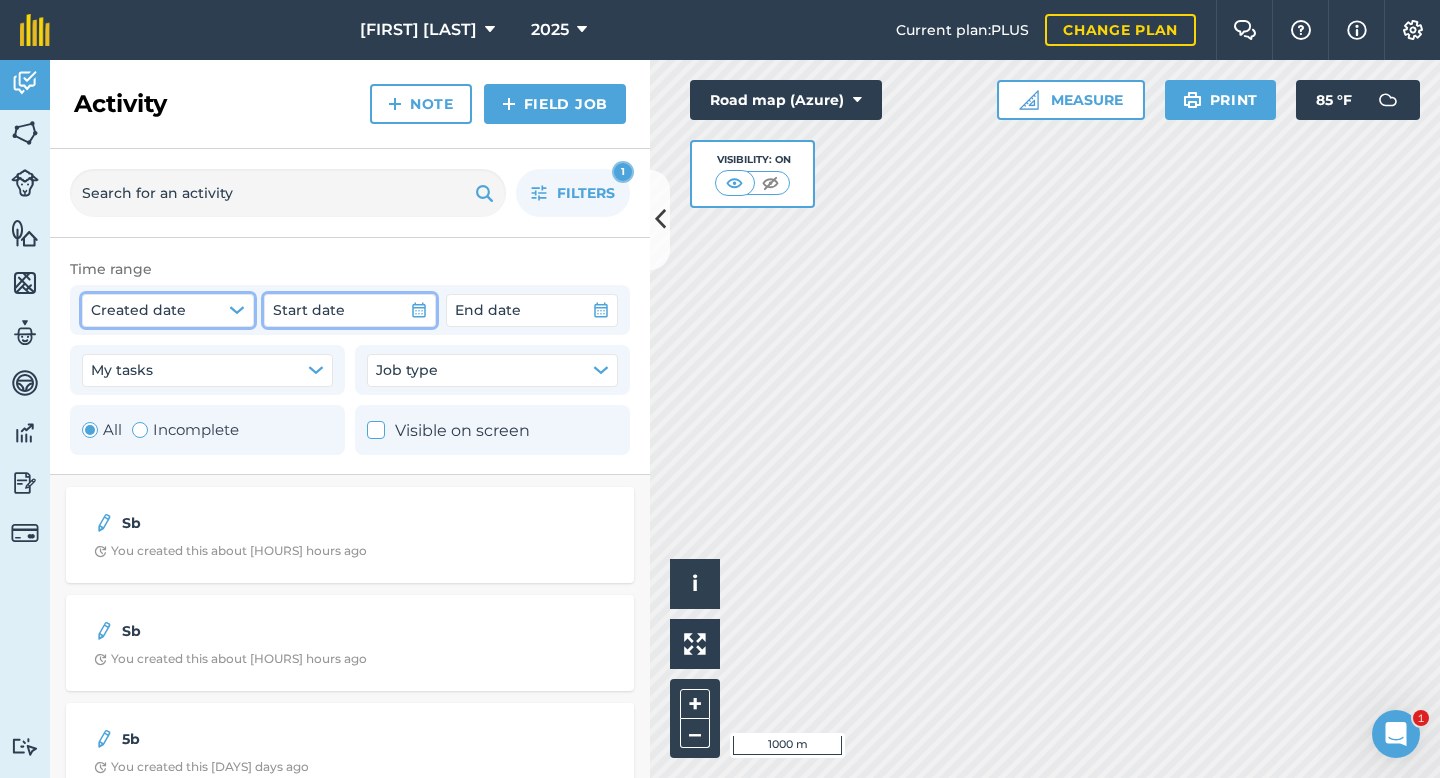 click on "Start date" at bounding box center [309, 310] 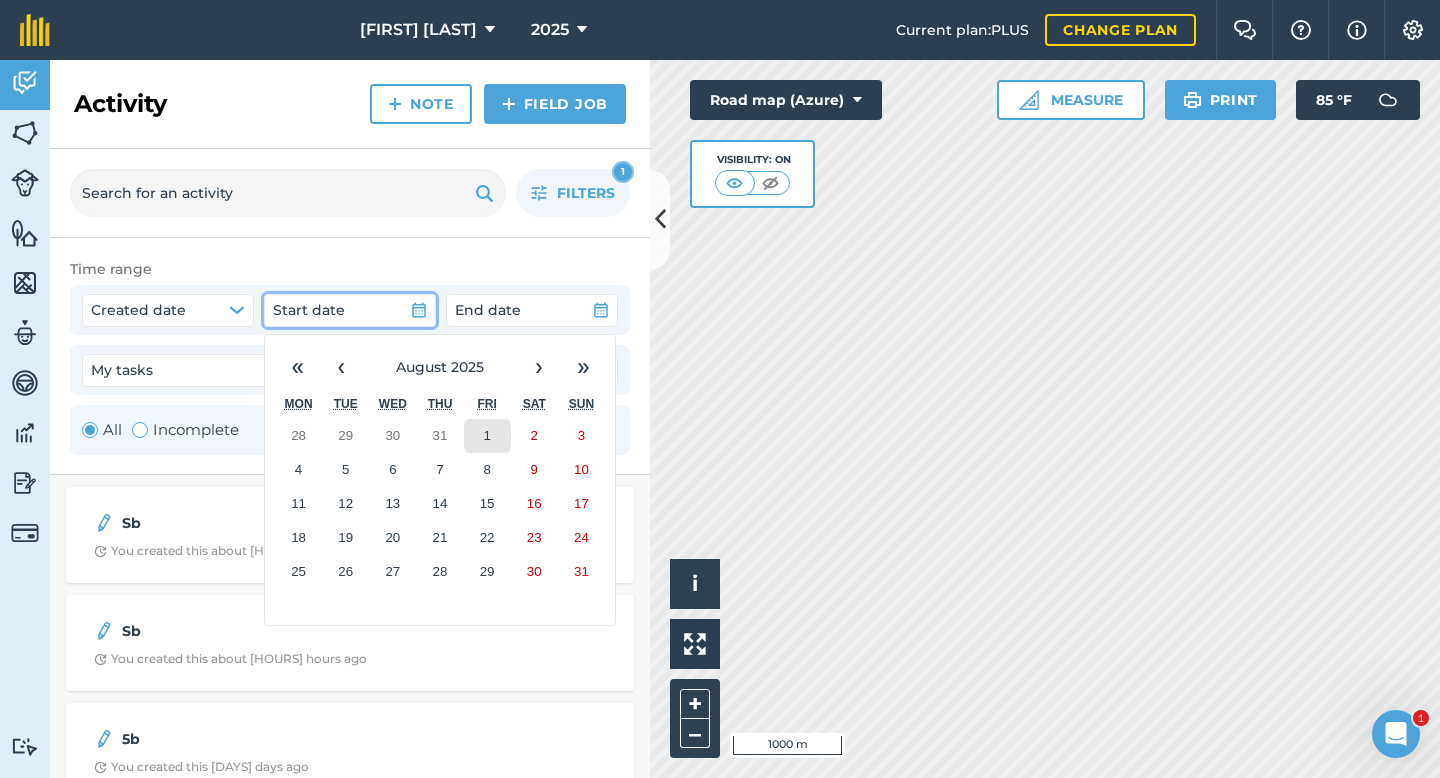 click on "1" at bounding box center (487, 436) 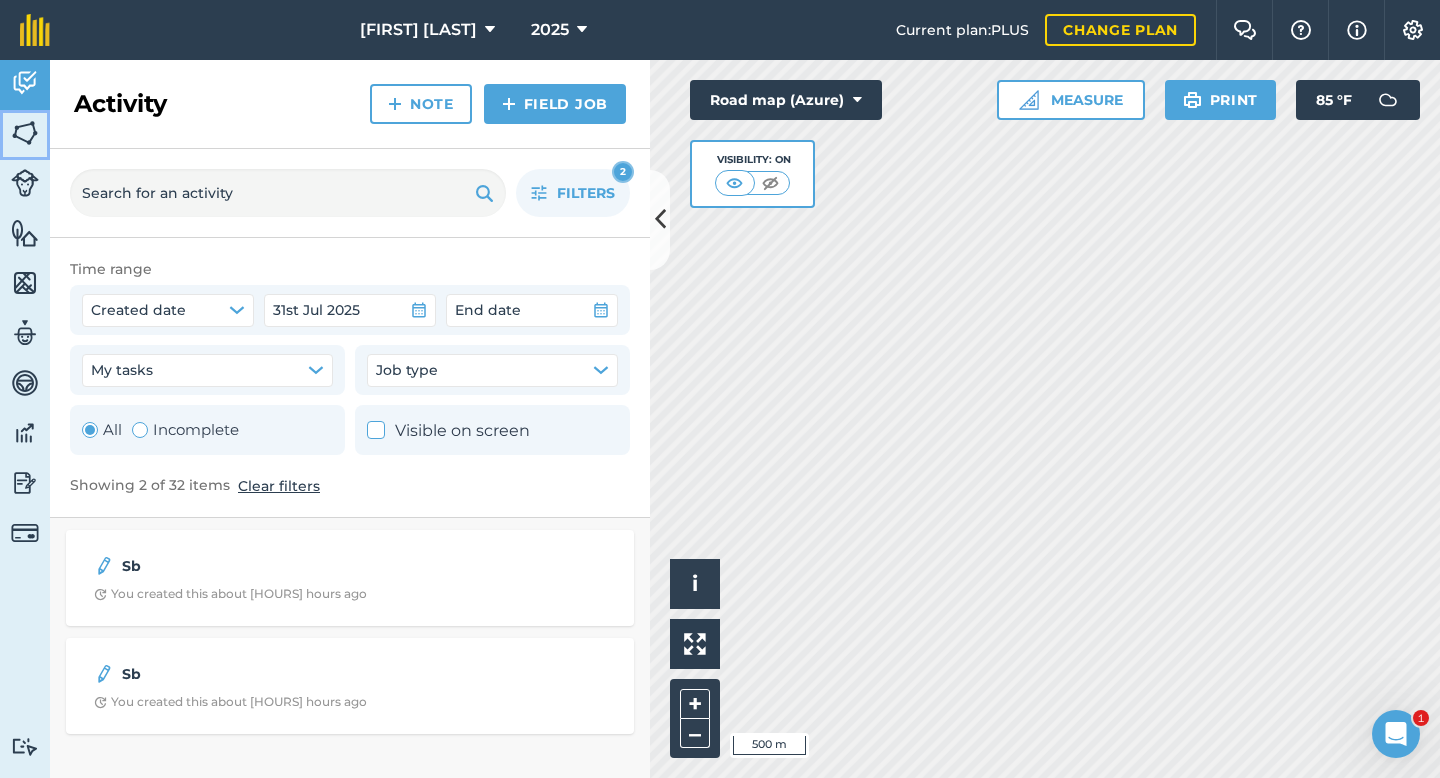 click at bounding box center (25, 133) 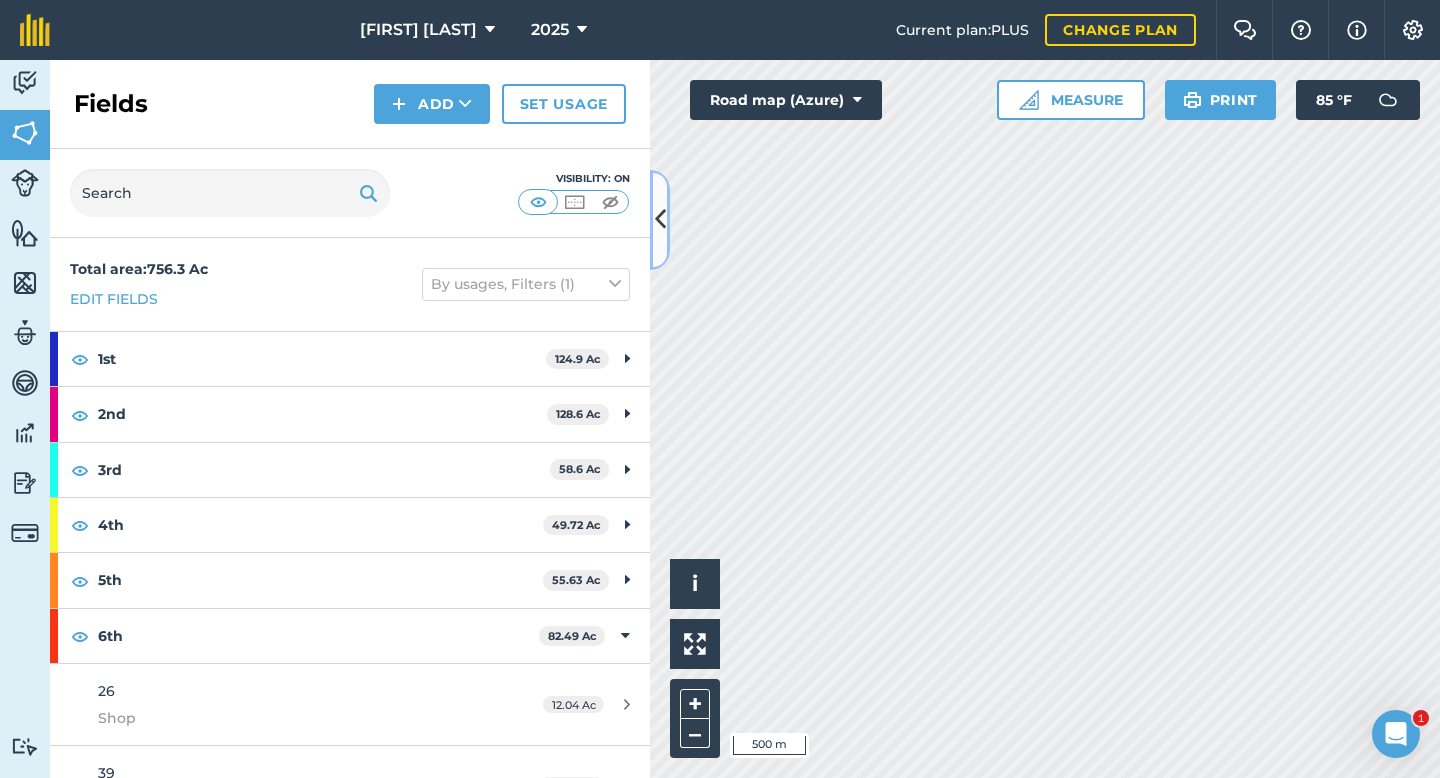 click at bounding box center [660, 219] 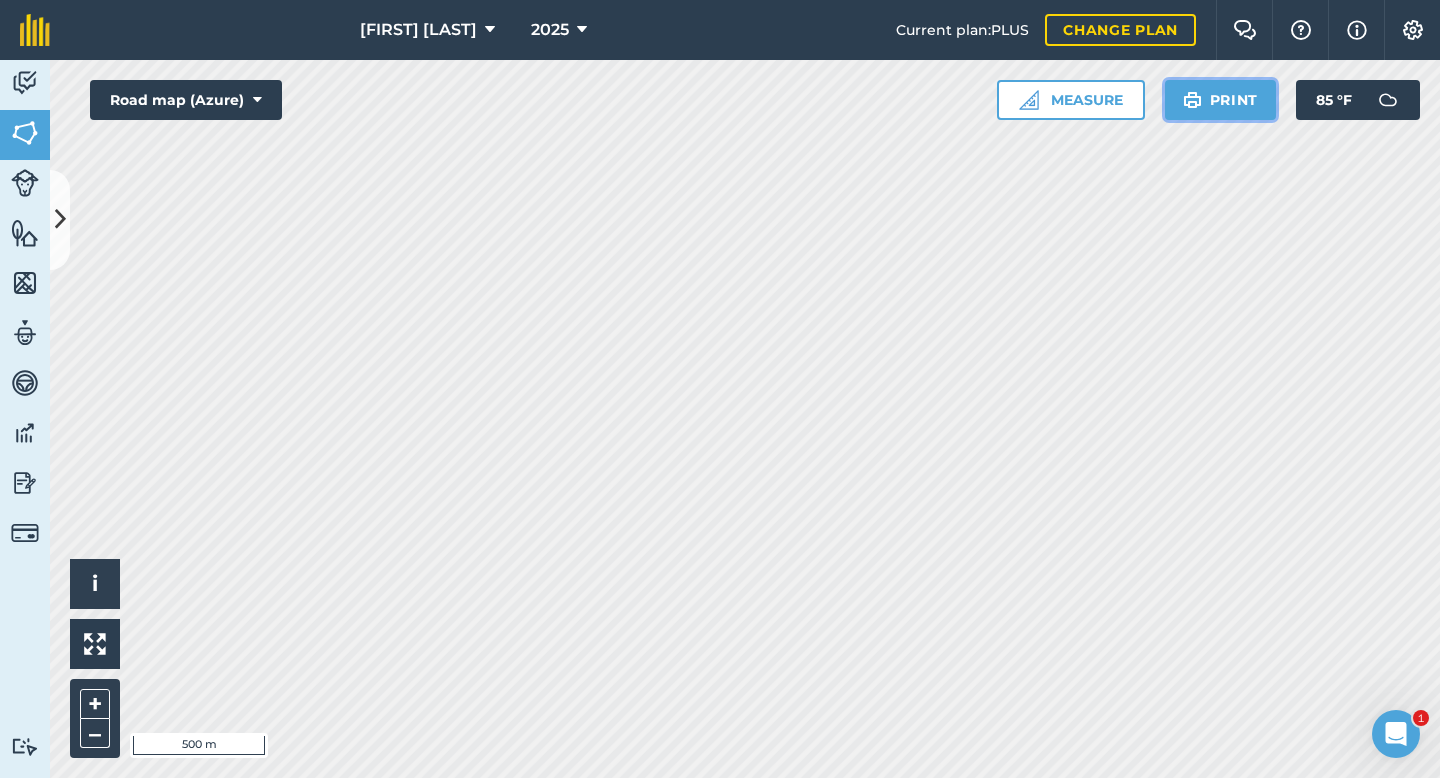 click on "Print" at bounding box center (1221, 100) 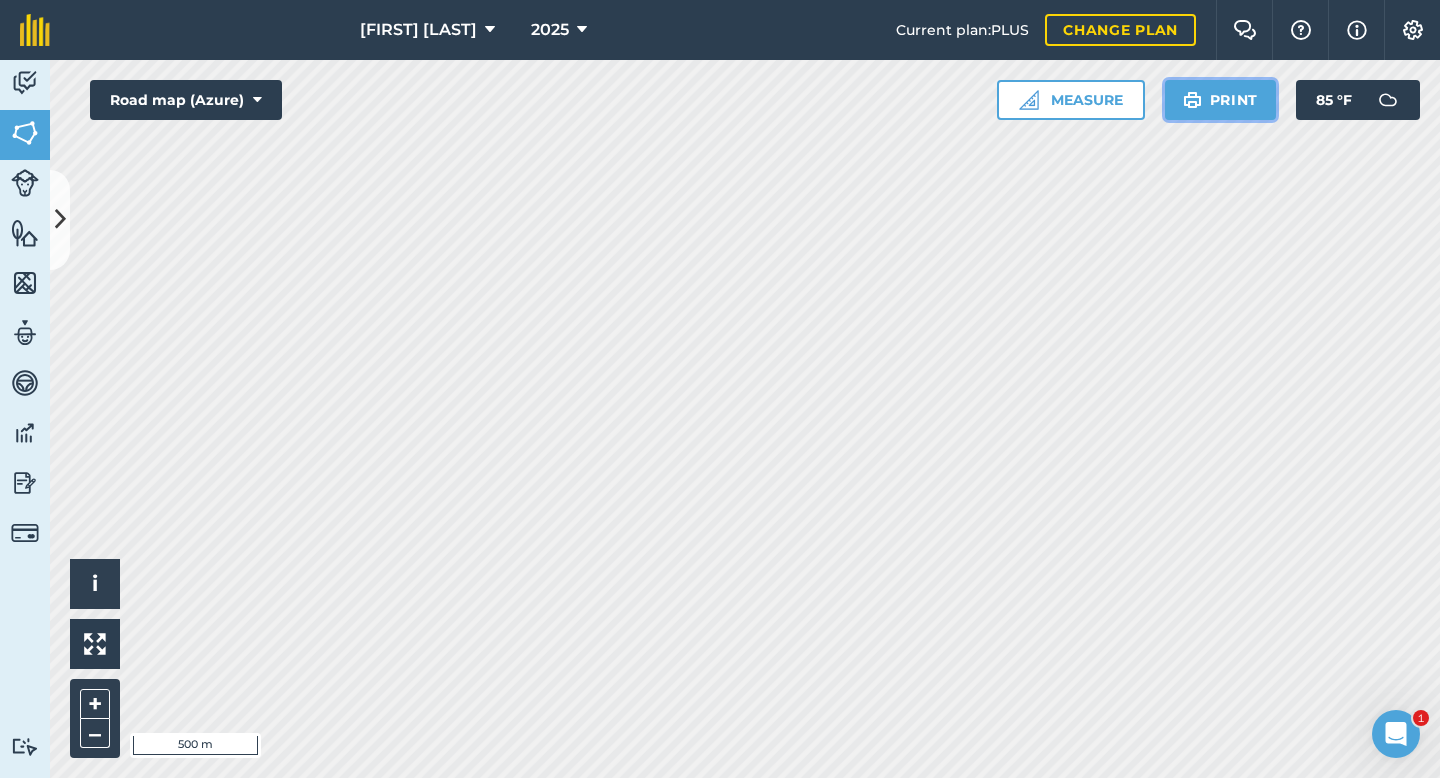 click on "Print" at bounding box center [1221, 100] 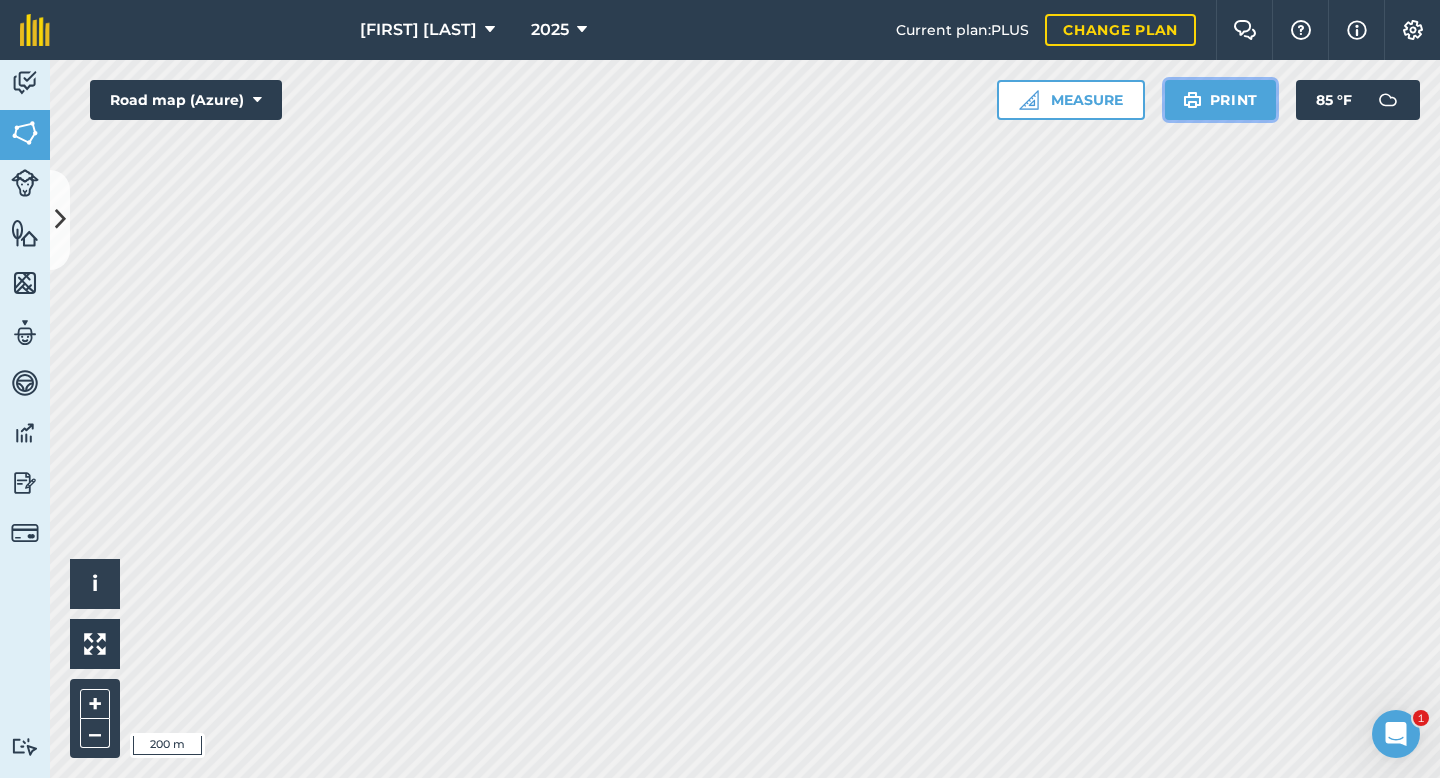 click on "Print" at bounding box center [1221, 100] 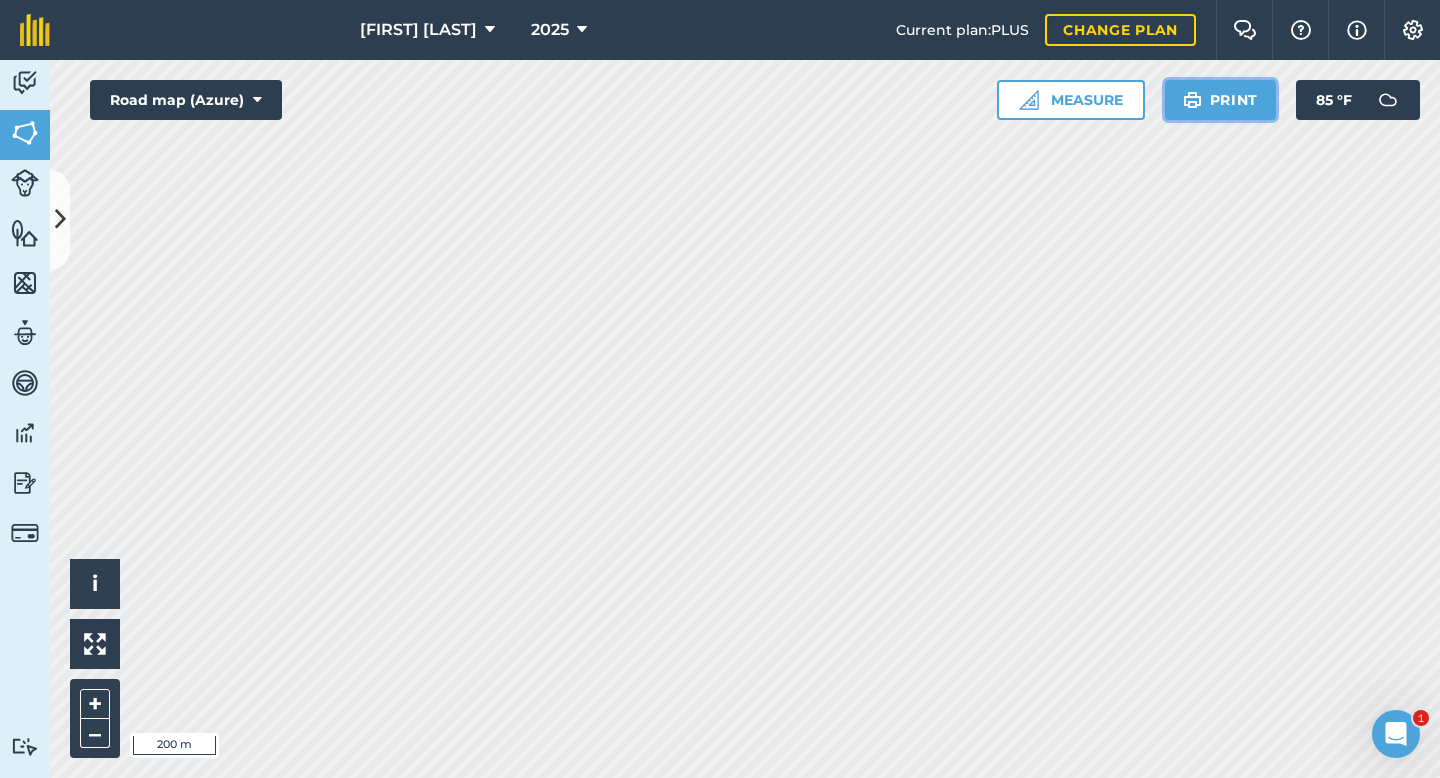 click on "Print" at bounding box center (1221, 100) 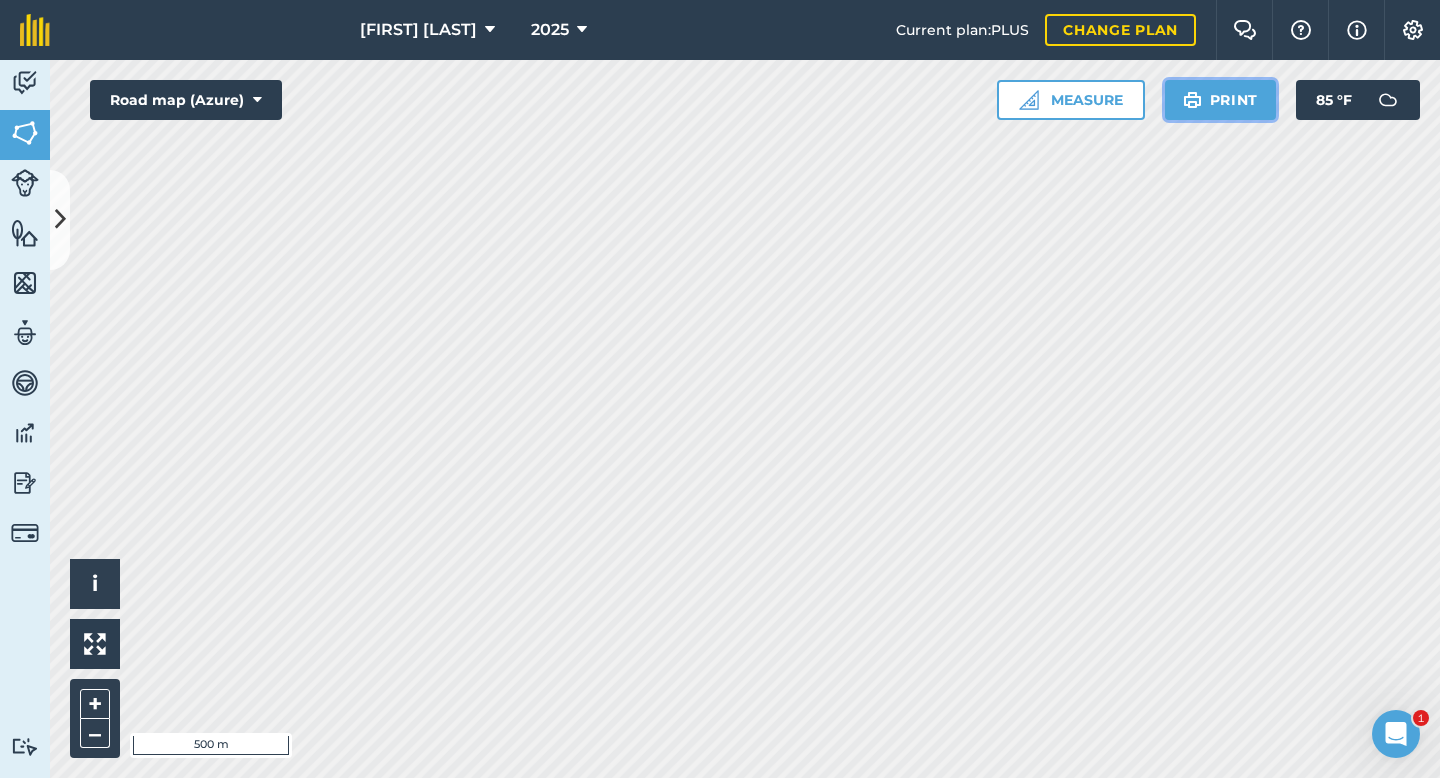 click on "Print" at bounding box center [1221, 100] 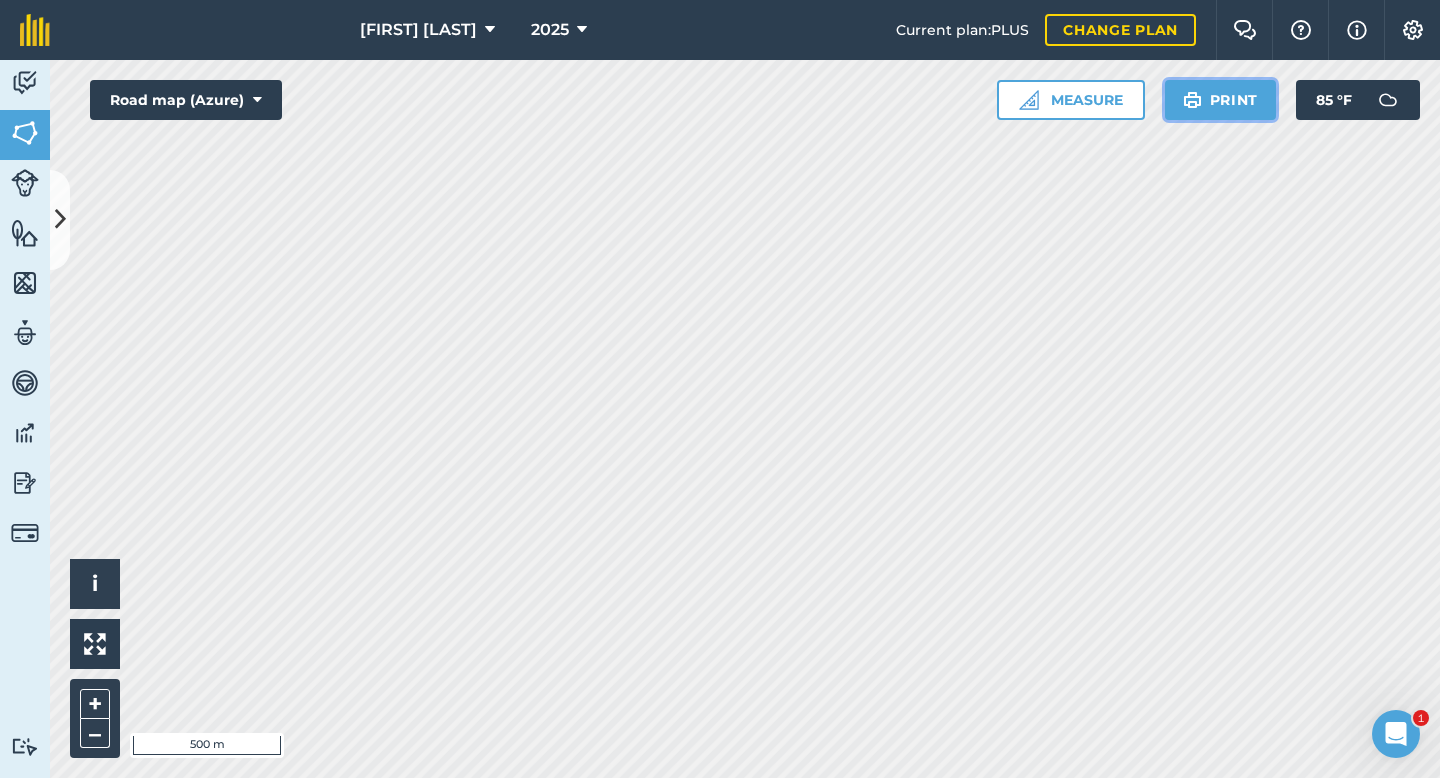 click on "Print" at bounding box center (1221, 100) 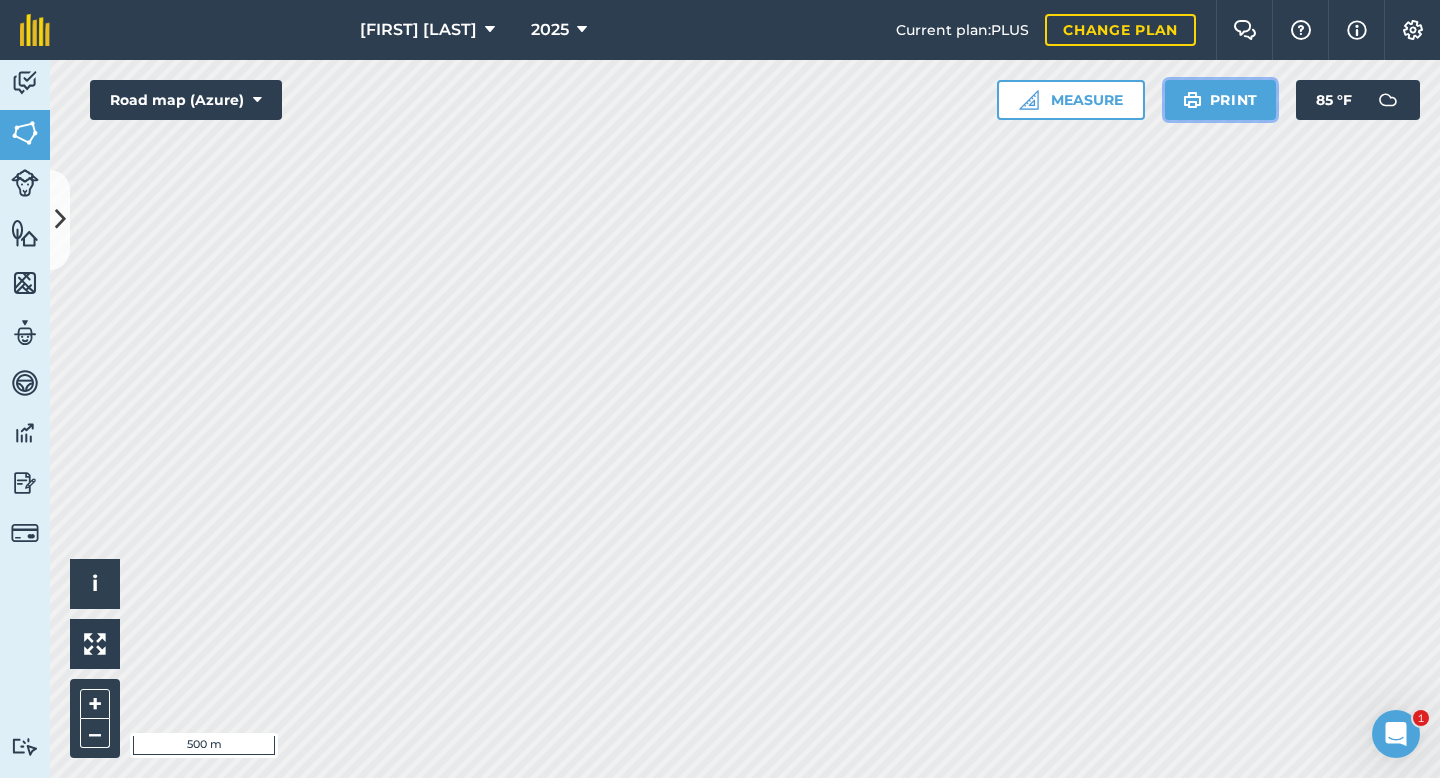 click at bounding box center [1192, 100] 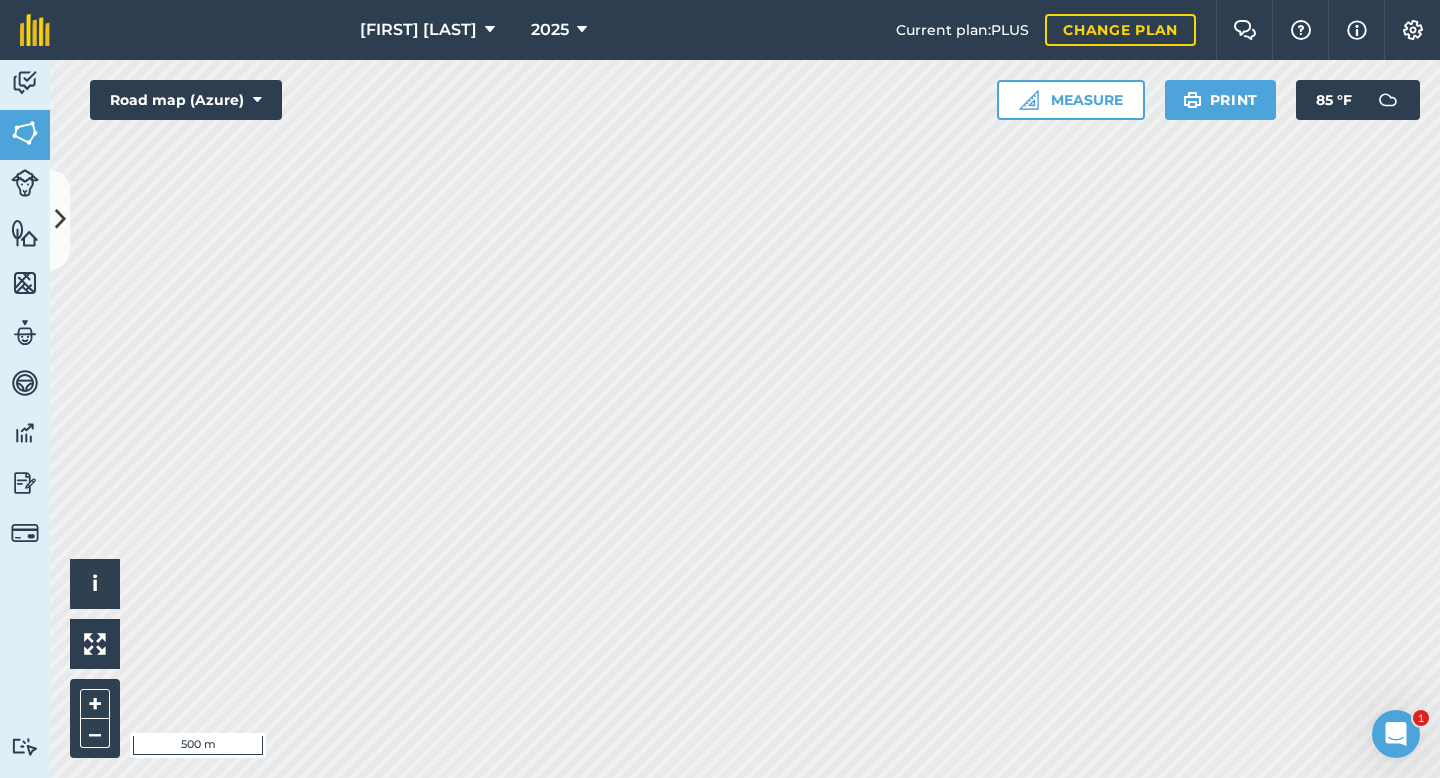 click on "Raymond Hebert 2025 Current plan :  PLUS   Change plan Farm Chat Help Info Settings Raymond Hebert  -  2025 Reproduced with the permission of  Microsoft Printed on  02/08/2025 Field usages No usage set 1st 2nd 3rd 4th 5th 6th Fallow Plant Activity Fields Livestock Features Maps Team Vehicles Data Reporting Billing Tutorials Tutorials Fields   Add   Set usage Visibility: On Total area :  756.3   Ac Edit fields By usages, Filters (1) 1st 124.9   Ac 06 Shop 4.855   Ac 11 Shop 7.705   Ac 13 Shop 2.26   Ac 14 Shop 2.269   Ac 30 Shop 11.82   Ac 55 Fourbore 15.91   Ac 57 Fourbore 6.018   Ac 58 Fourbore 4.838   Ac 63 Fourbore 6.979   Ac 74 Fourbore 4.835   Ac 75 Fourbore 11.97   Ac 87 Fourbore 6.465   Ac 90 Fourbore 7.851   Ac 93 24.22   Ac 94 Fourbore 6.947   Ac 2nd 128.6   Ac 03 Shop 4.424   Ac 04 Shop 3.622   Ac 08 Shop 8.512   Ac 09 Shop 3.323   Ac 16 Shop 1.925   Ac 32 Shop 7.561   Ac 36 Shop 12.51   Ac 38 Blue Lane Rd 11.28   Ac 48 Fourbore 10.81   Ac 56 Fourbore 14.11   Ac 81 Fourbore 15.97" at bounding box center [720, 389] 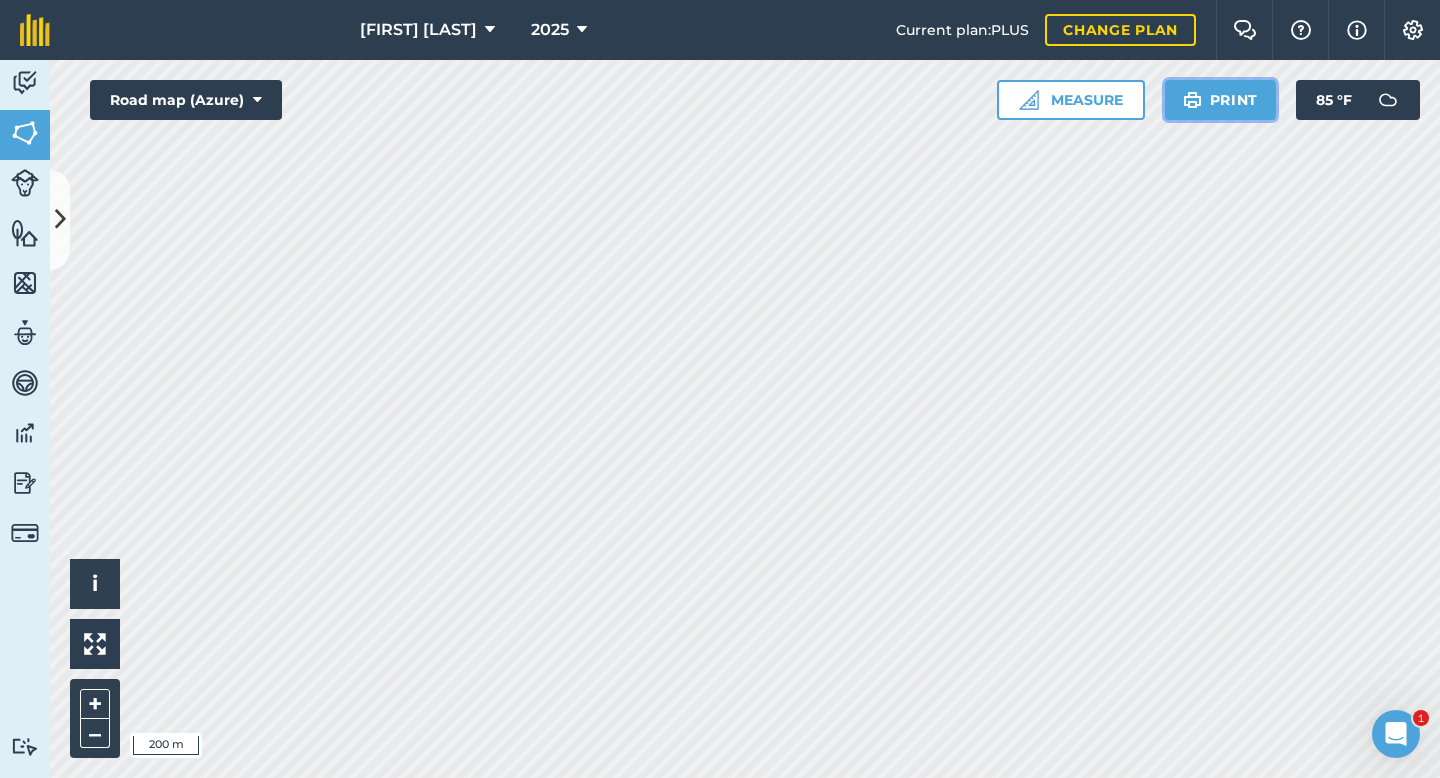 click on "Print" at bounding box center [1221, 100] 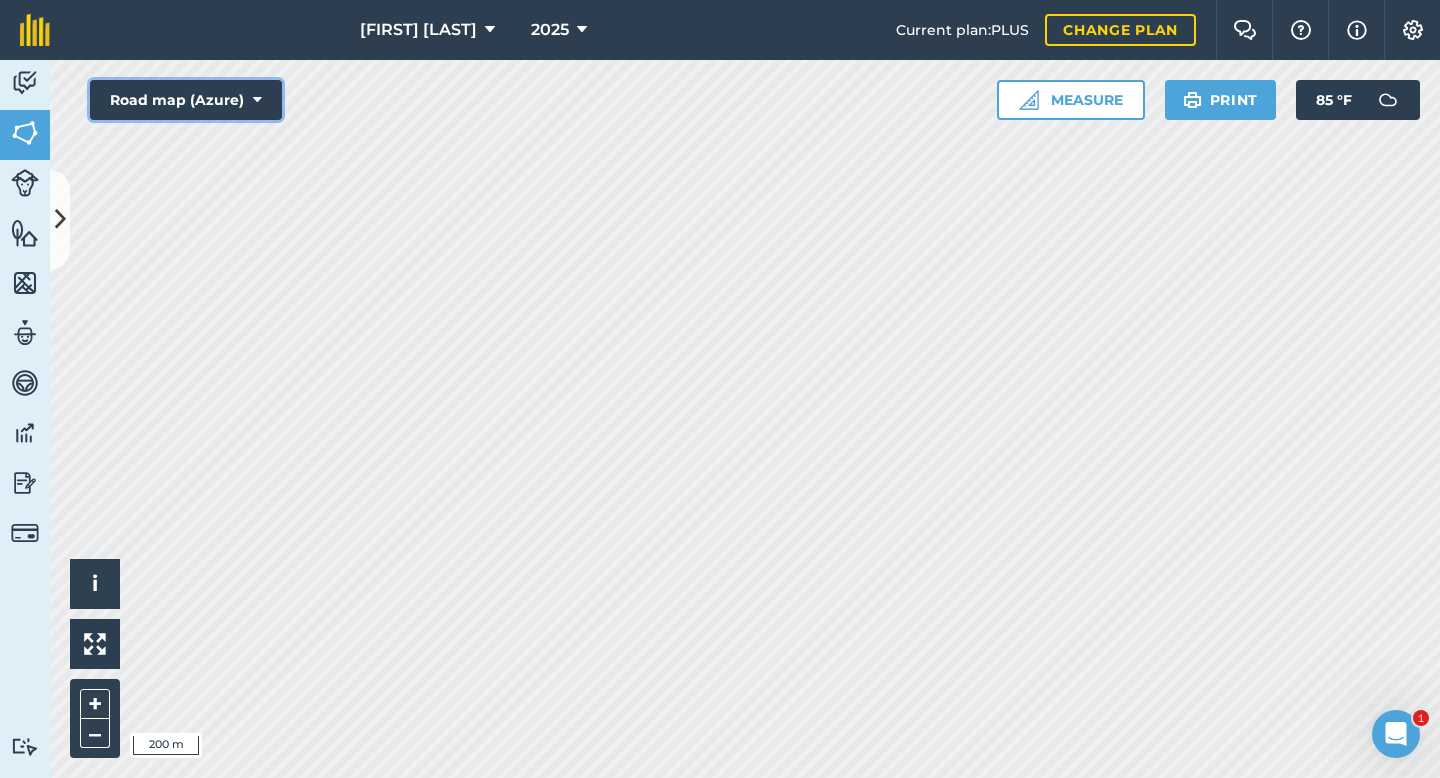 click on "Road map (Azure)" at bounding box center [186, 100] 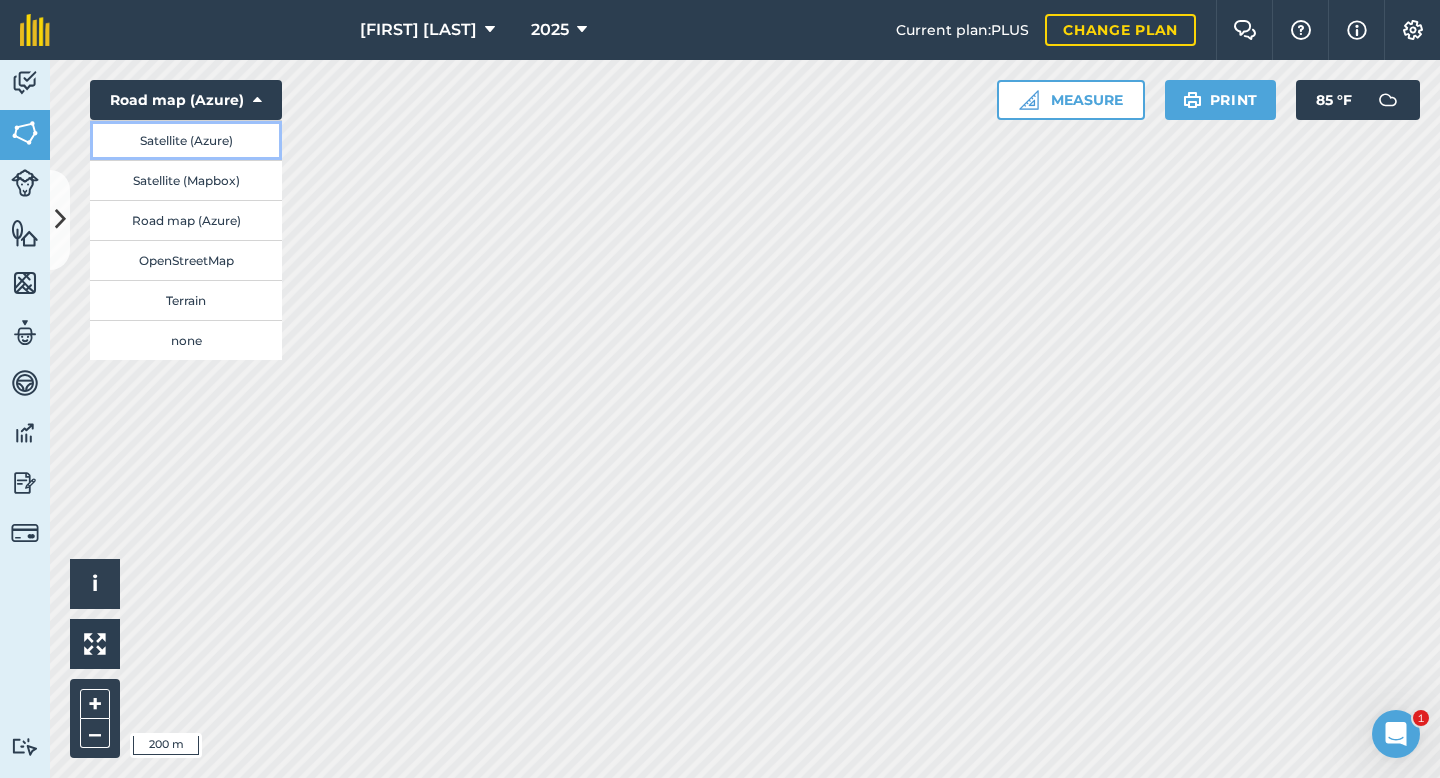 click on "Satellite (Azure)" at bounding box center [186, 140] 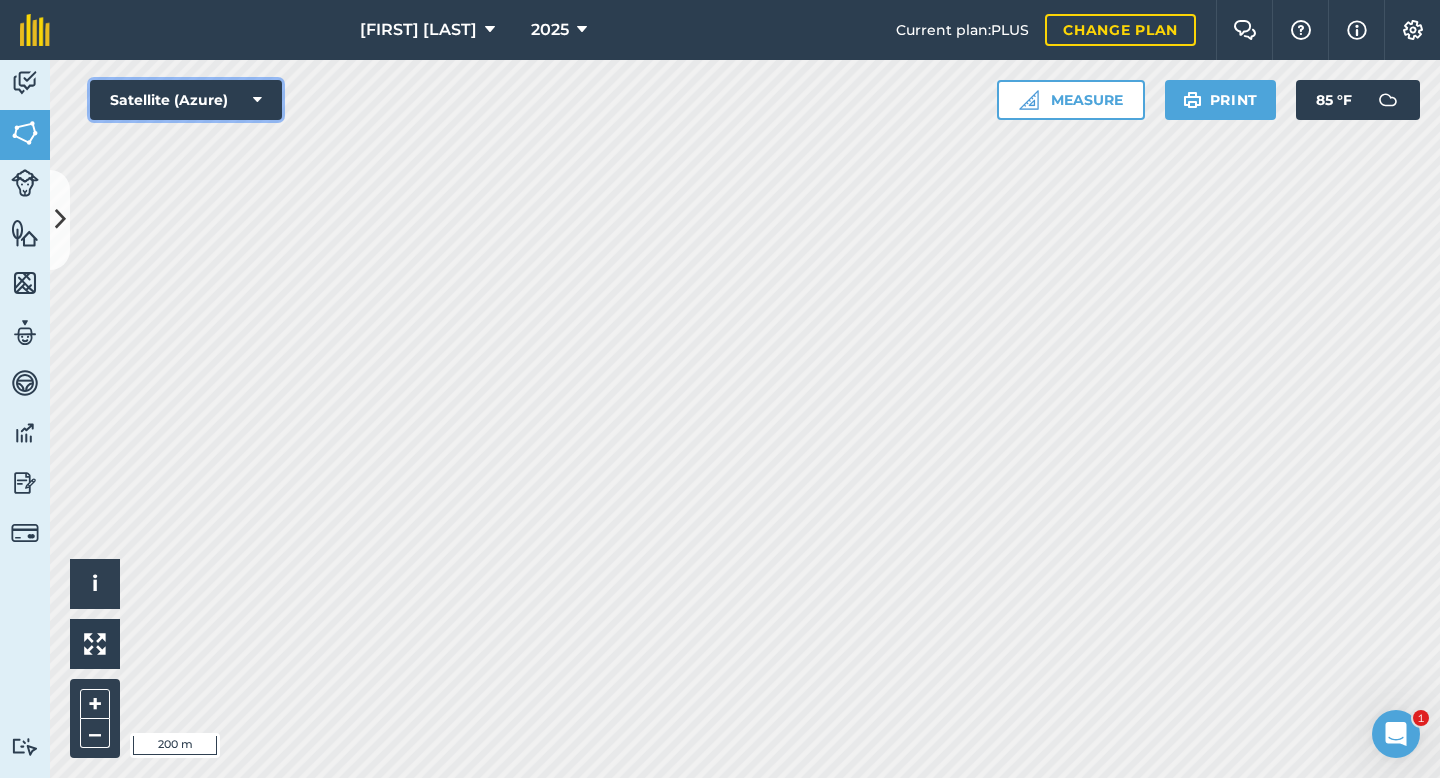 click on "Satellite (Azure)" at bounding box center (186, 100) 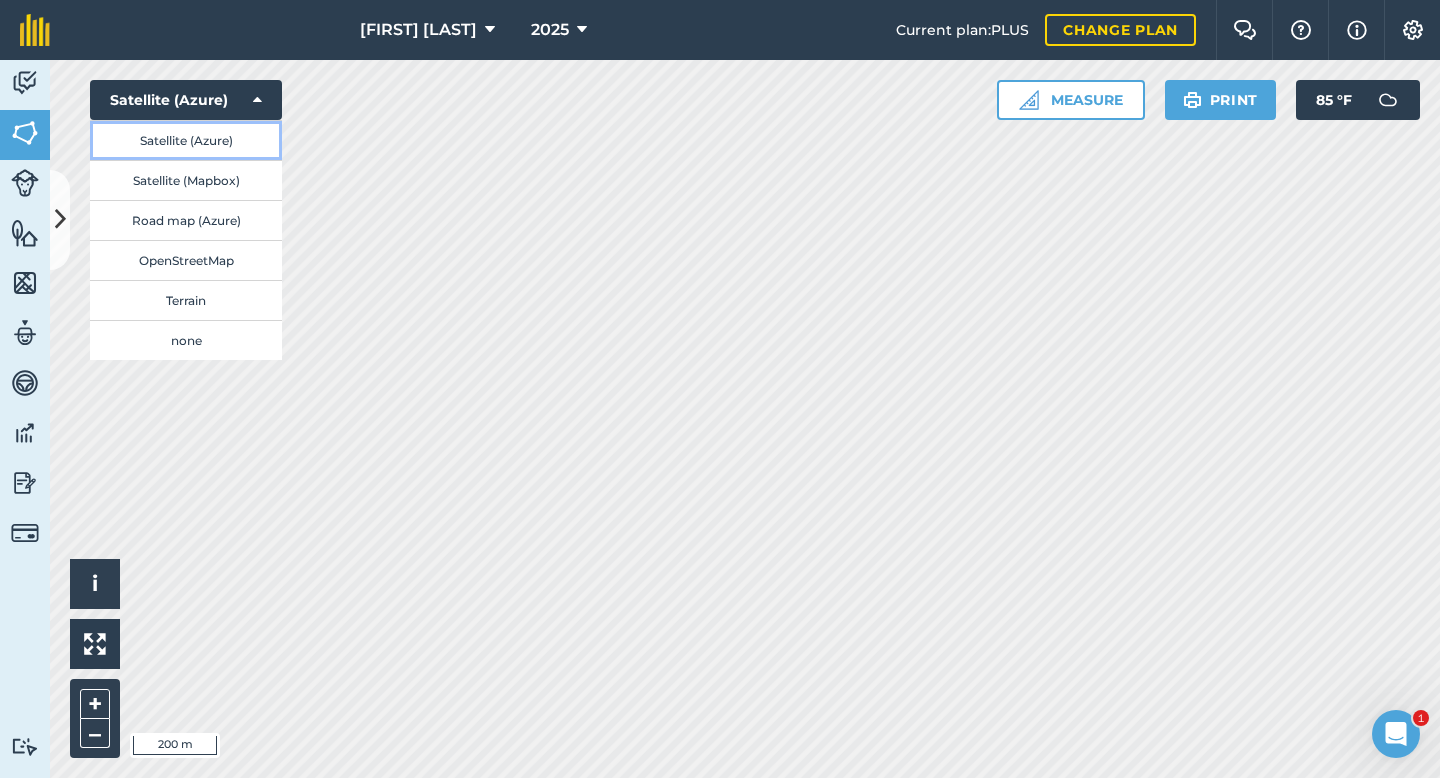 click on "Satellite (Azure)" at bounding box center [186, 140] 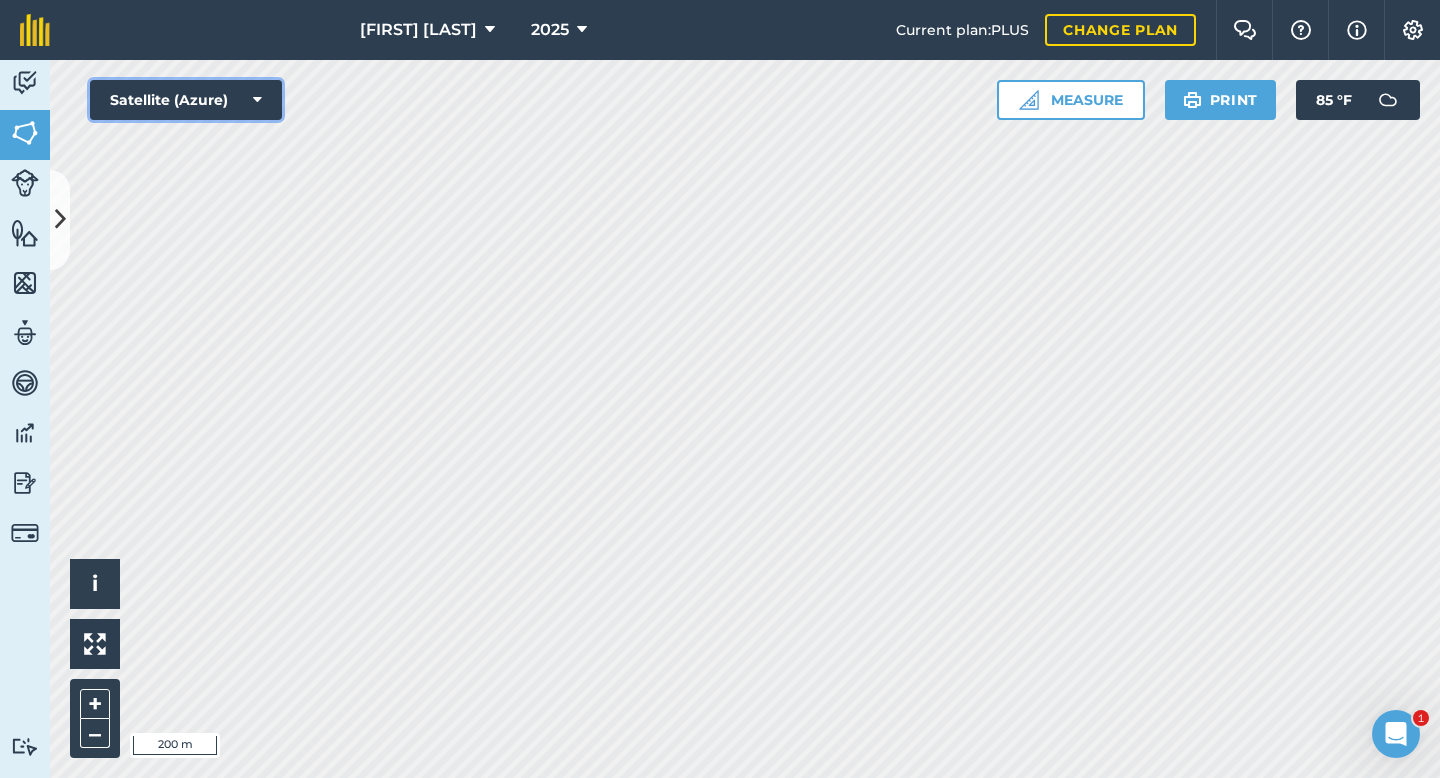 click on "Satellite (Azure)" at bounding box center [186, 100] 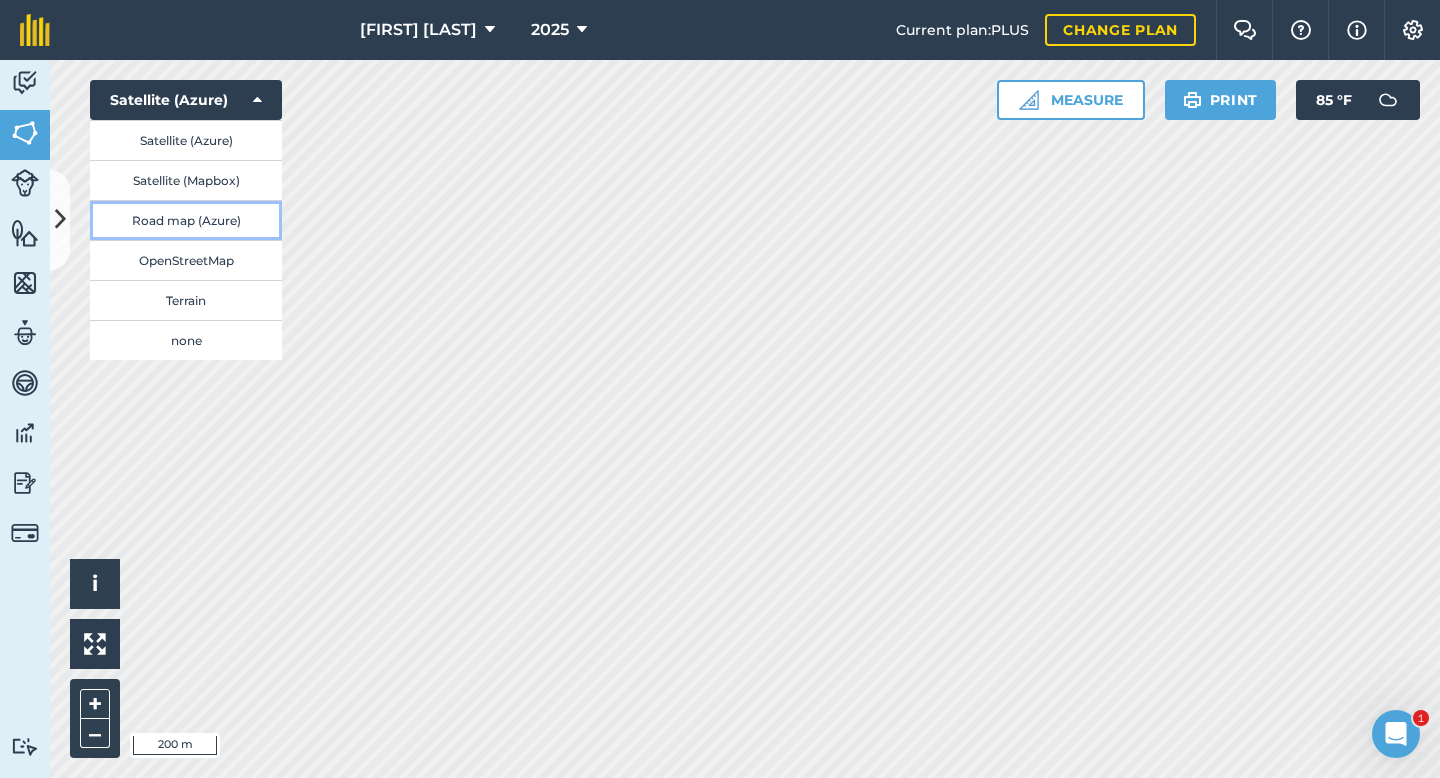 click on "Road map (Azure)" at bounding box center [186, 220] 